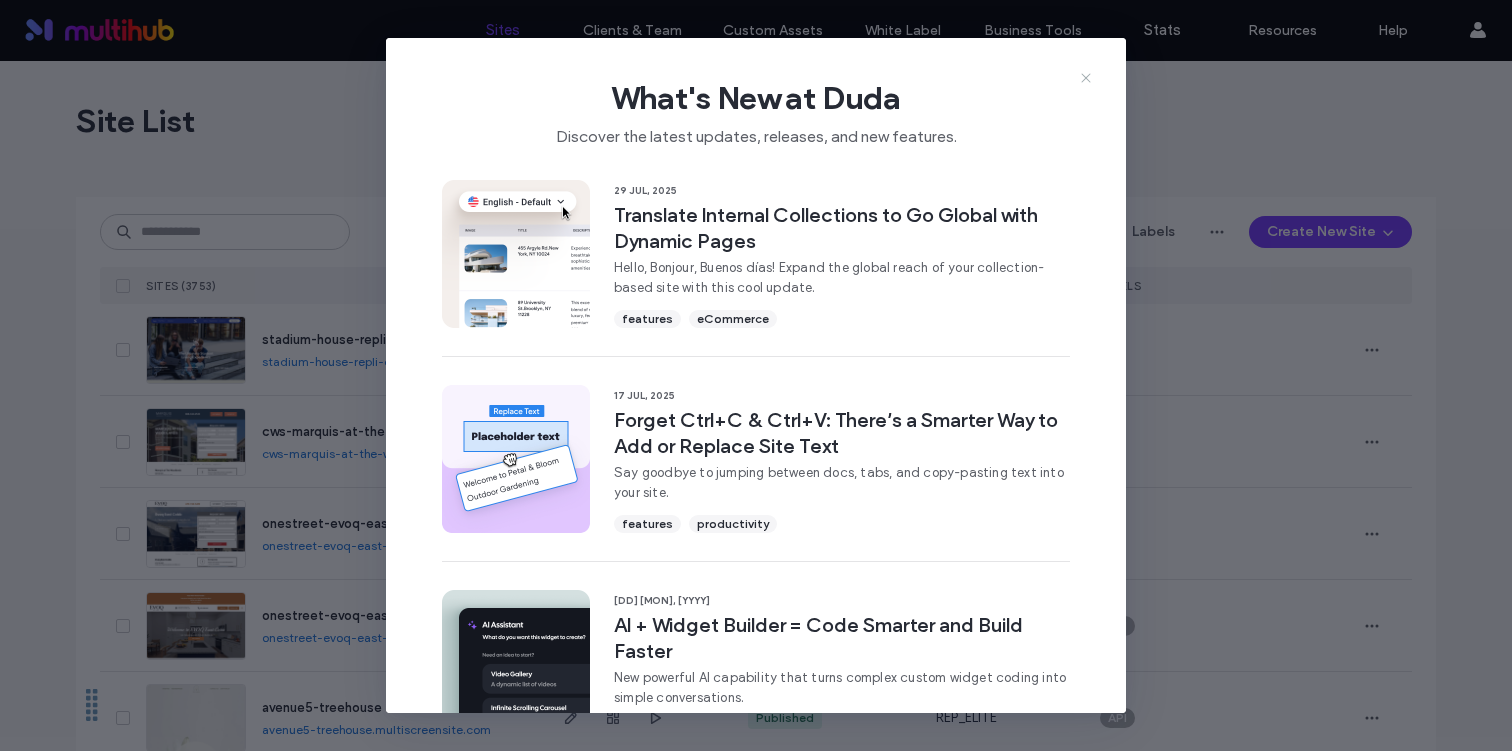 scroll, scrollTop: 0, scrollLeft: 0, axis: both 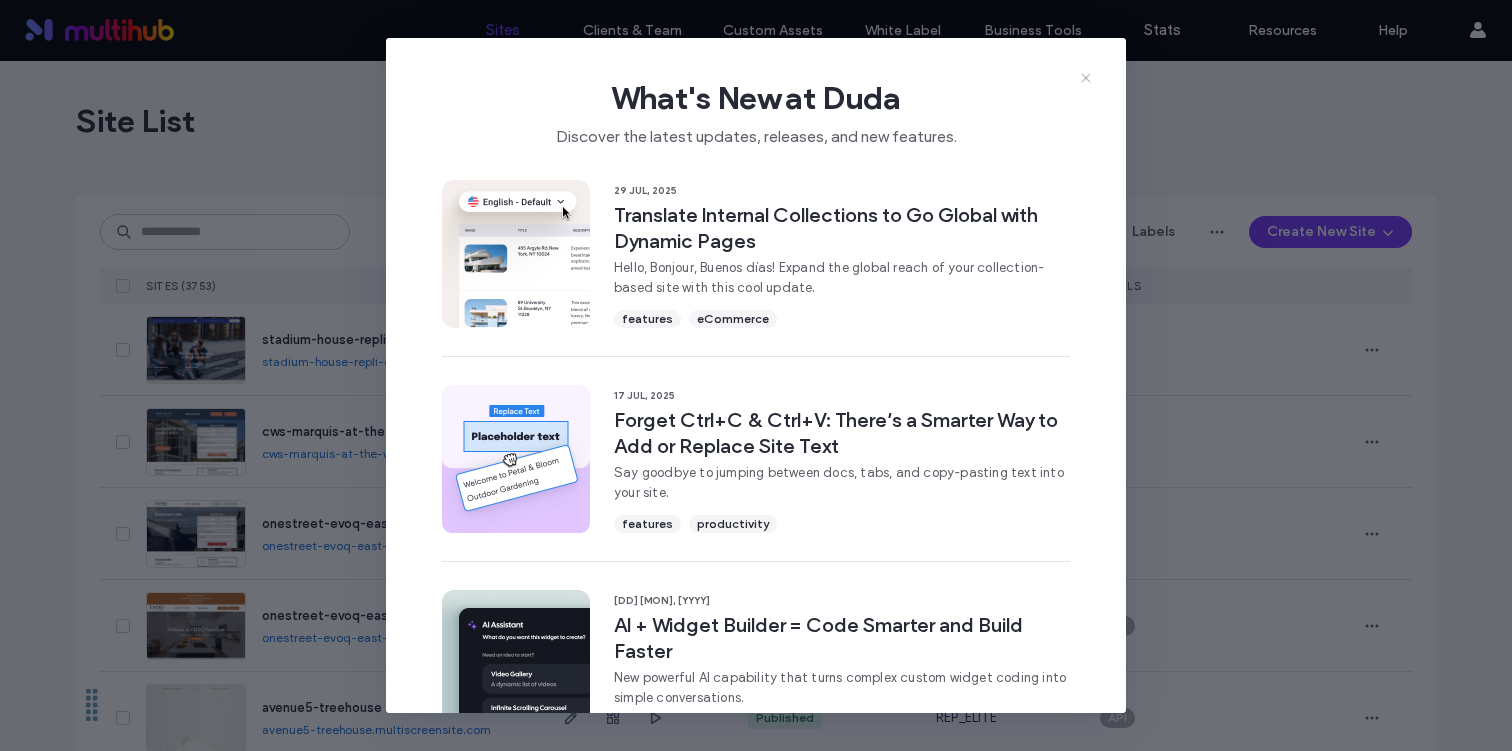 click 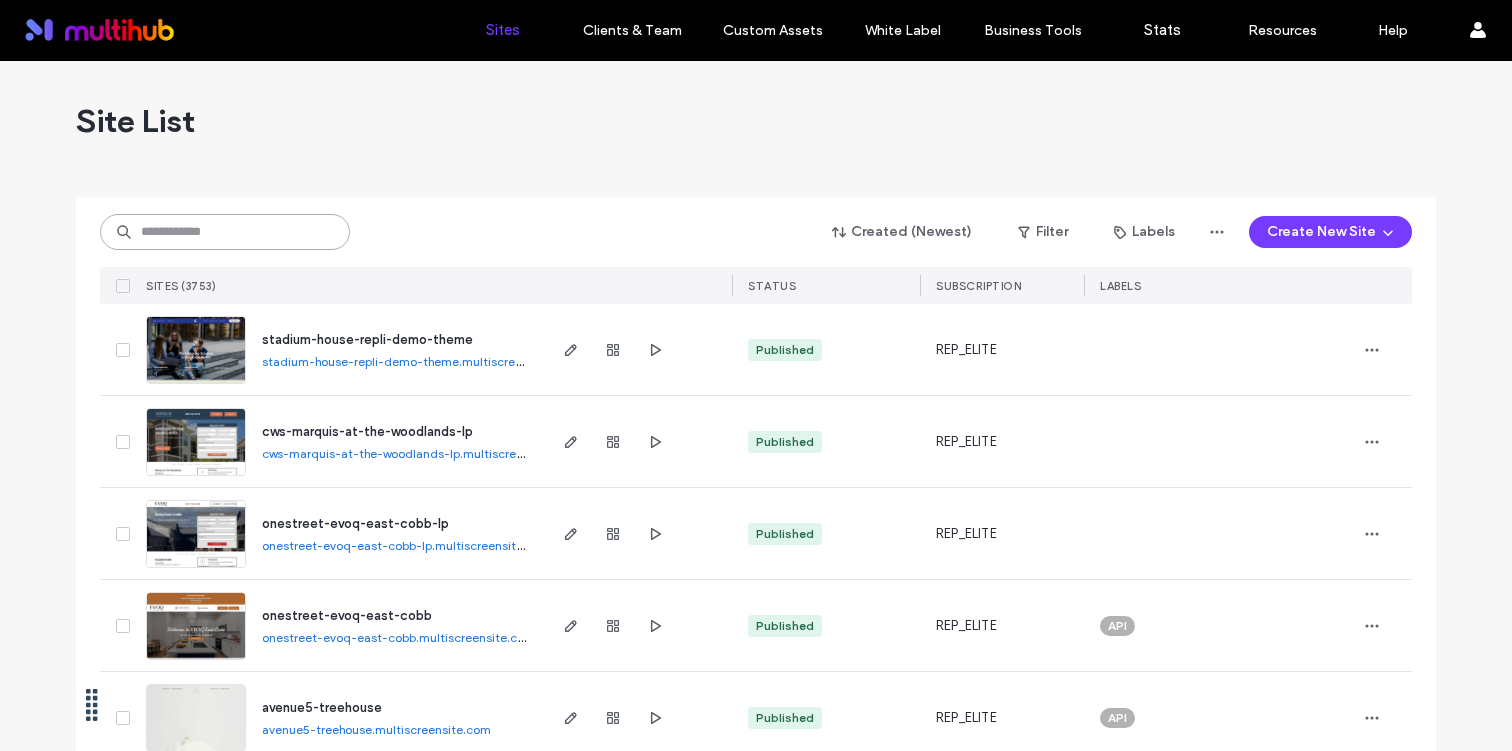 click at bounding box center [225, 232] 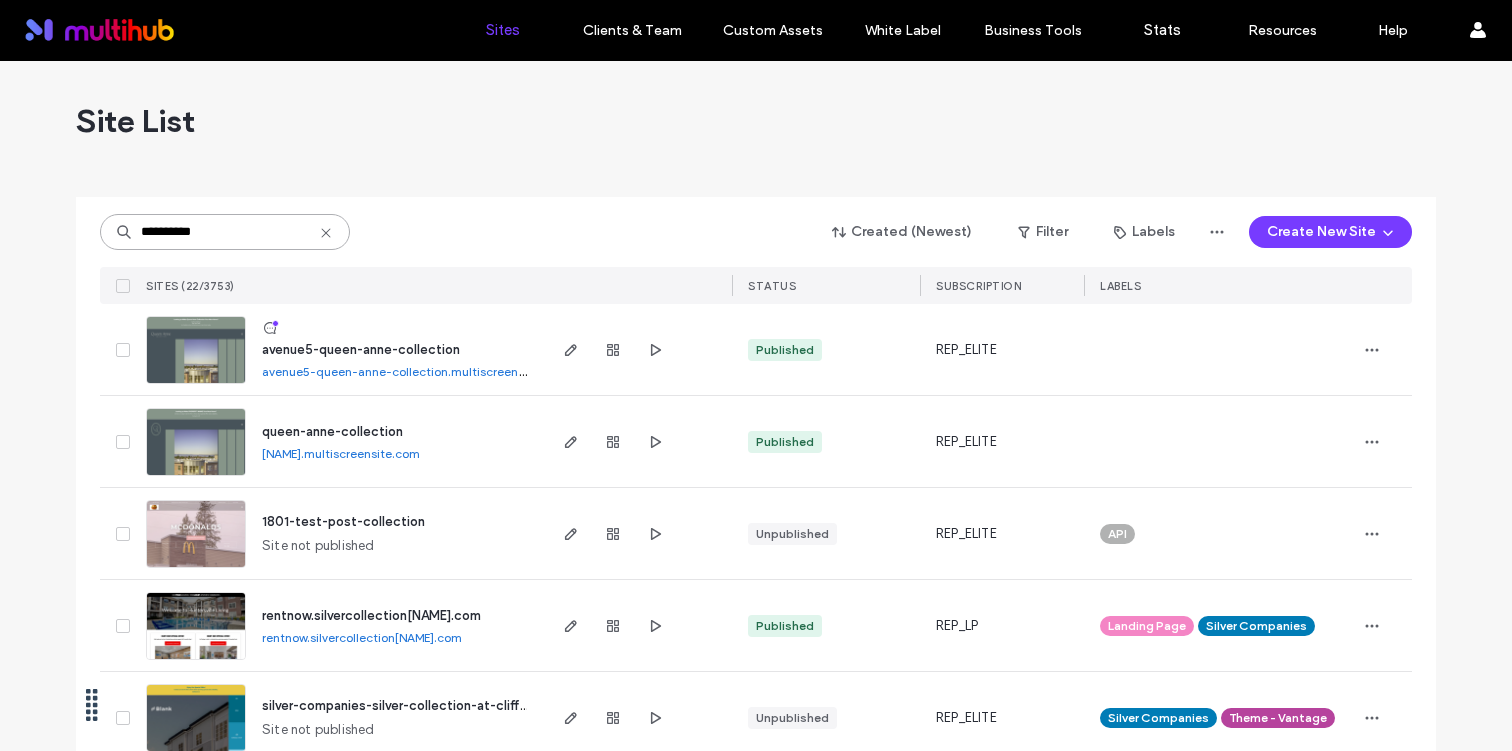 type on "**********" 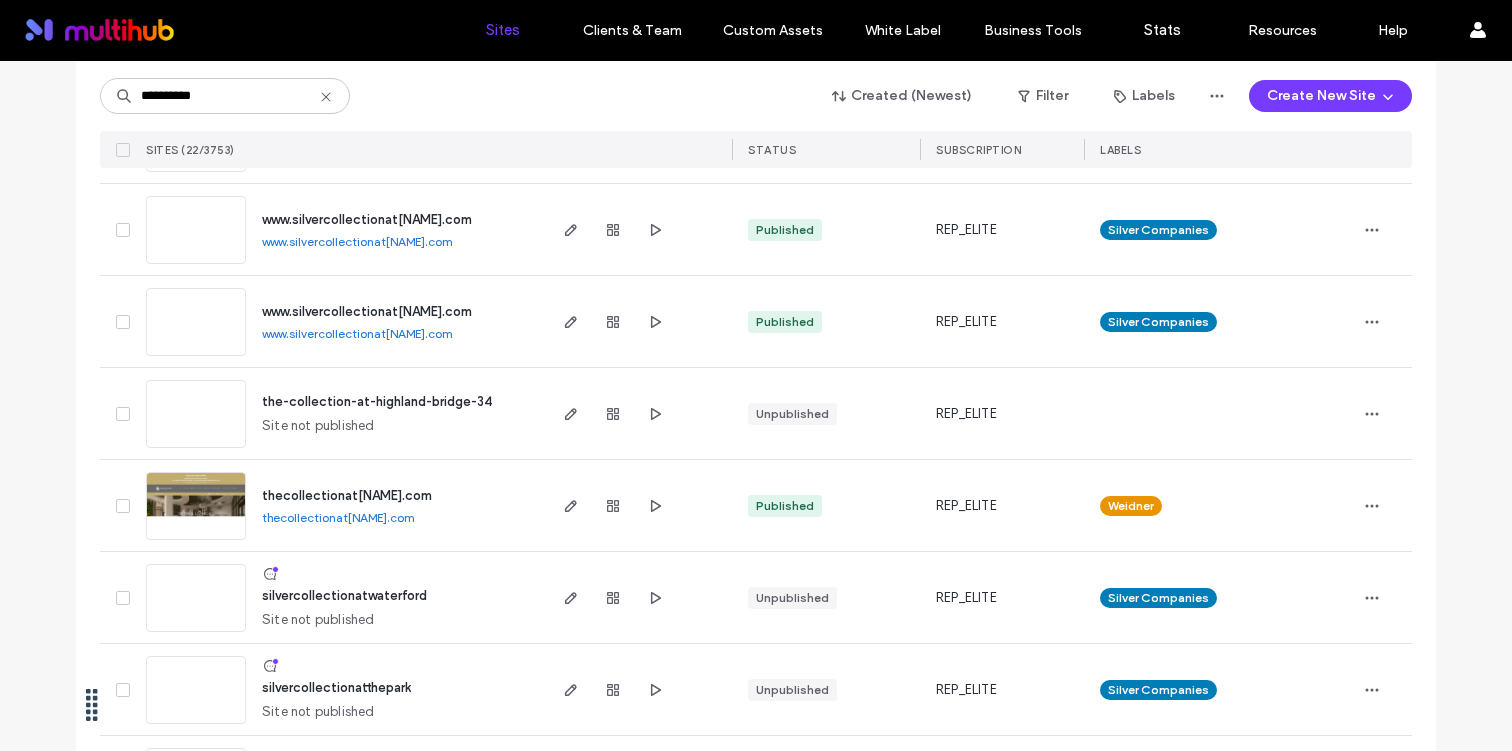 scroll, scrollTop: 997, scrollLeft: 0, axis: vertical 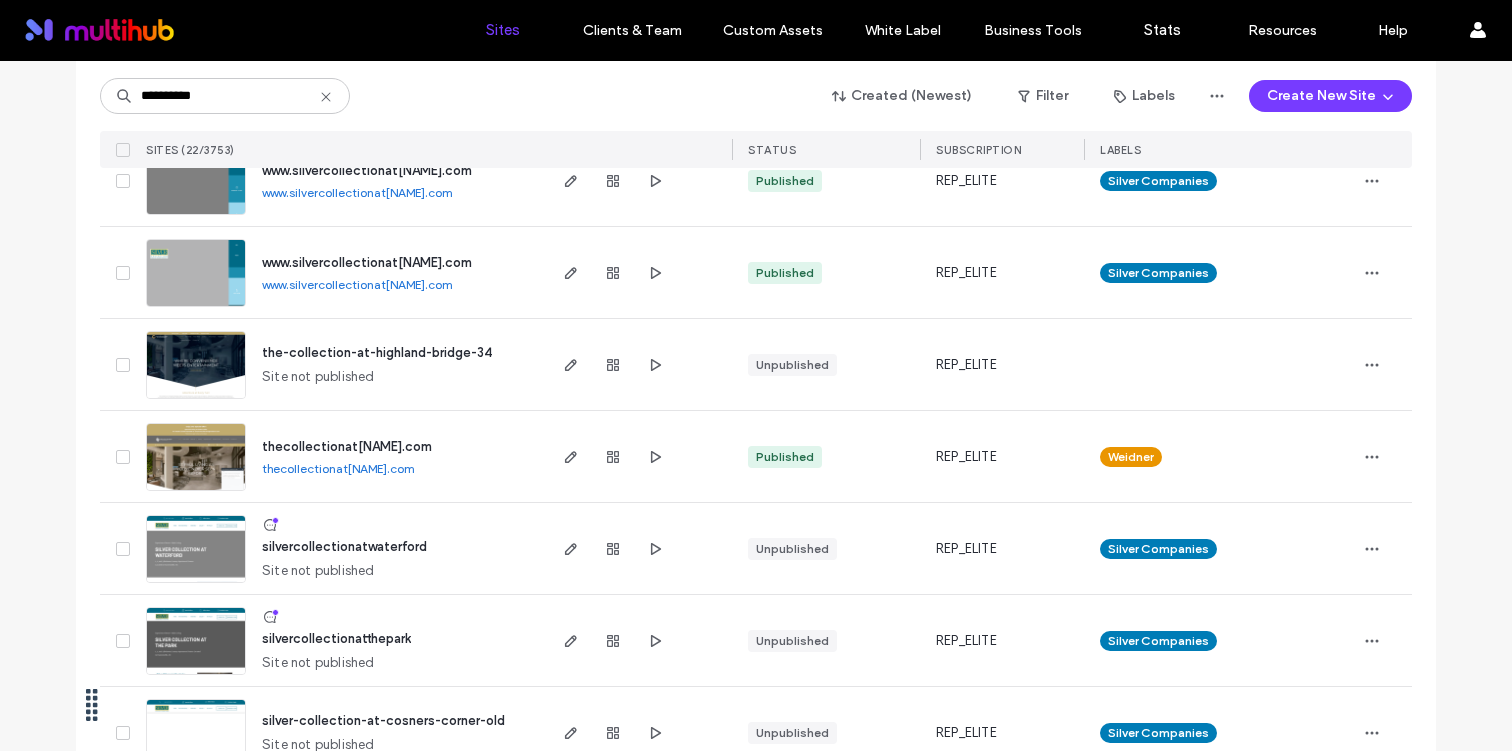 click on "thecollectionathighlandbridge.com" at bounding box center (347, 446) 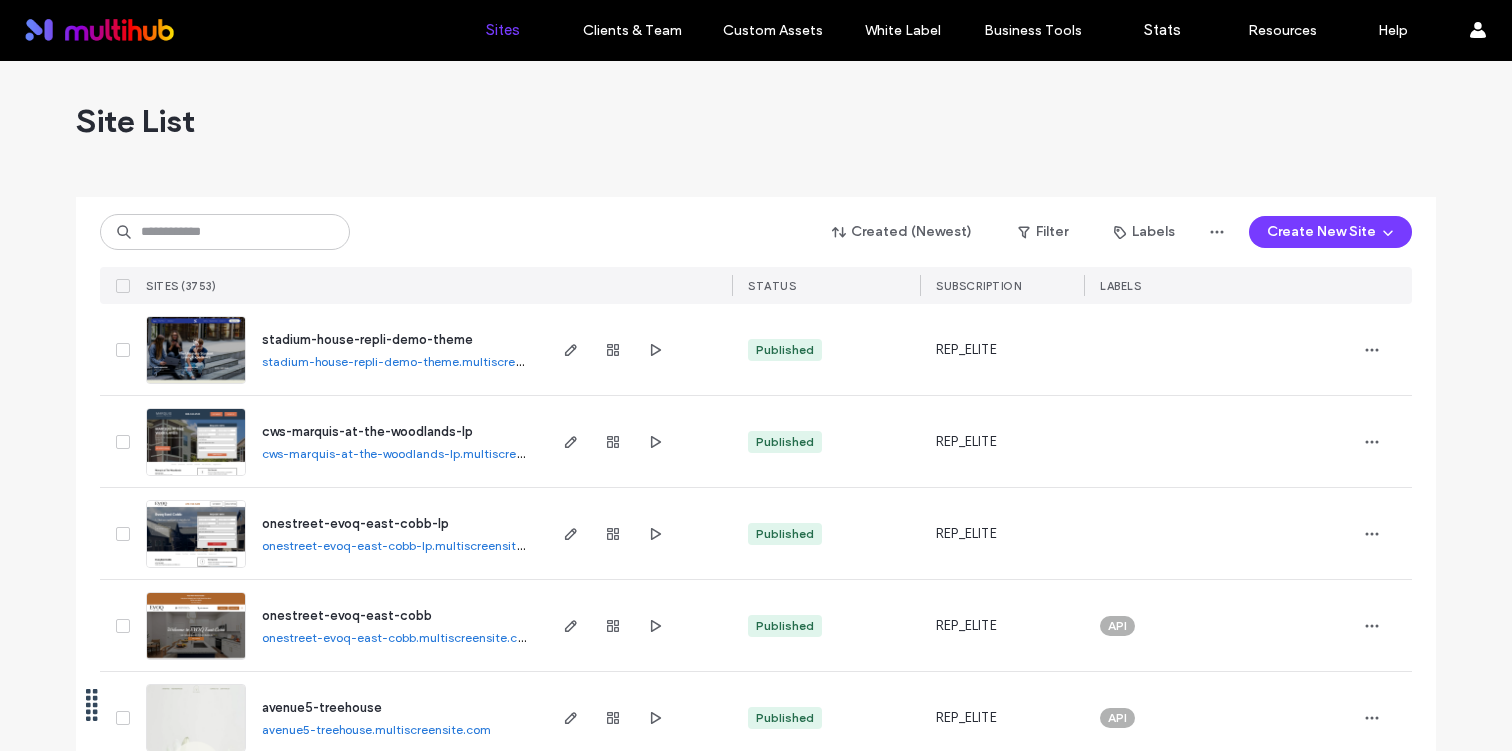scroll, scrollTop: 0, scrollLeft: 0, axis: both 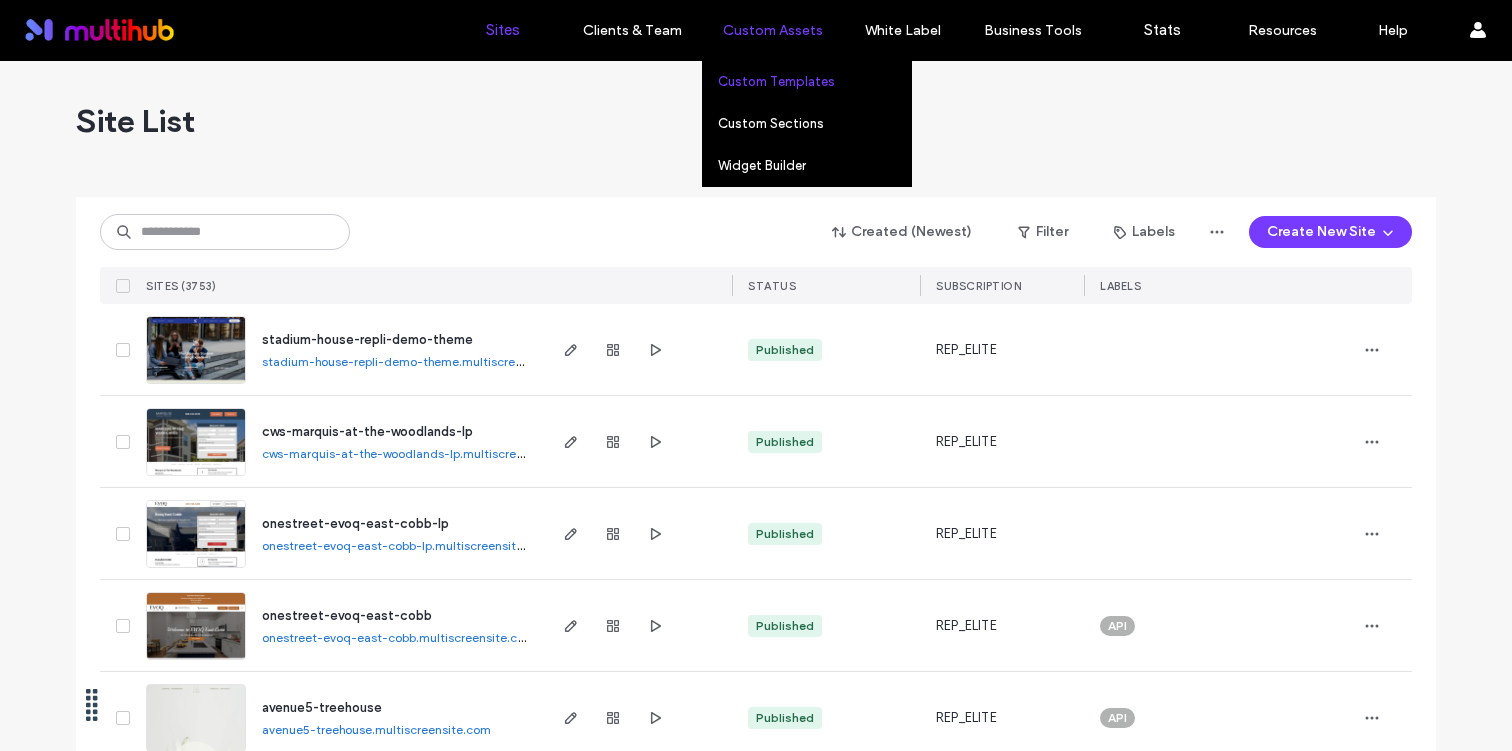 click on "Custom Templates" at bounding box center [814, 81] 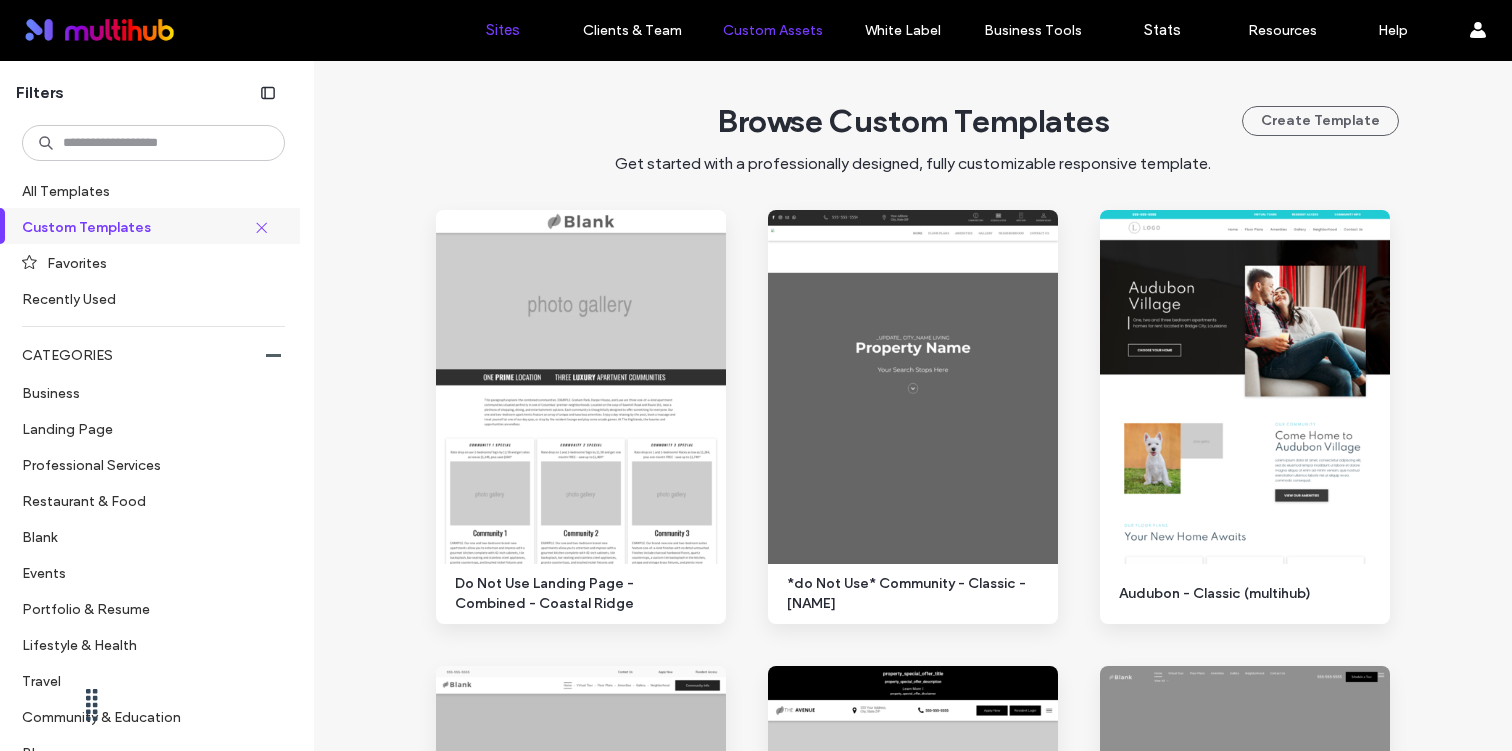 click on "Sites" at bounding box center [503, 30] 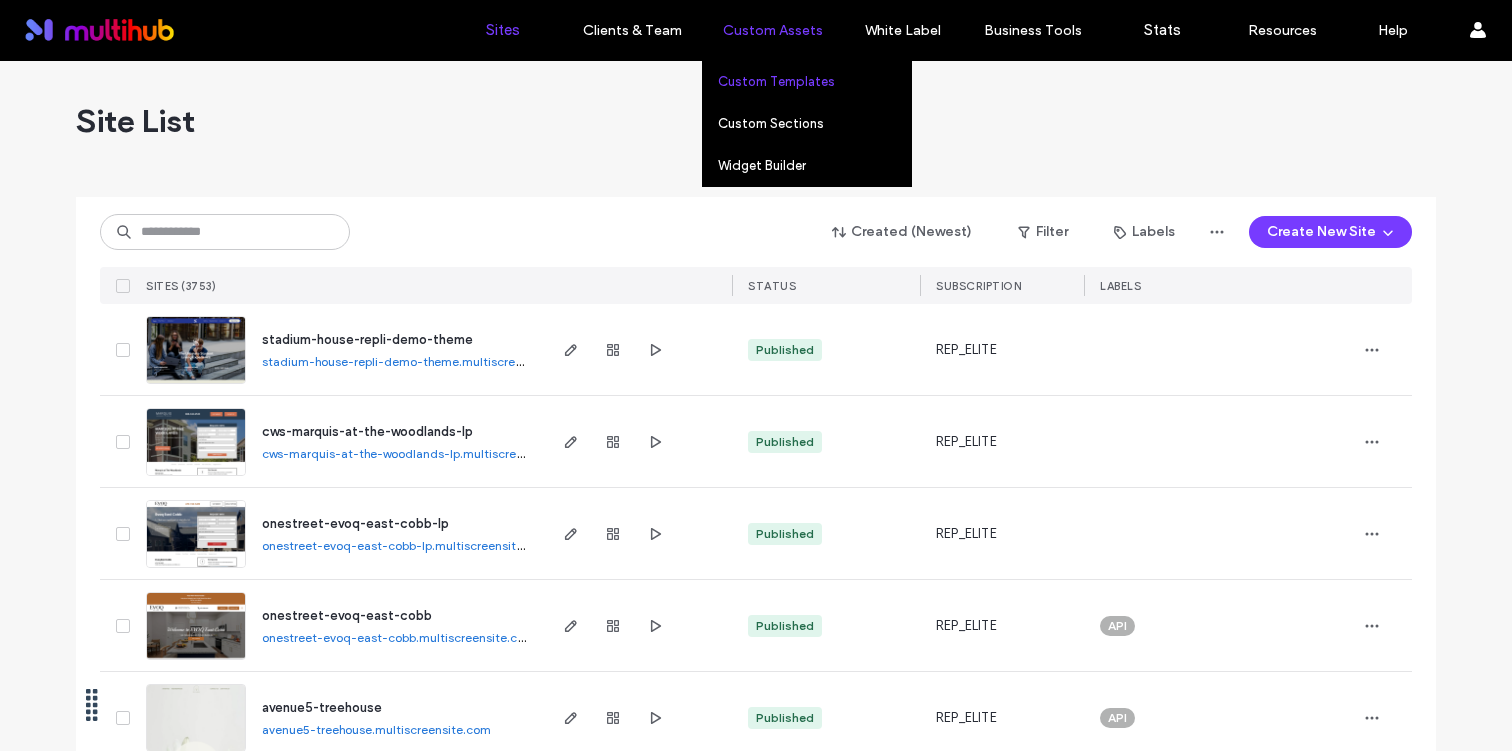 click on "Custom Templates" at bounding box center [776, 81] 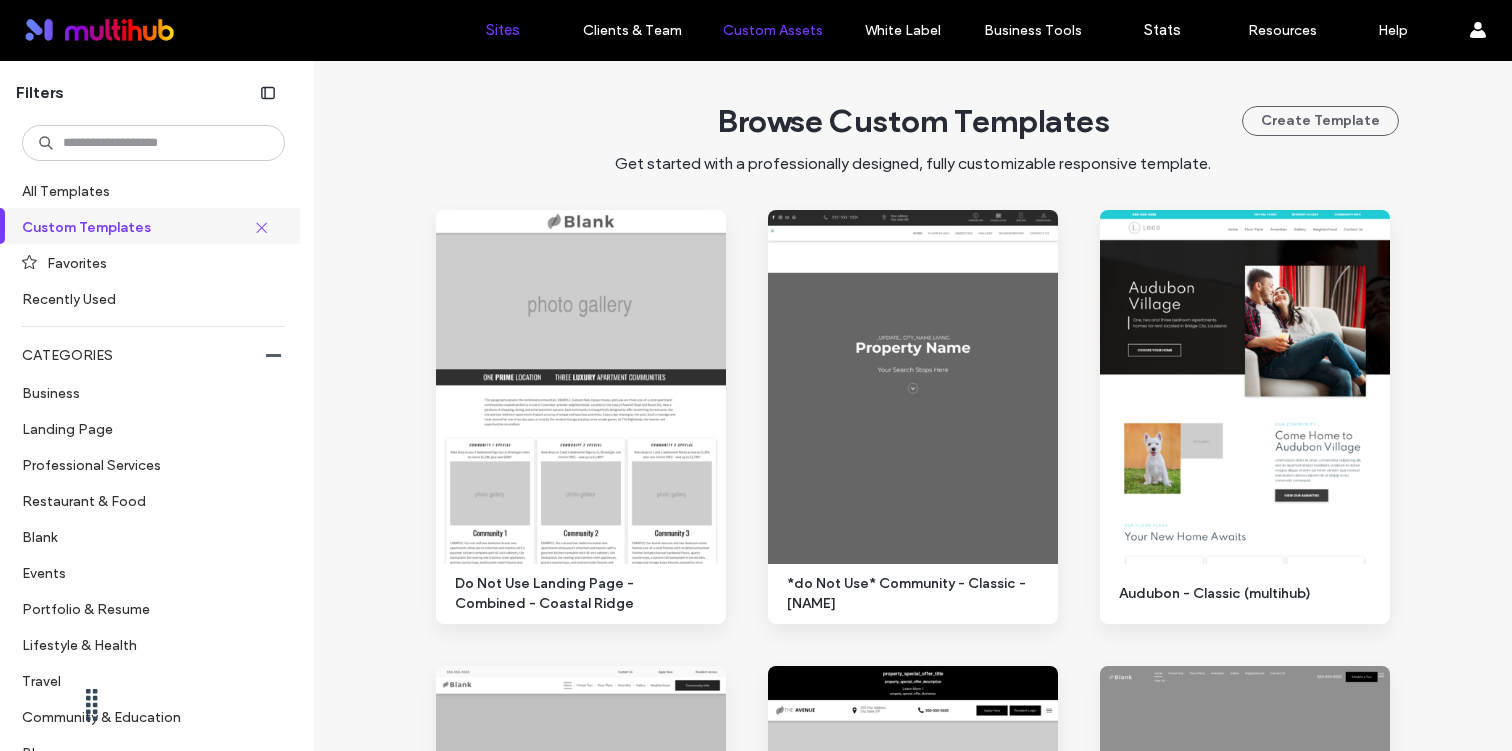 click on "Sites" at bounding box center (503, 30) 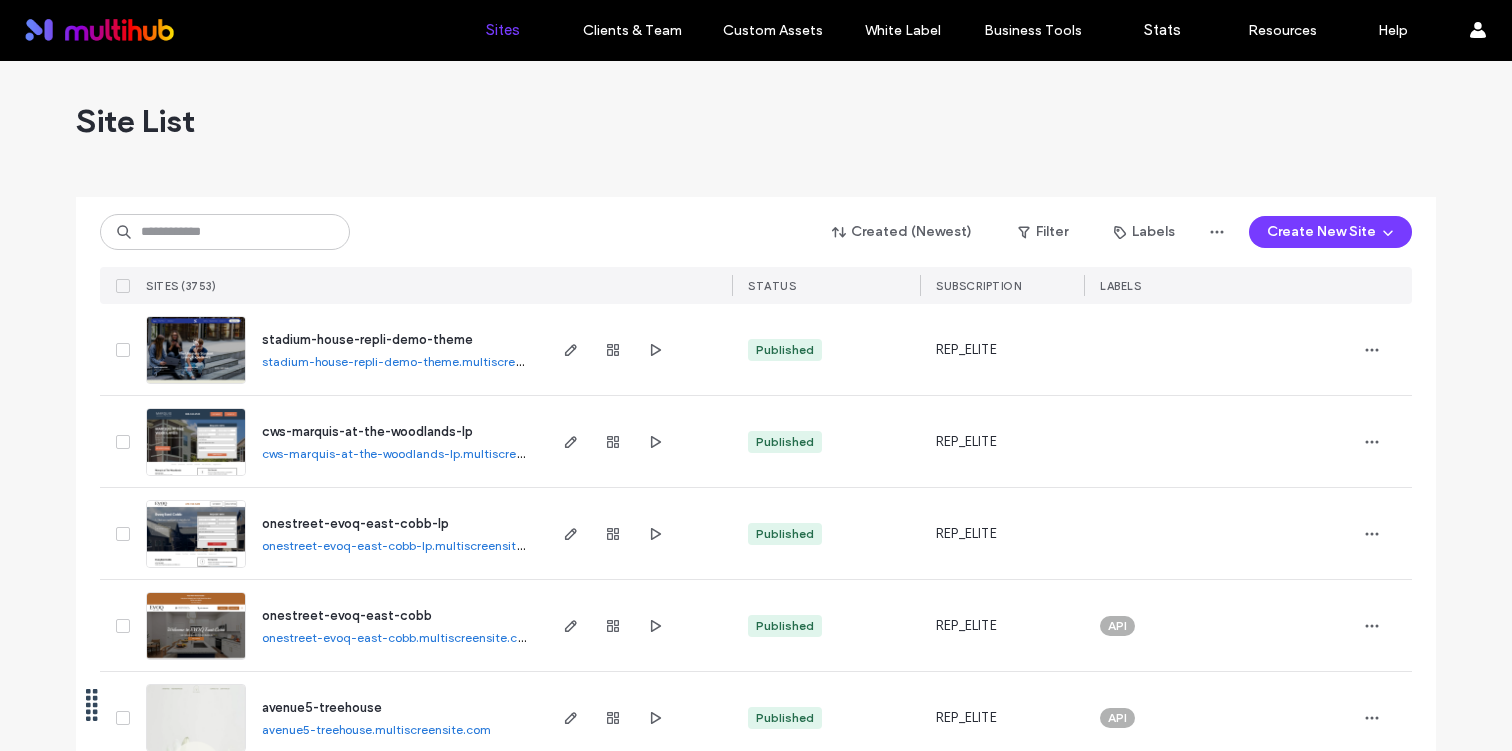 click on "Site List" at bounding box center [756, 121] 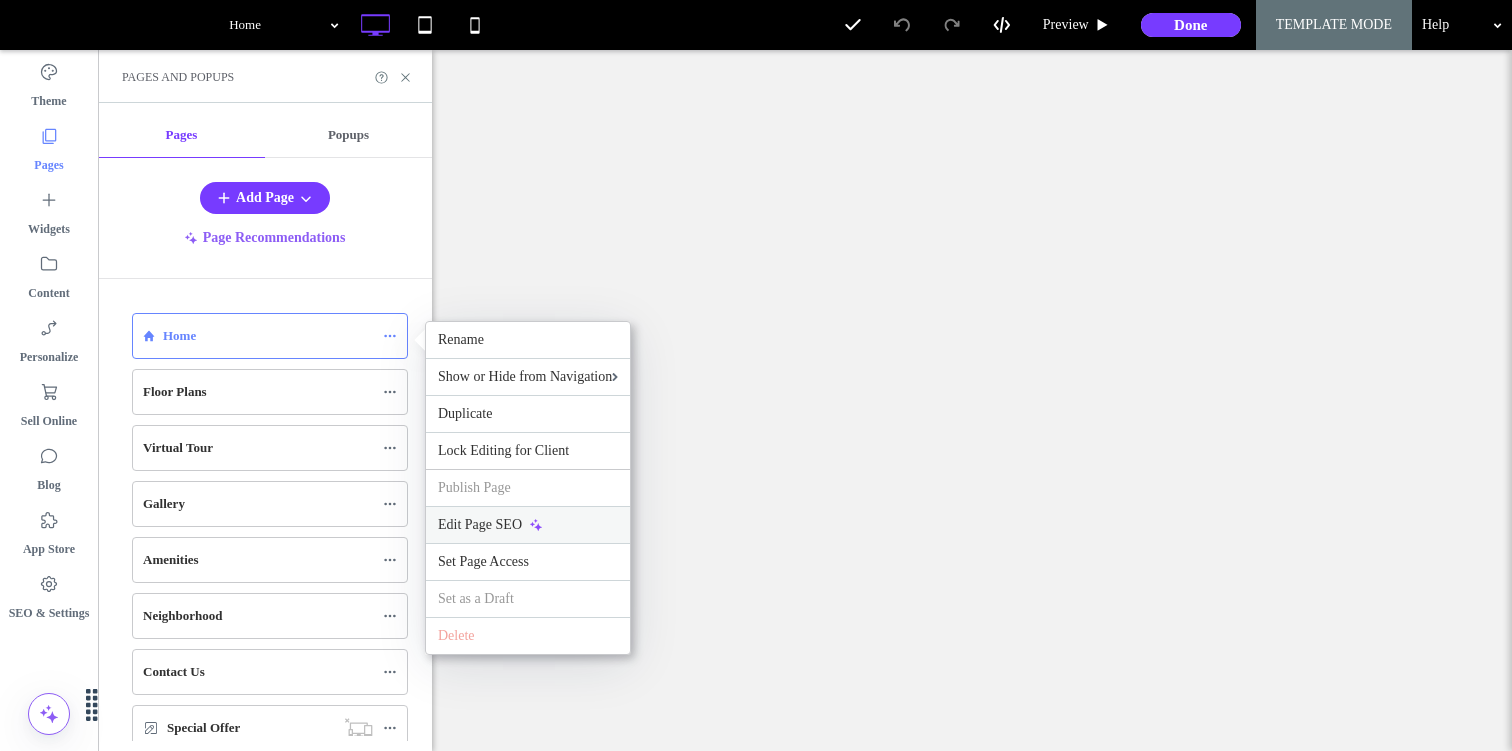 scroll, scrollTop: 0, scrollLeft: 0, axis: both 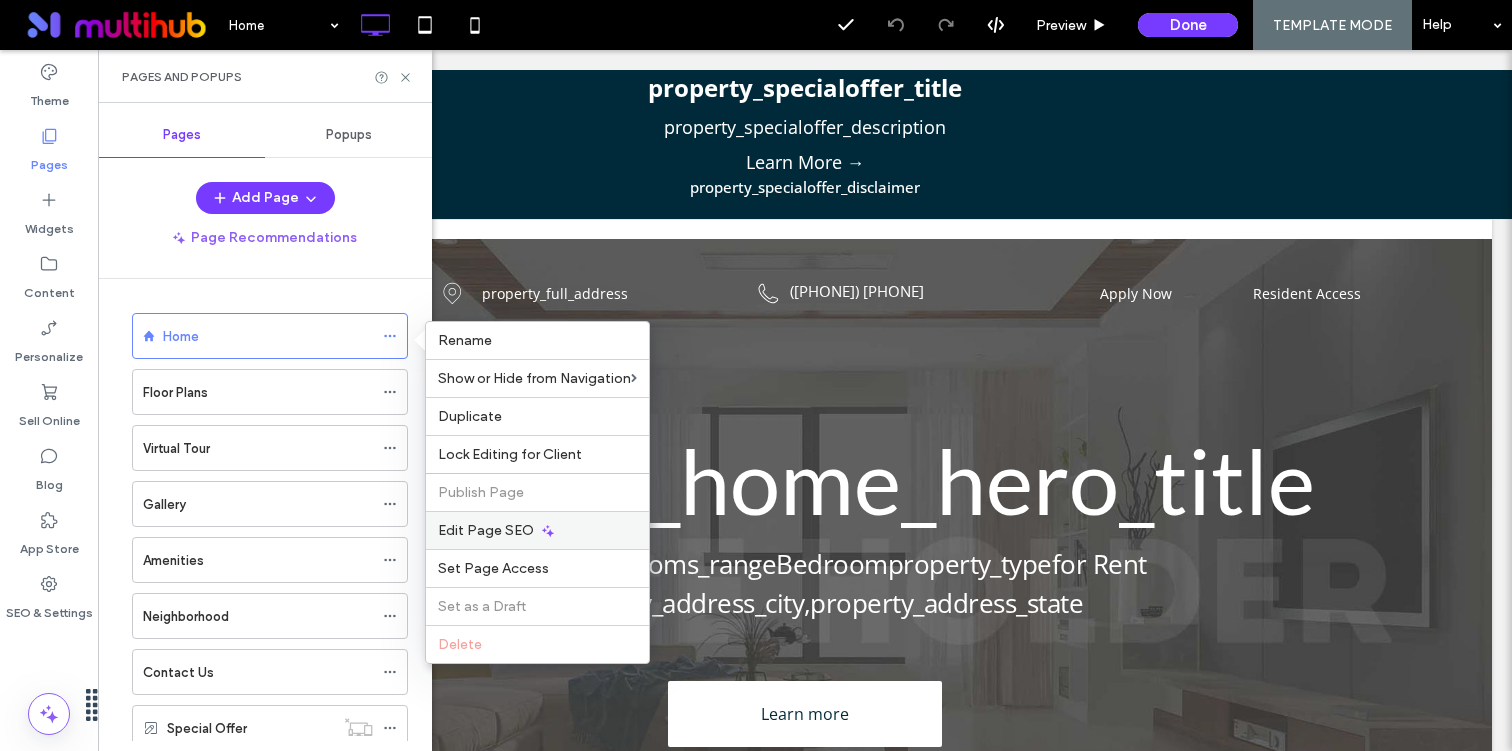 click on "Edit Page SEO" at bounding box center (537, 530) 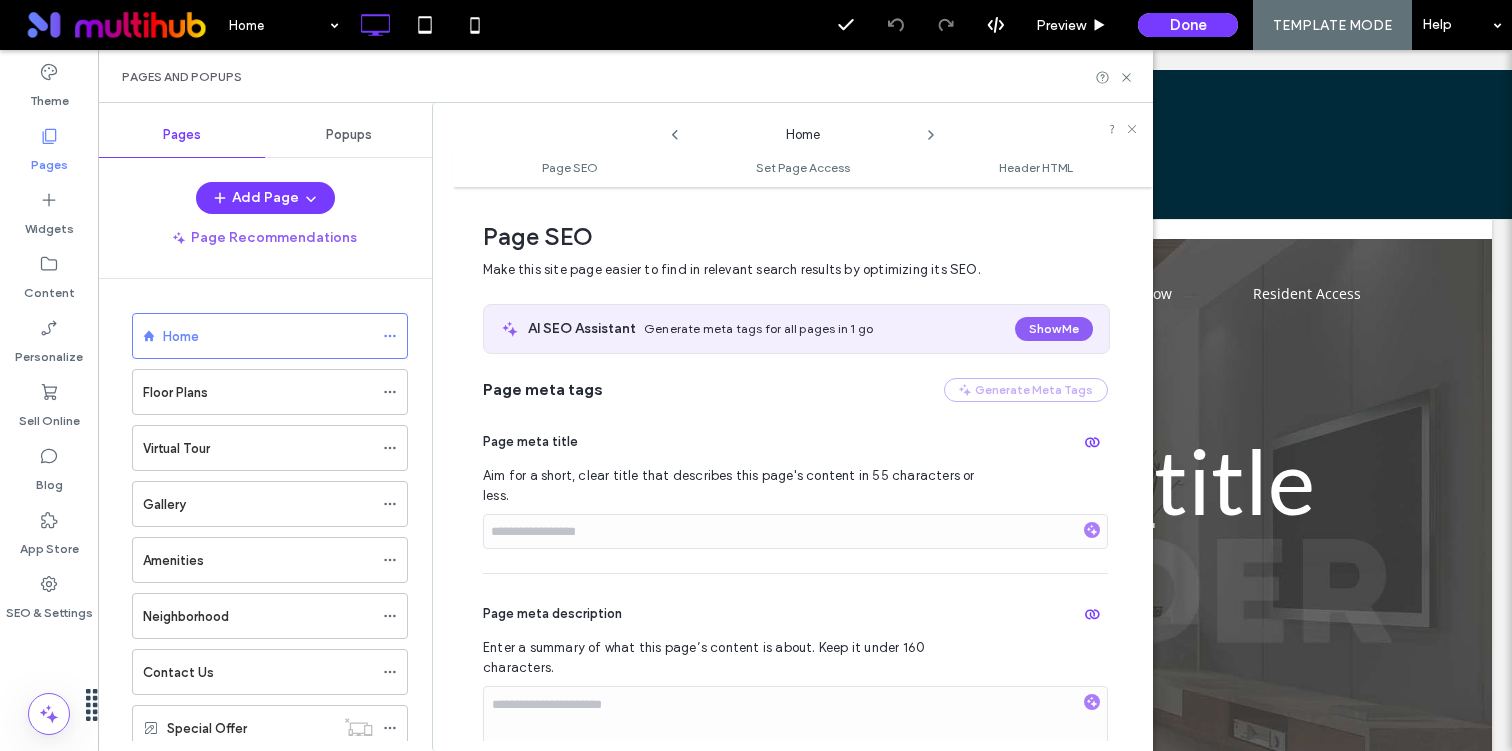scroll, scrollTop: 10, scrollLeft: 0, axis: vertical 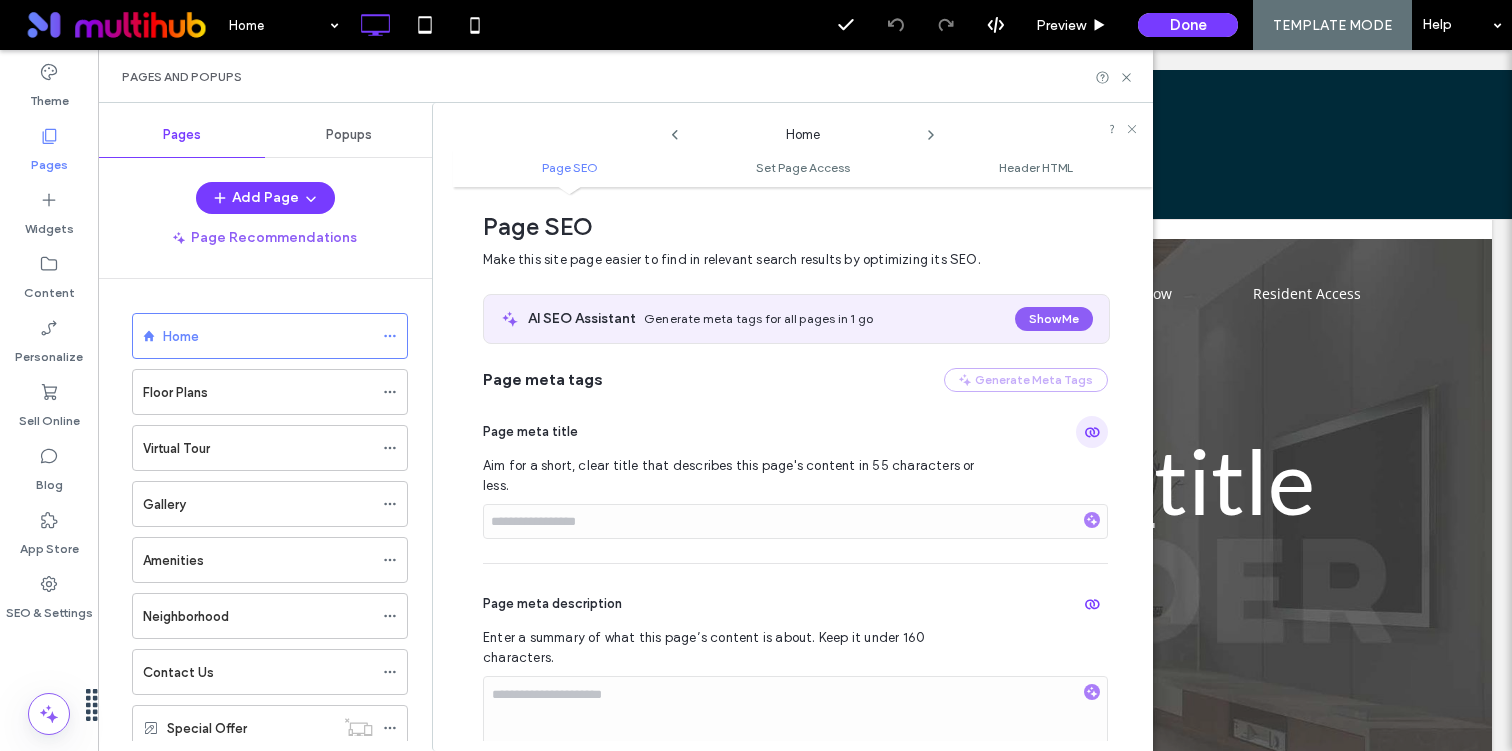 click 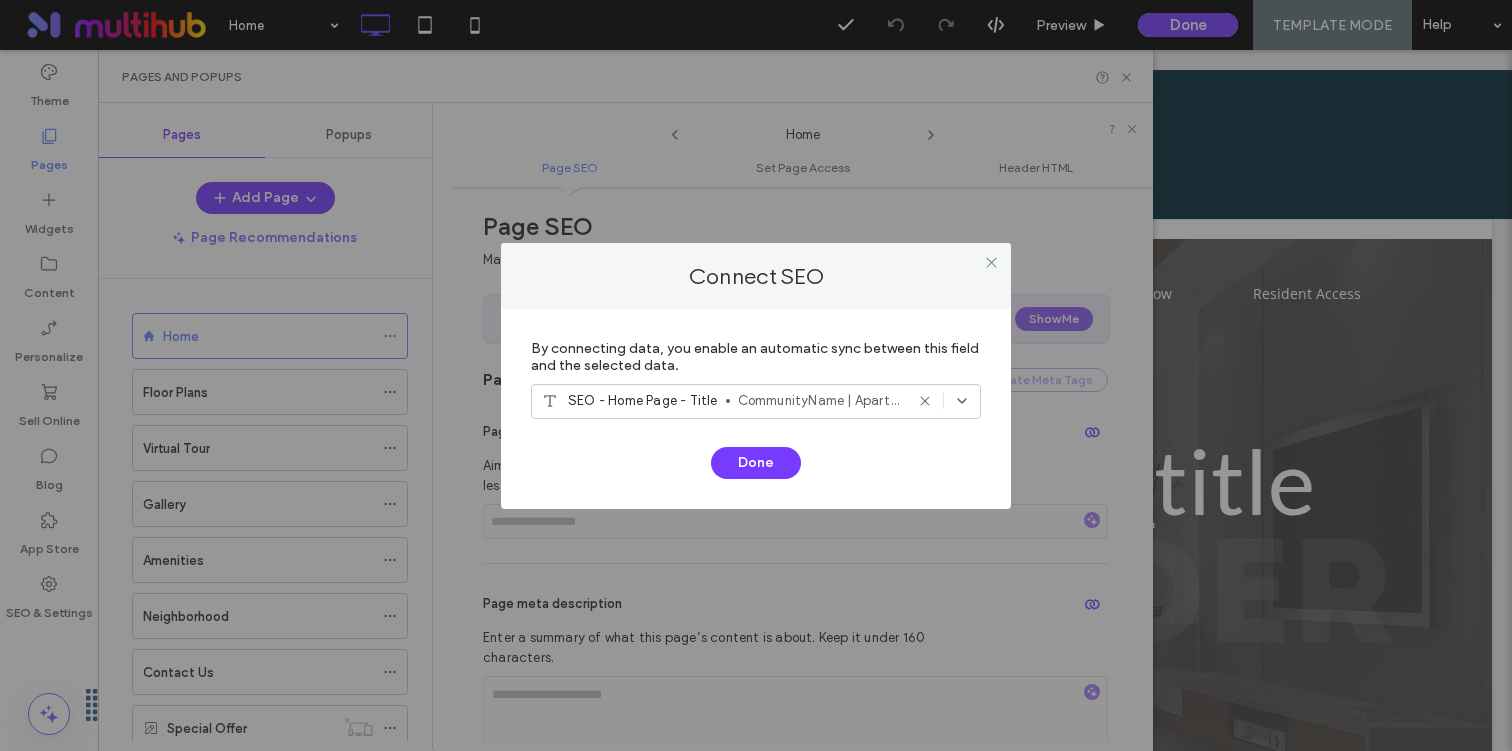 click 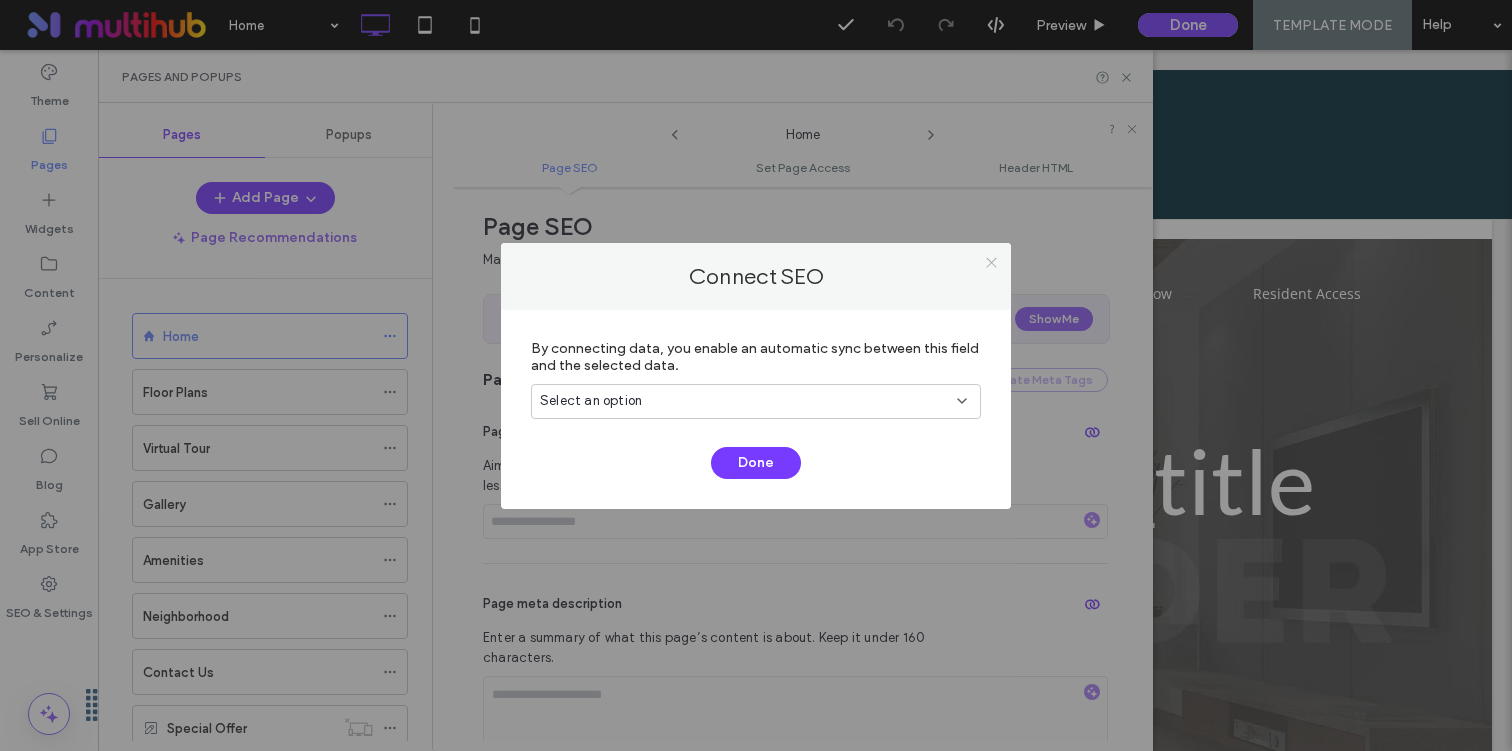 click 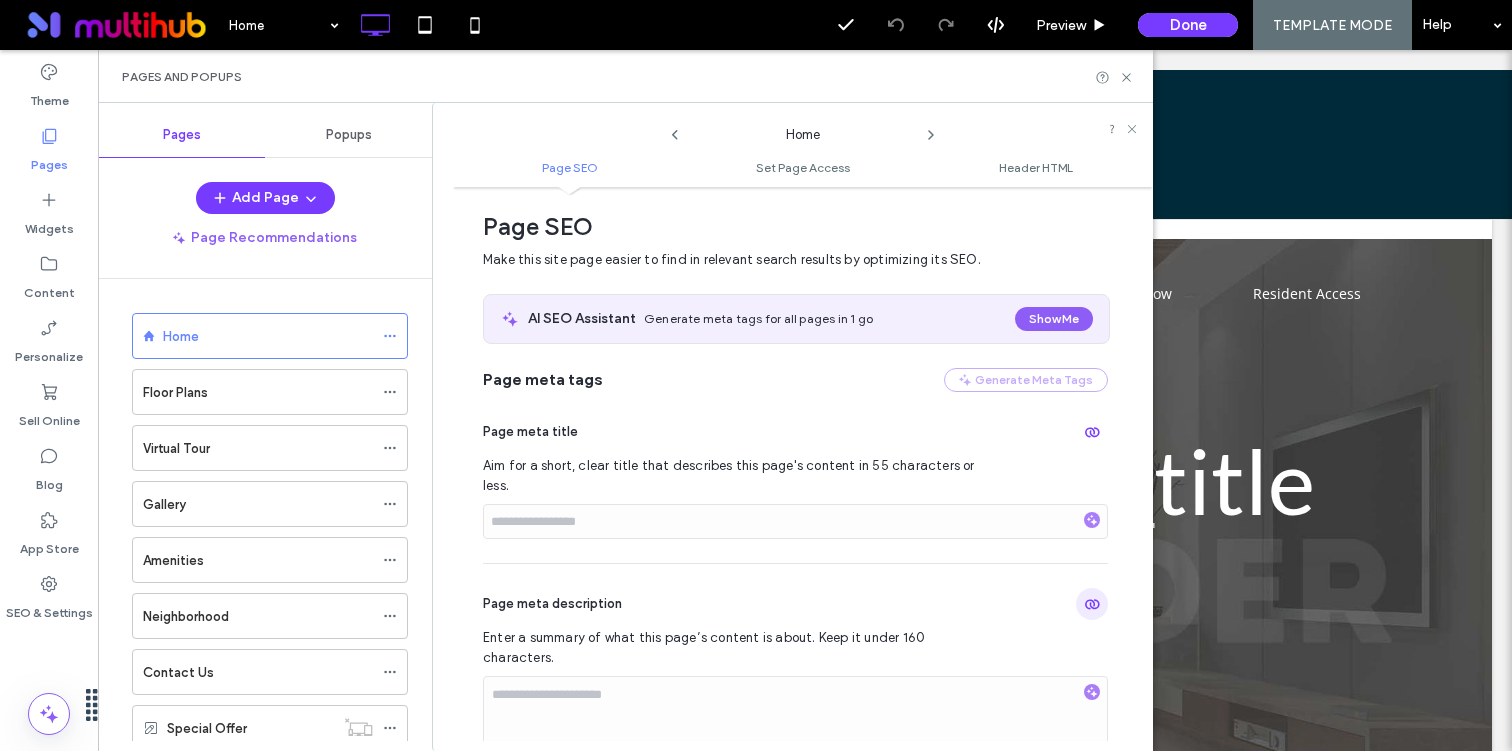 click at bounding box center (1092, 604) 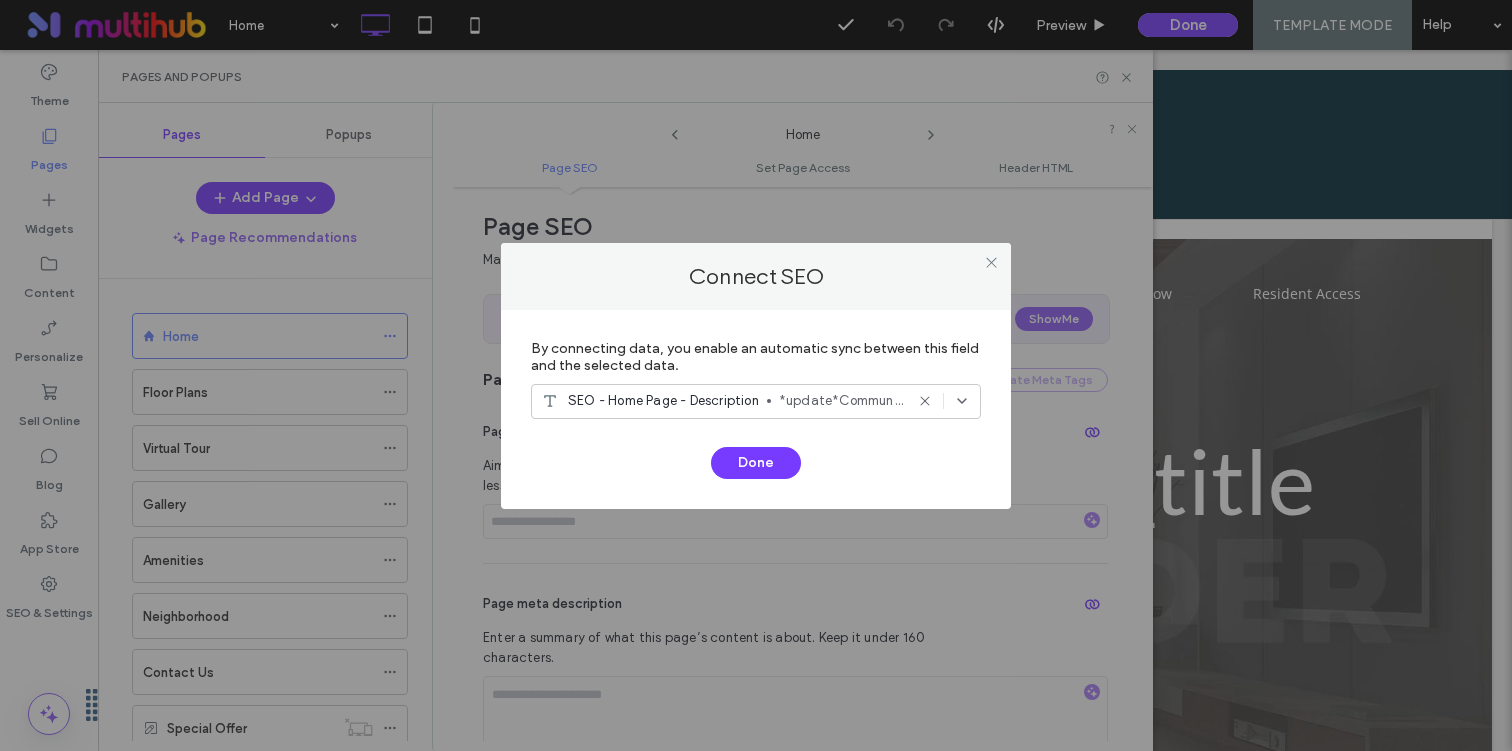 click 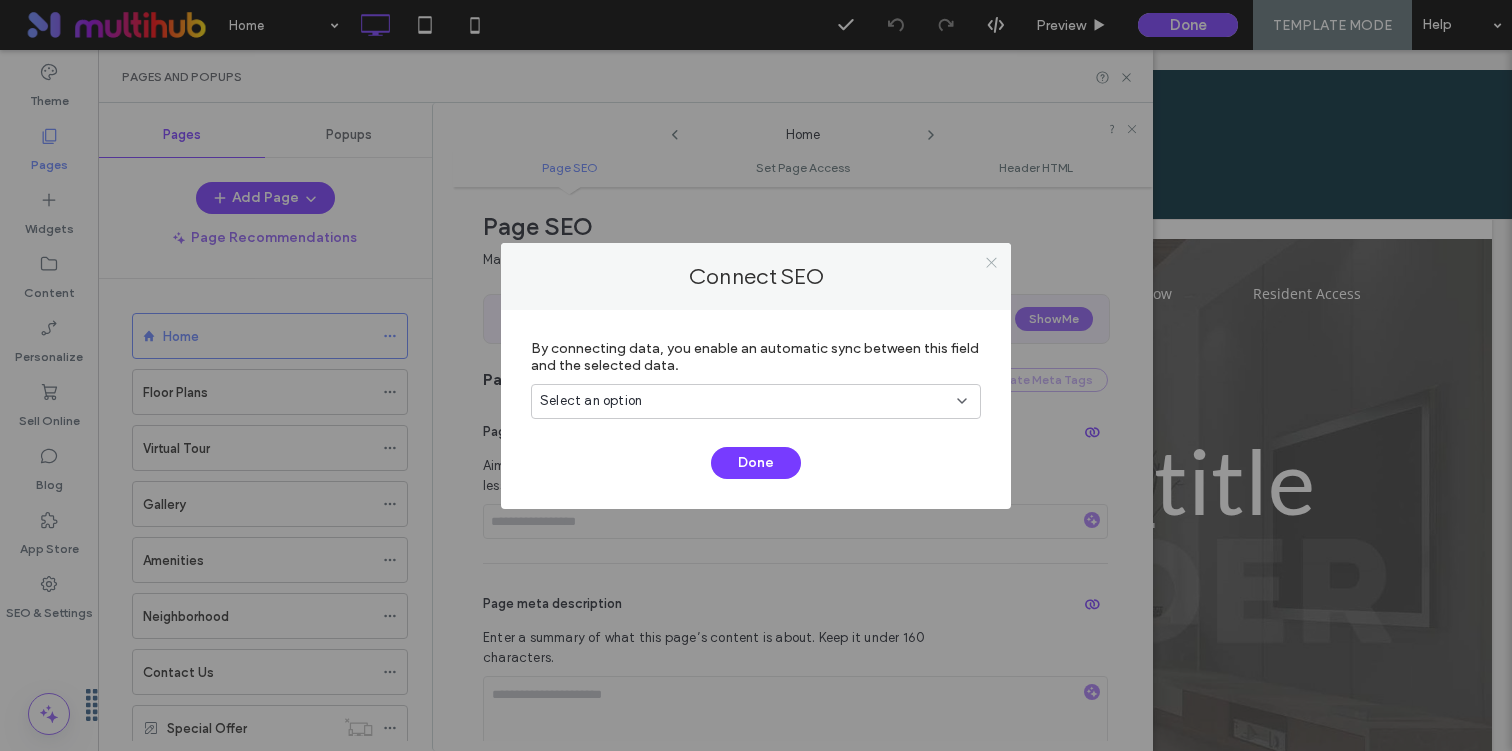 click 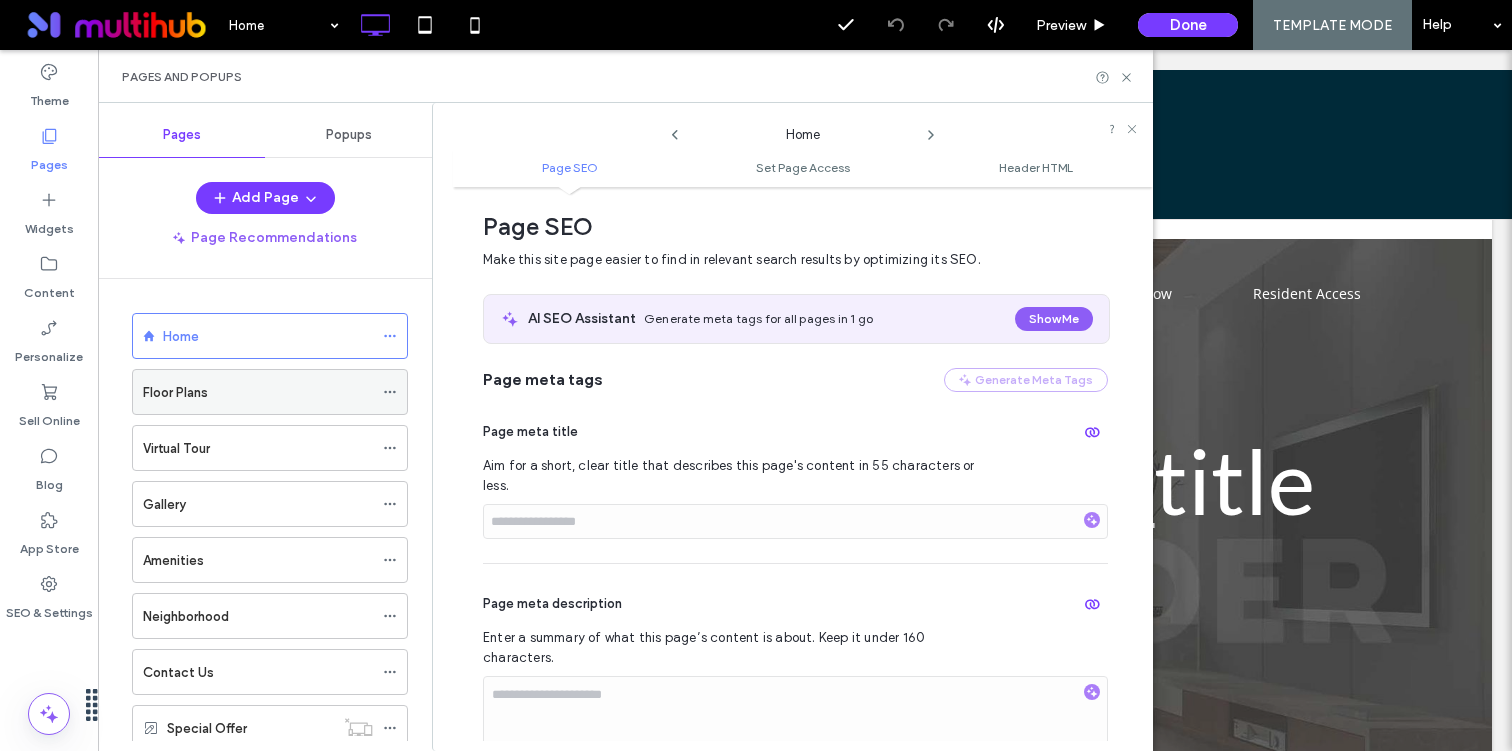 click at bounding box center [390, 392] 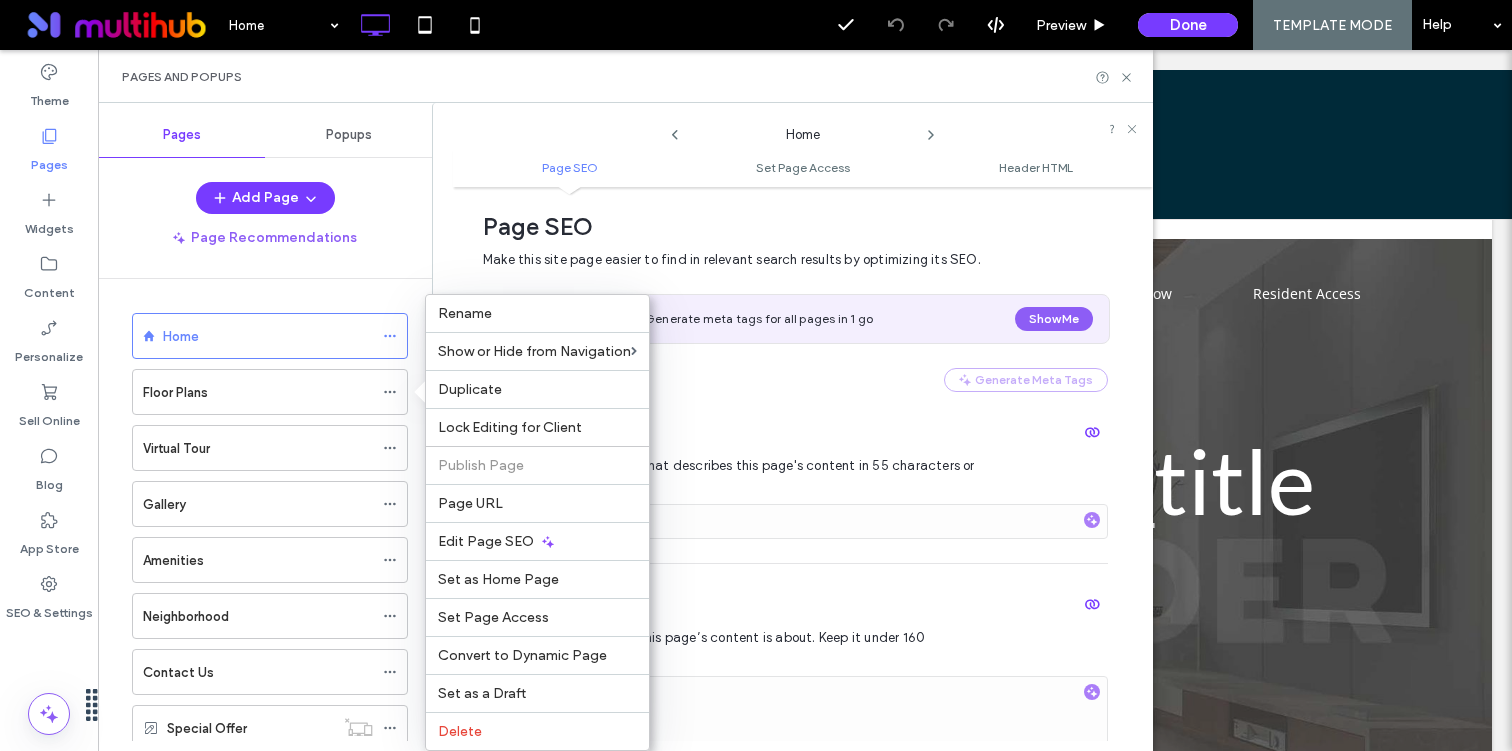click 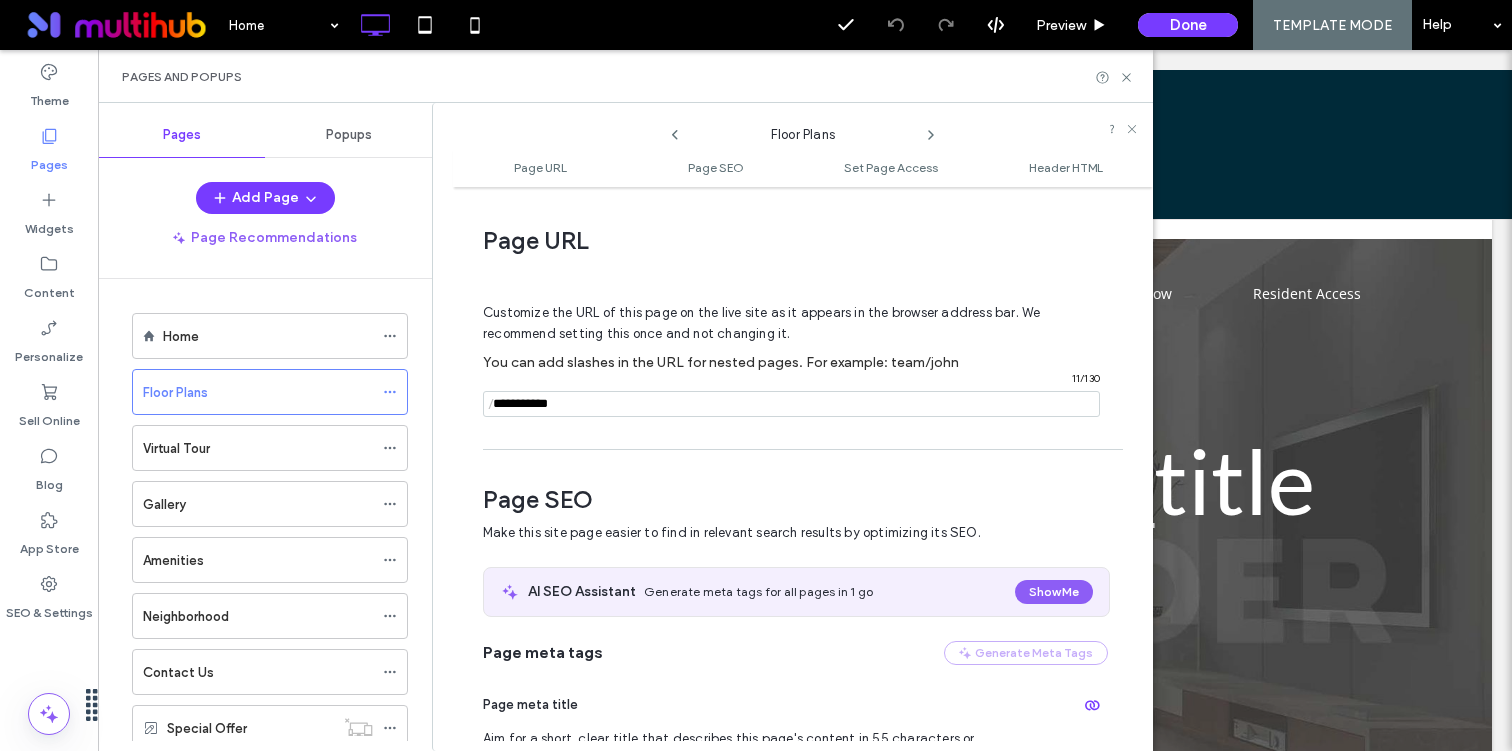 scroll, scrollTop: 275, scrollLeft: 0, axis: vertical 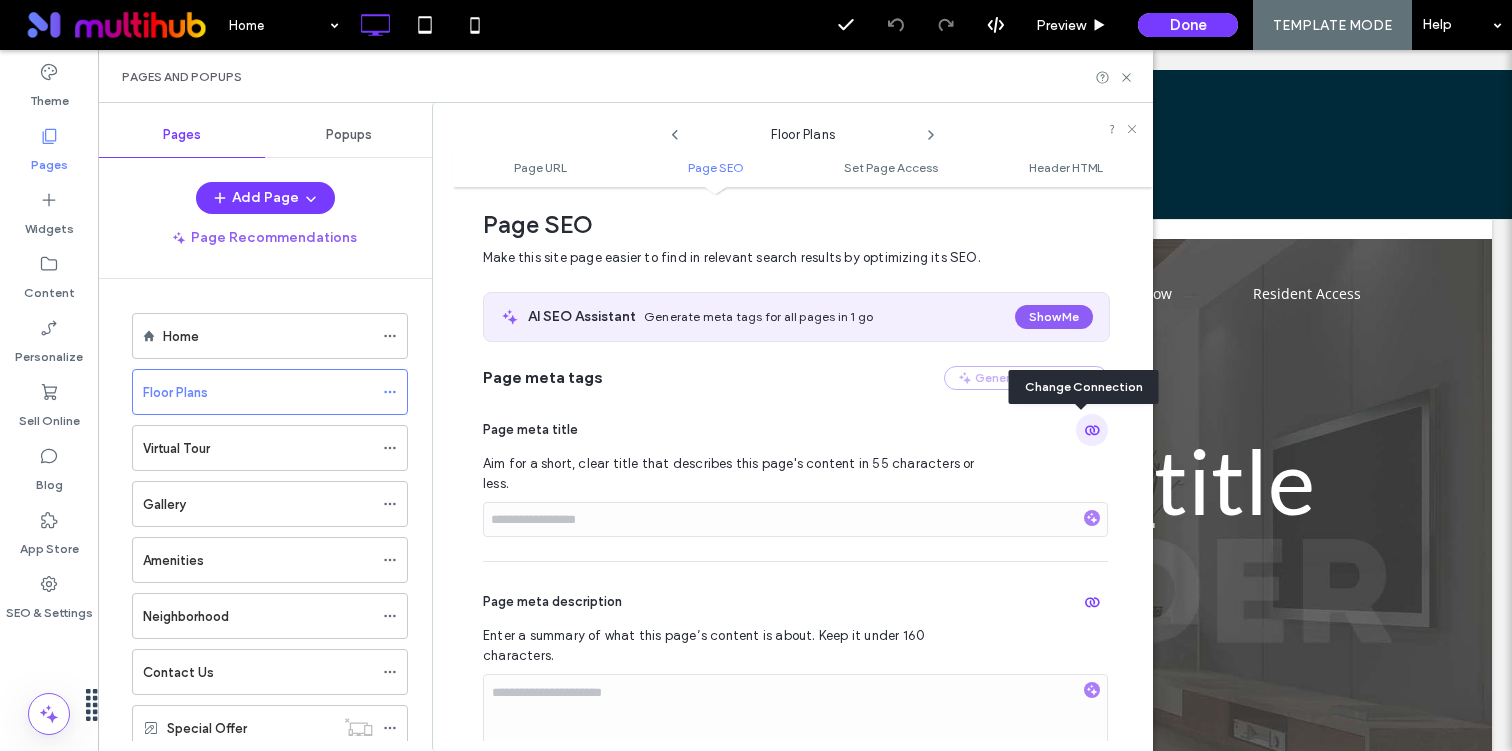 click 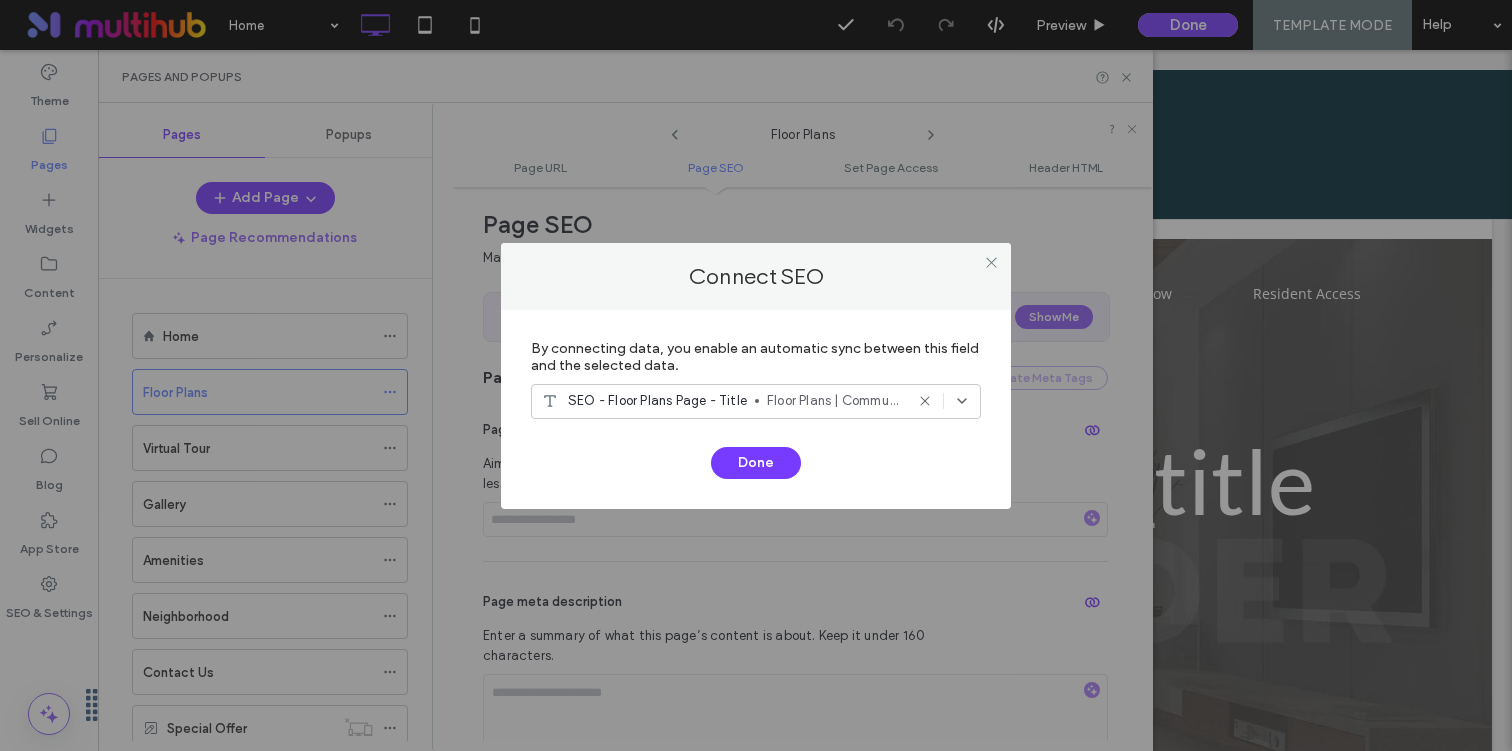click 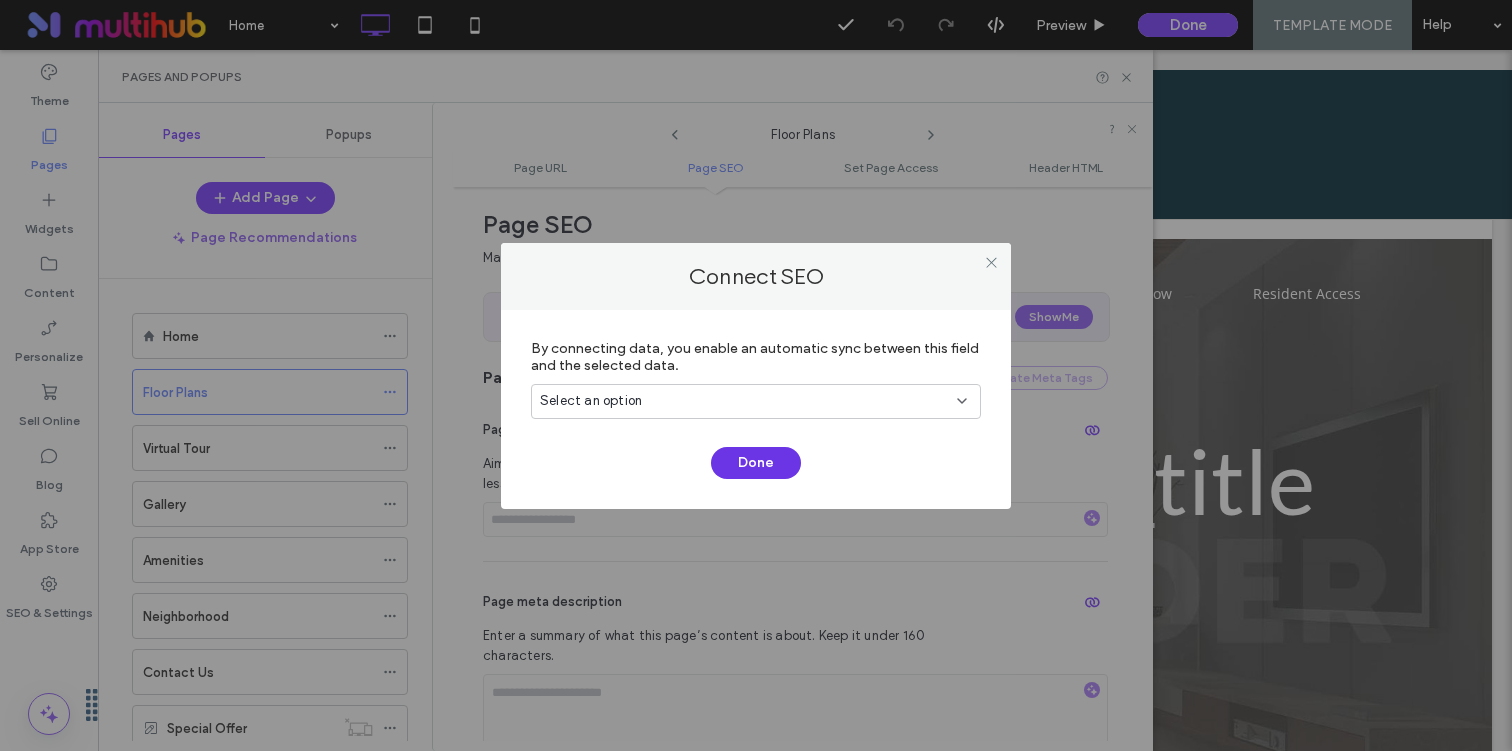 click on "Done" at bounding box center (756, 463) 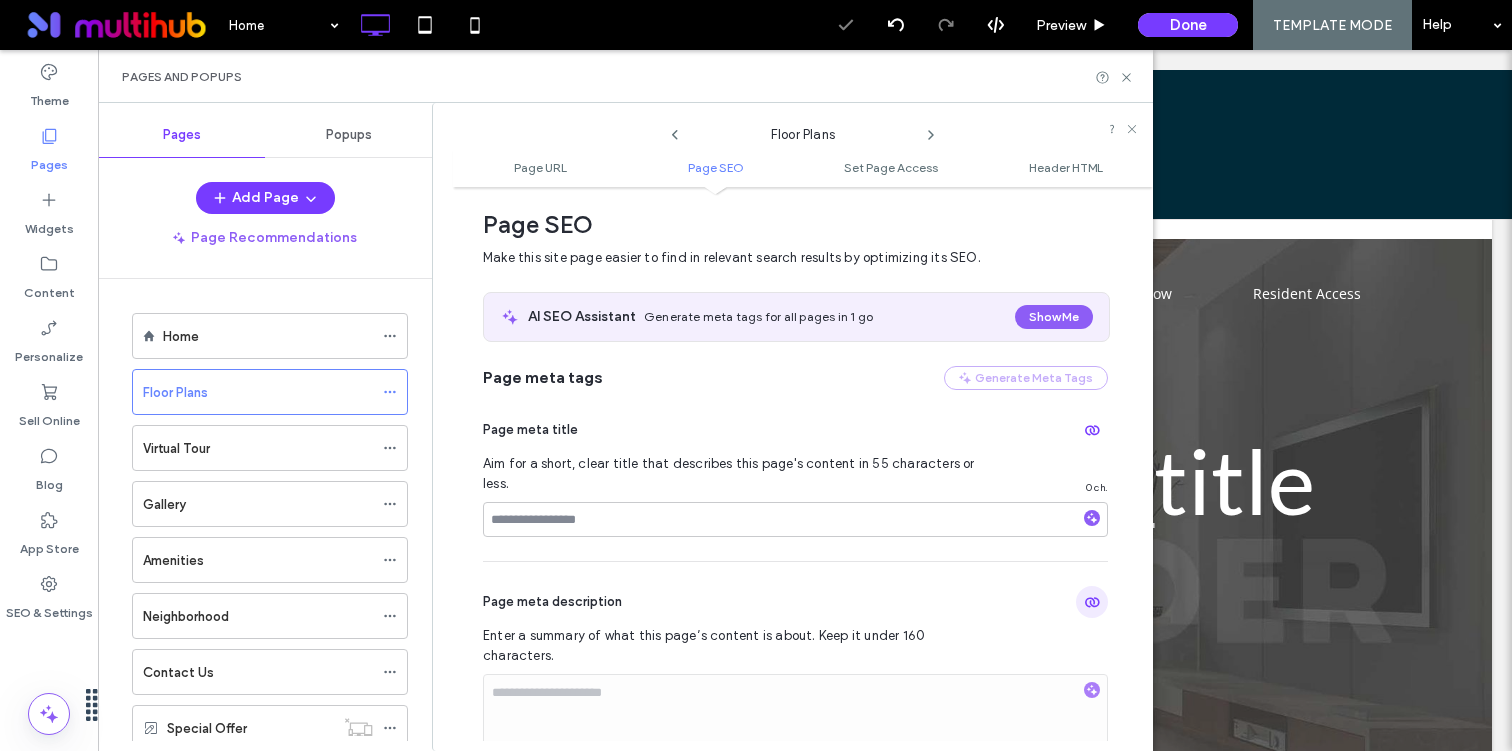 click at bounding box center [1092, 602] 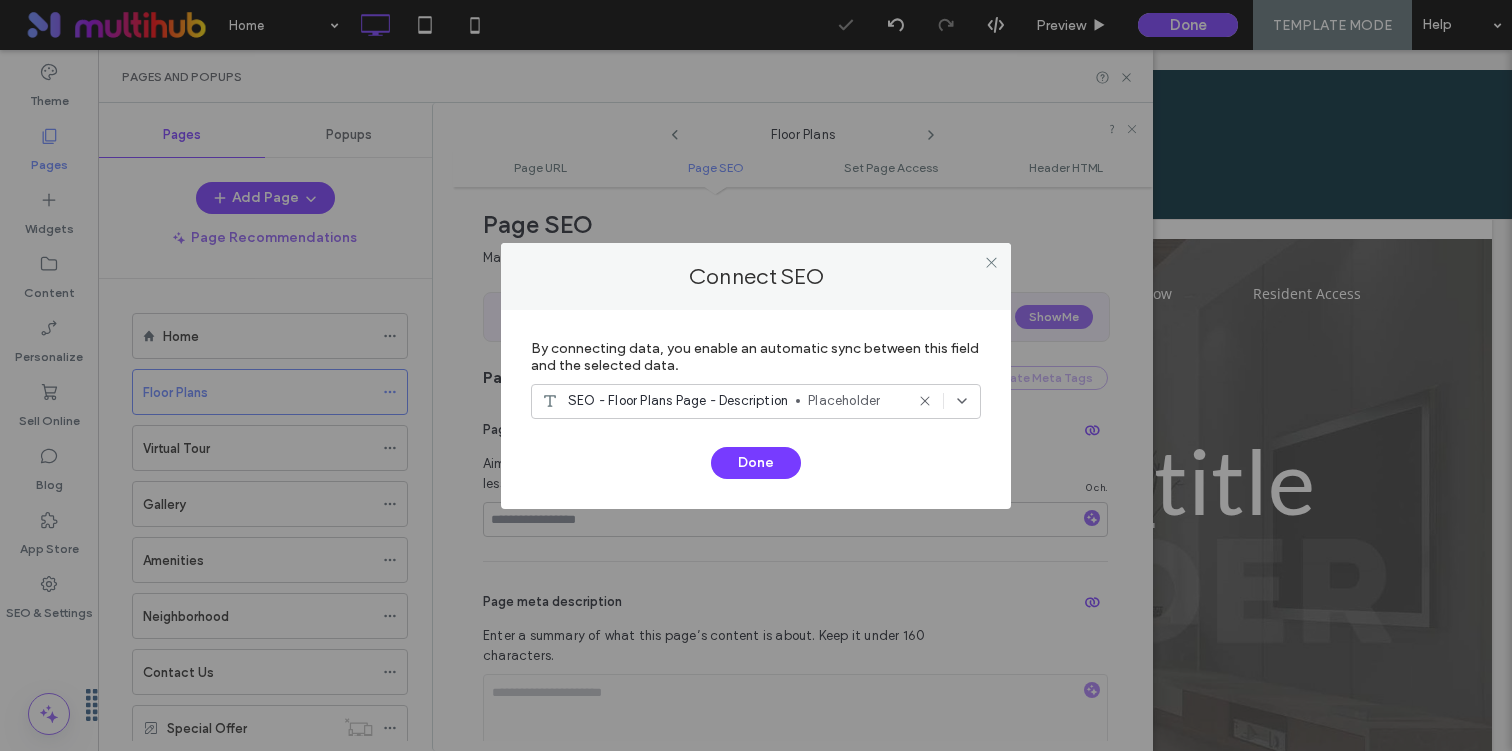 click 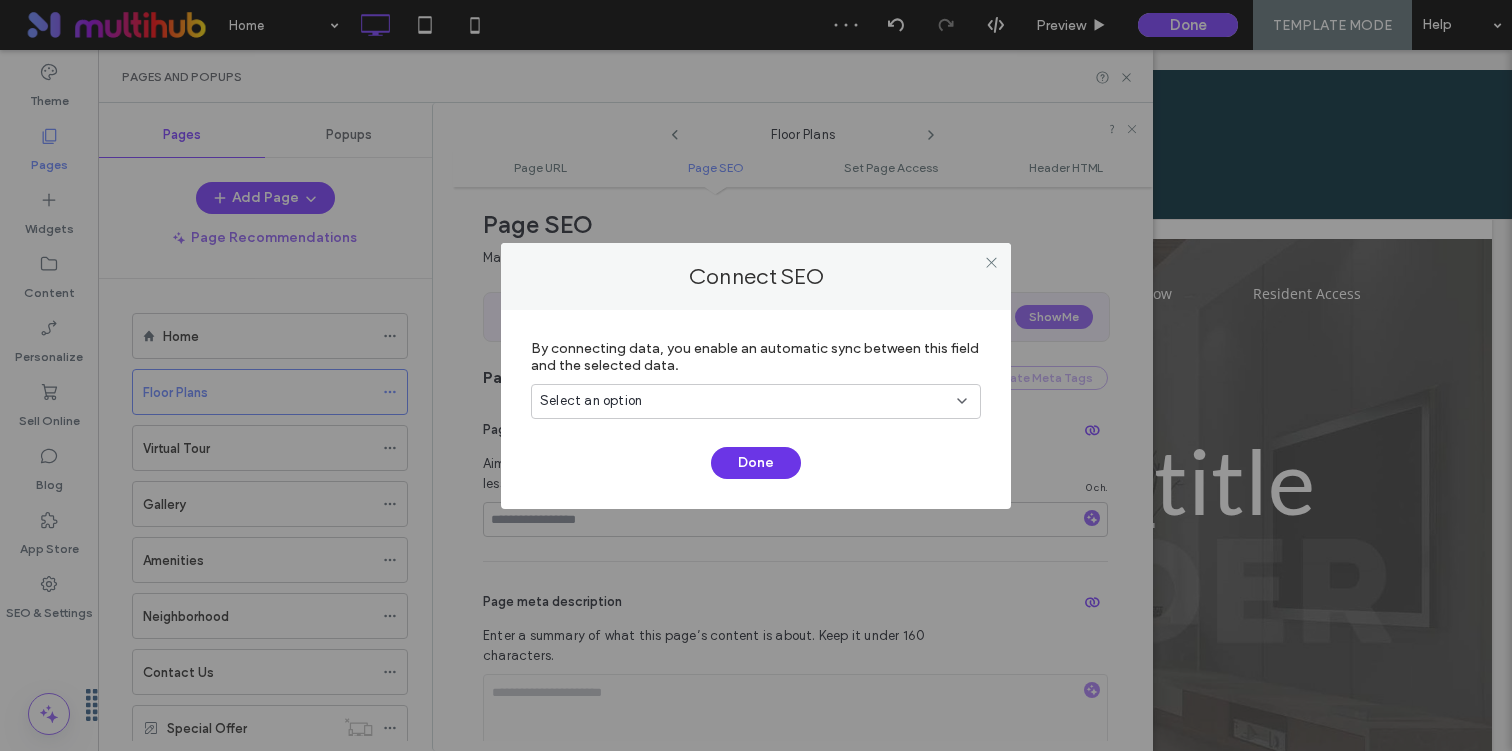 click on "Done" at bounding box center (756, 463) 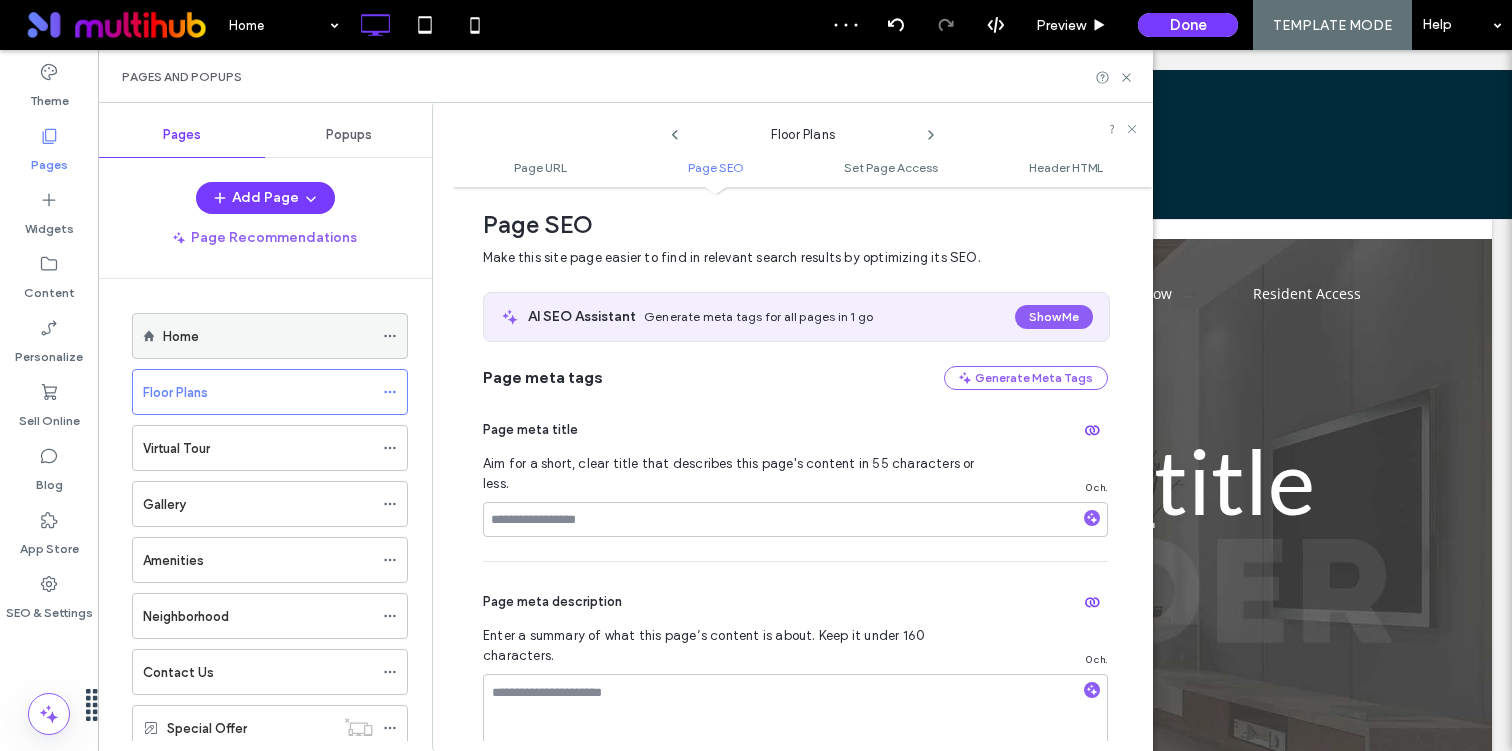click 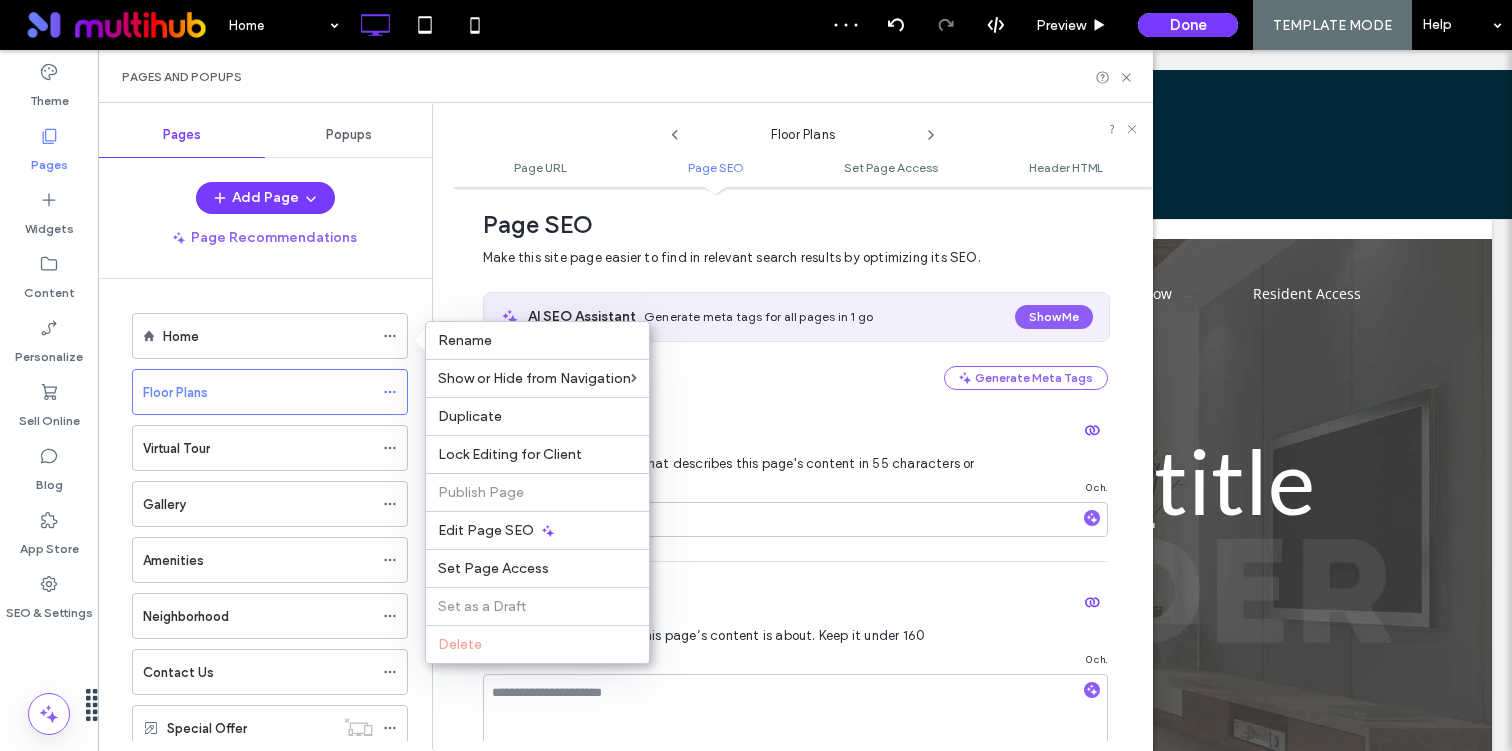 click 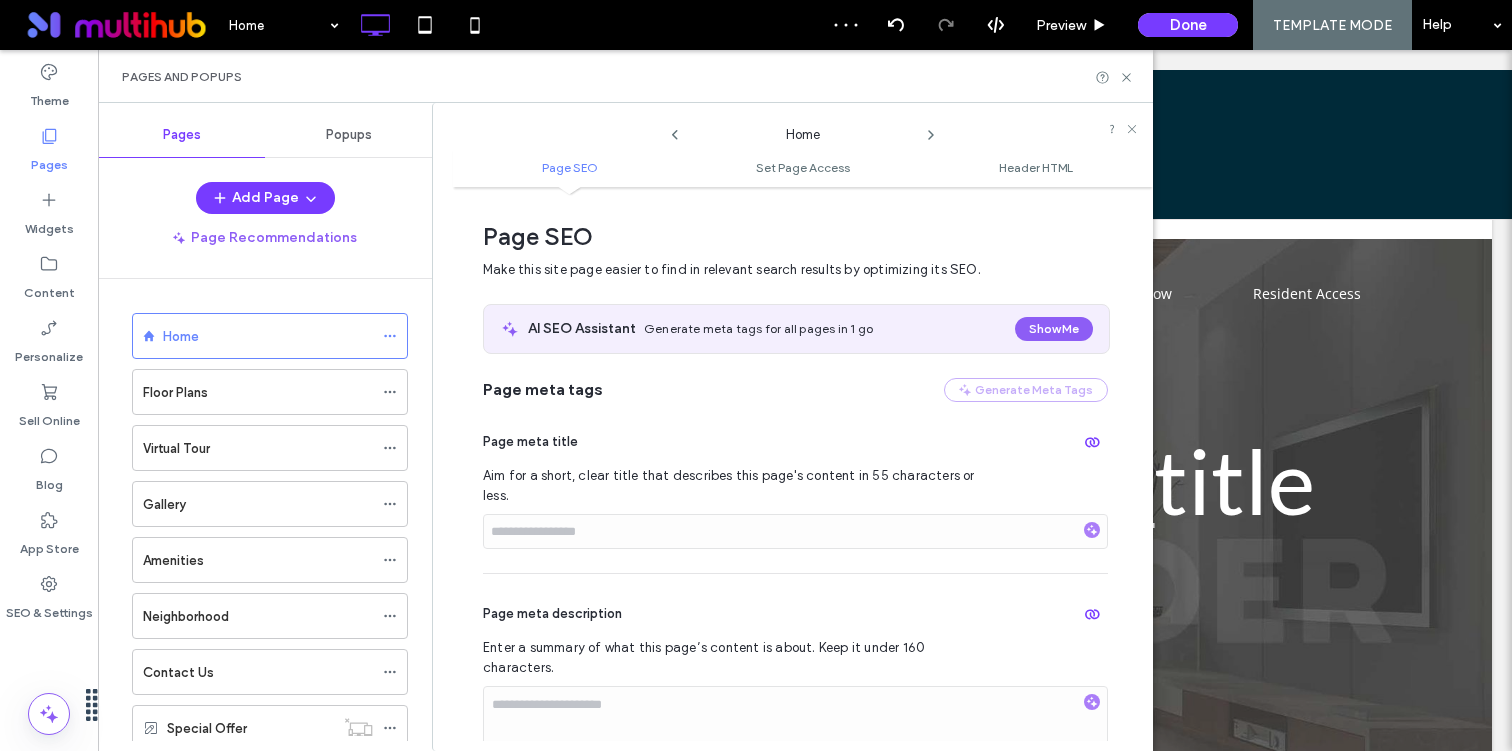 scroll, scrollTop: 10, scrollLeft: 0, axis: vertical 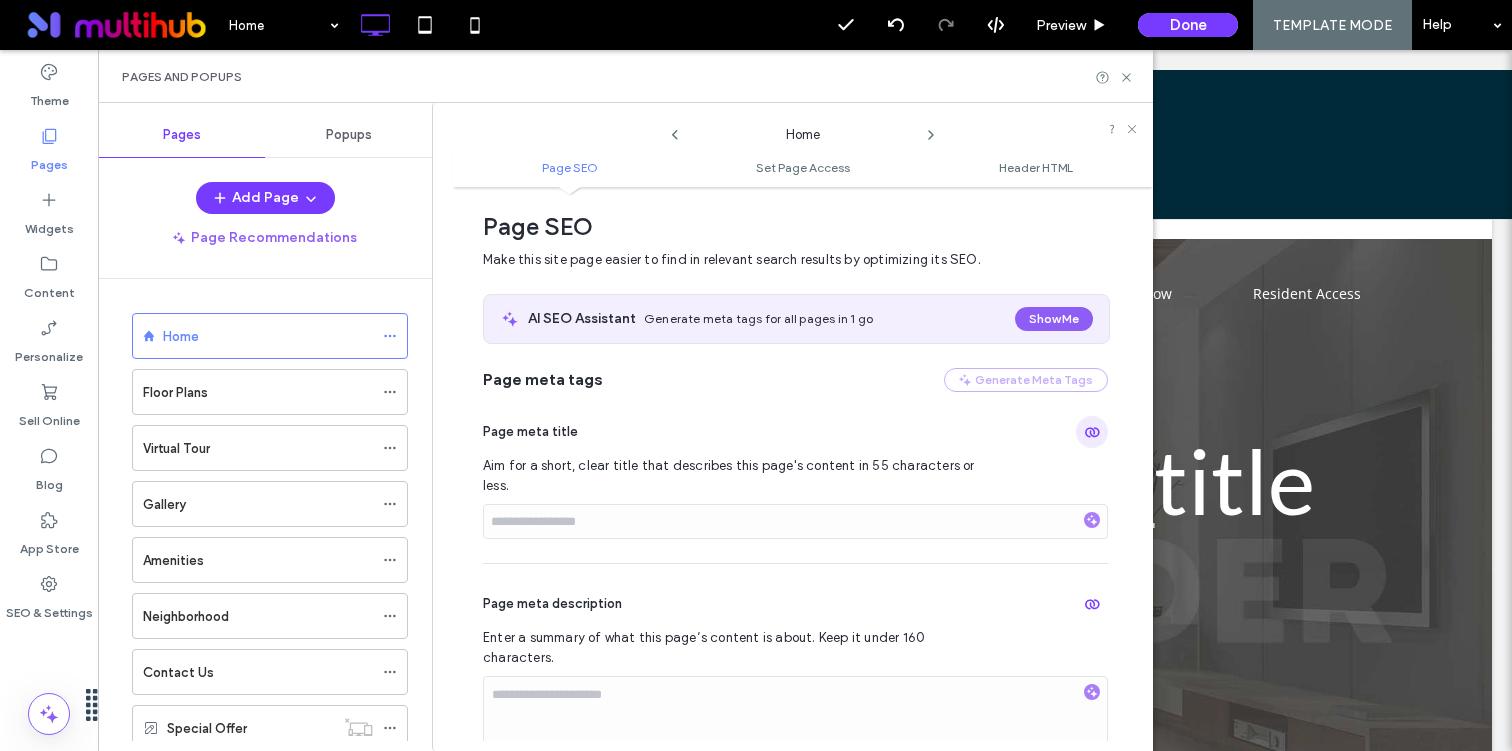 click 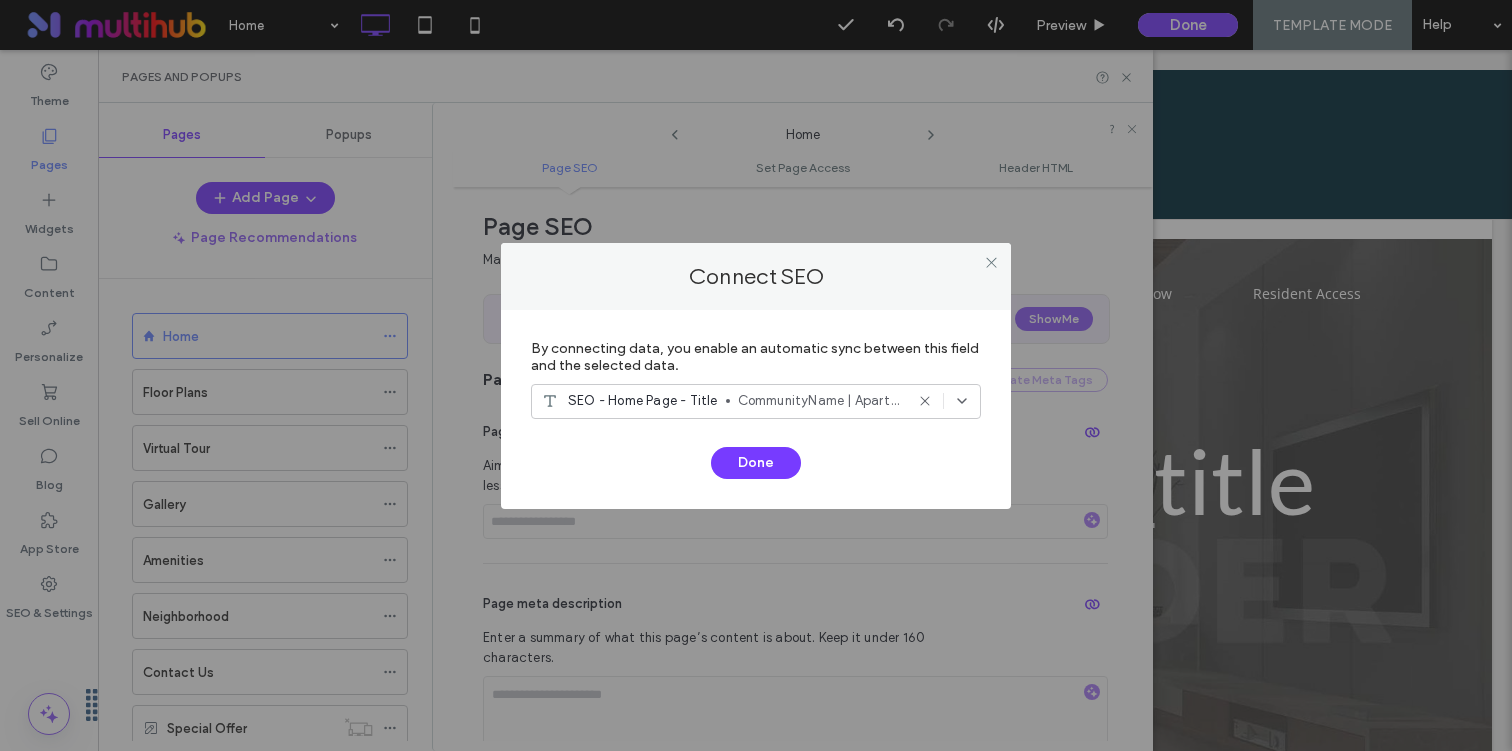 click 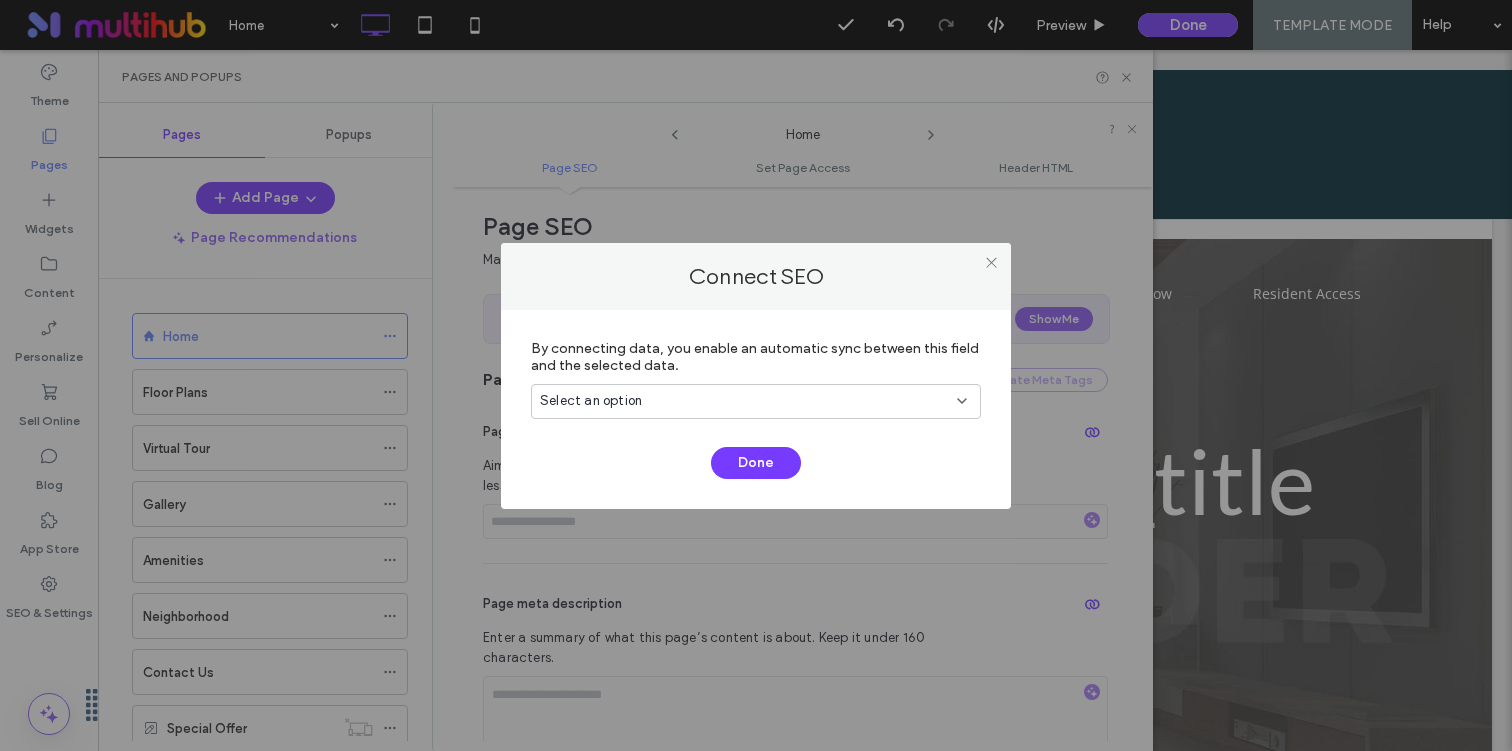 click on "By connecting data, you enable an automatic sync between this field and the selected data. Select an option Done" at bounding box center [756, 409] 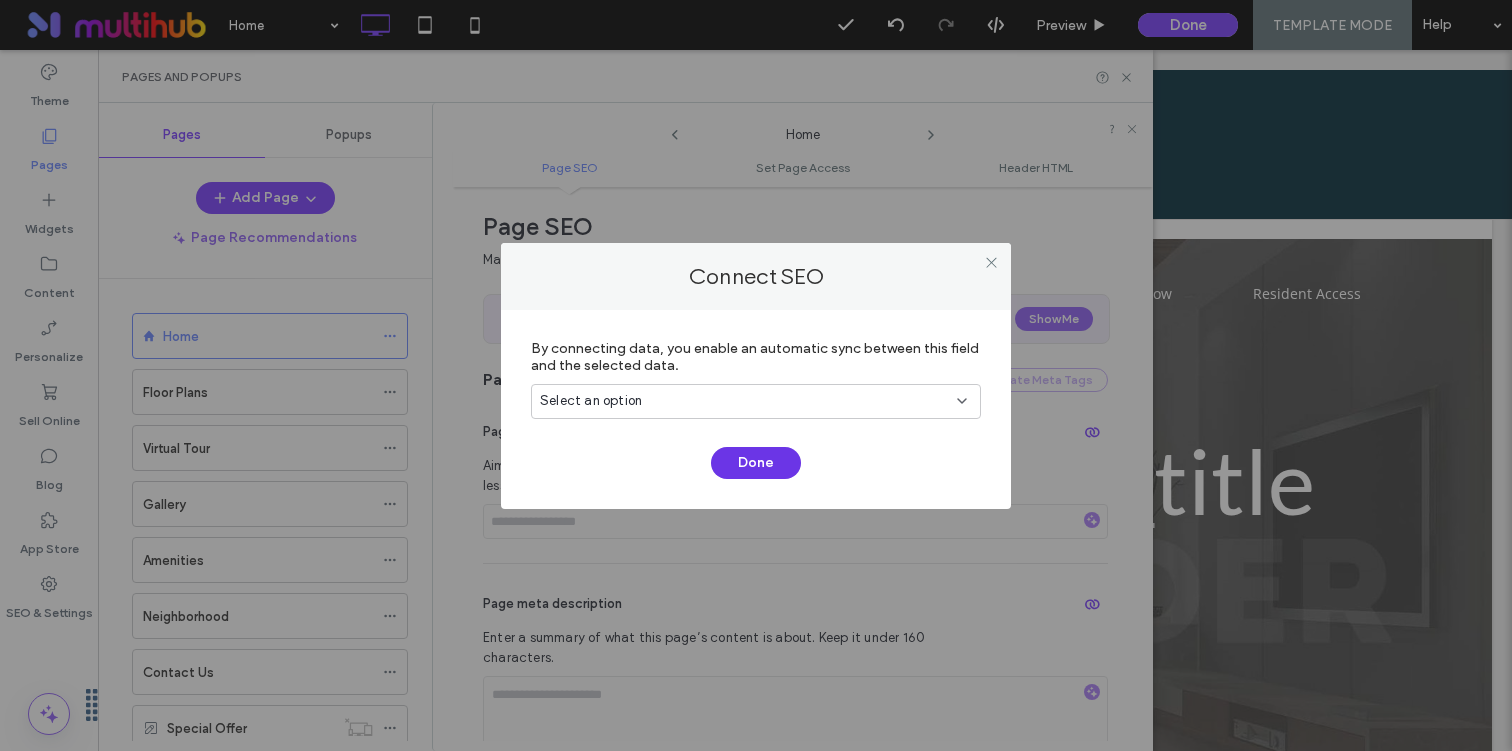 click on "Done" at bounding box center (756, 463) 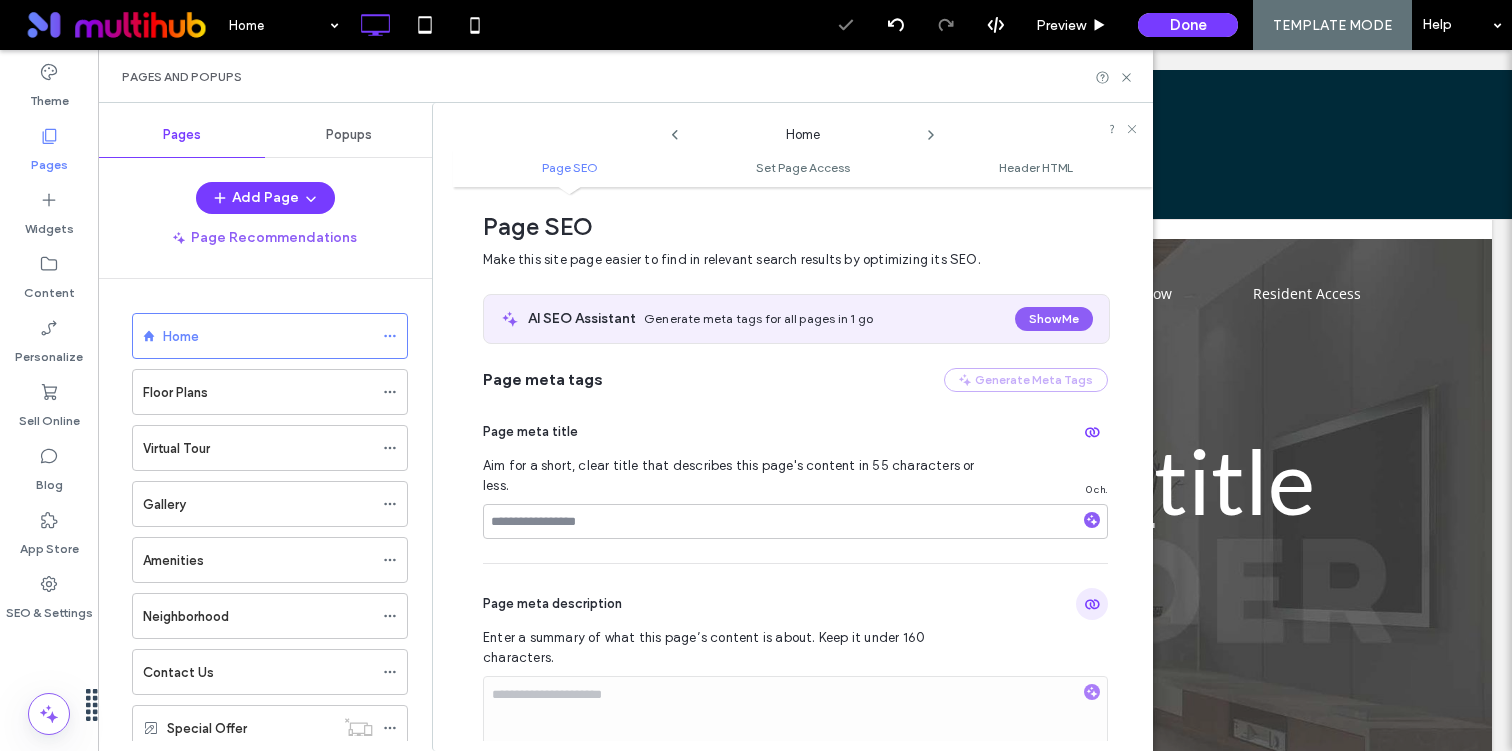 click 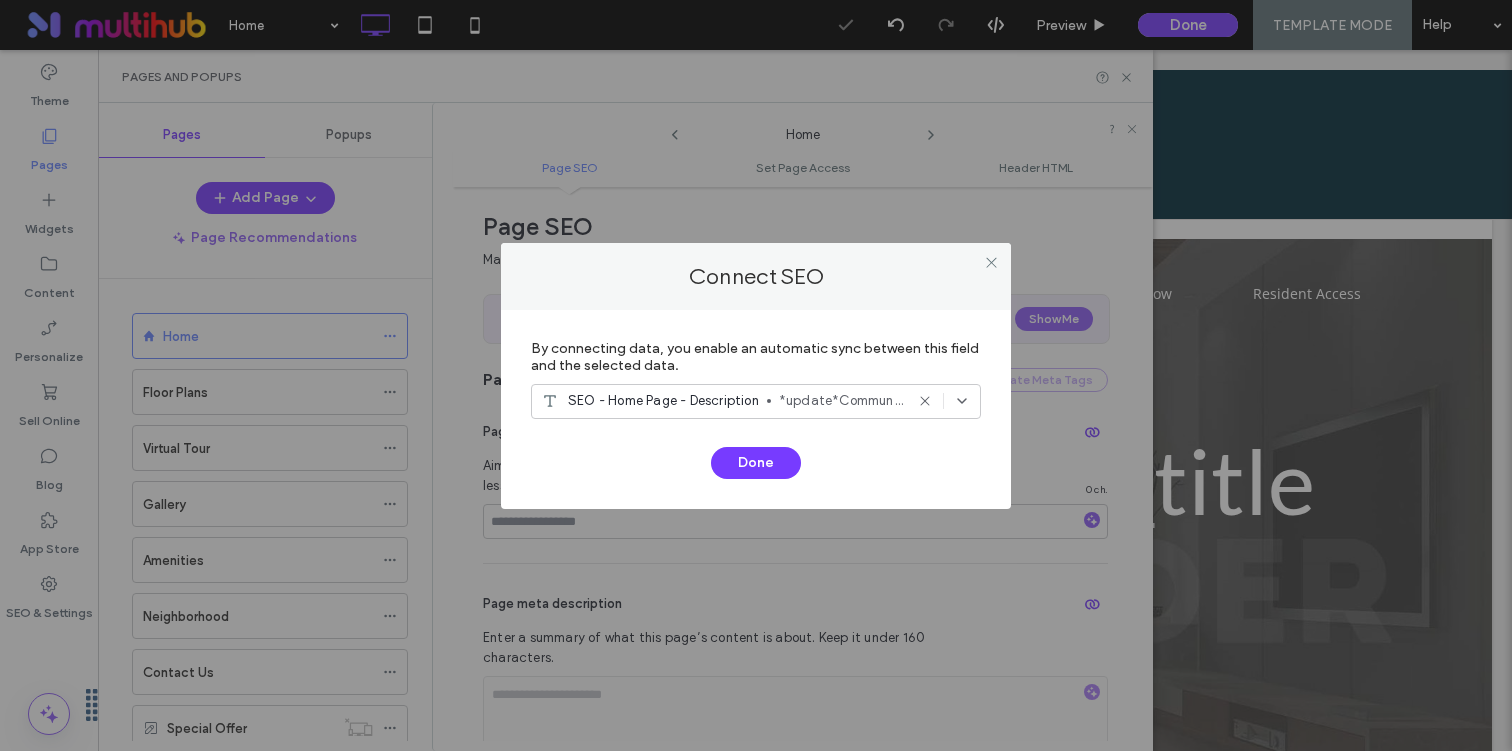 click 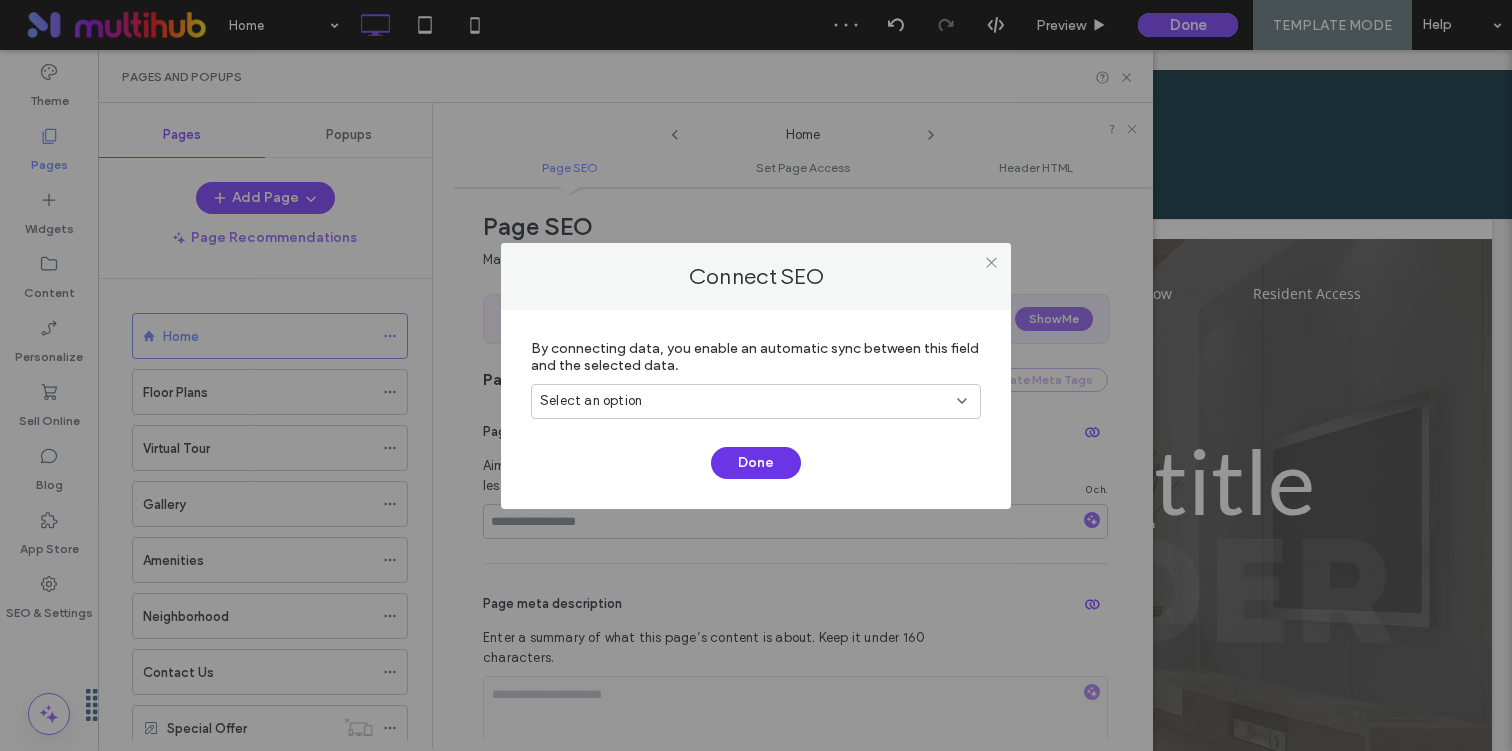 click on "Done" at bounding box center [756, 463] 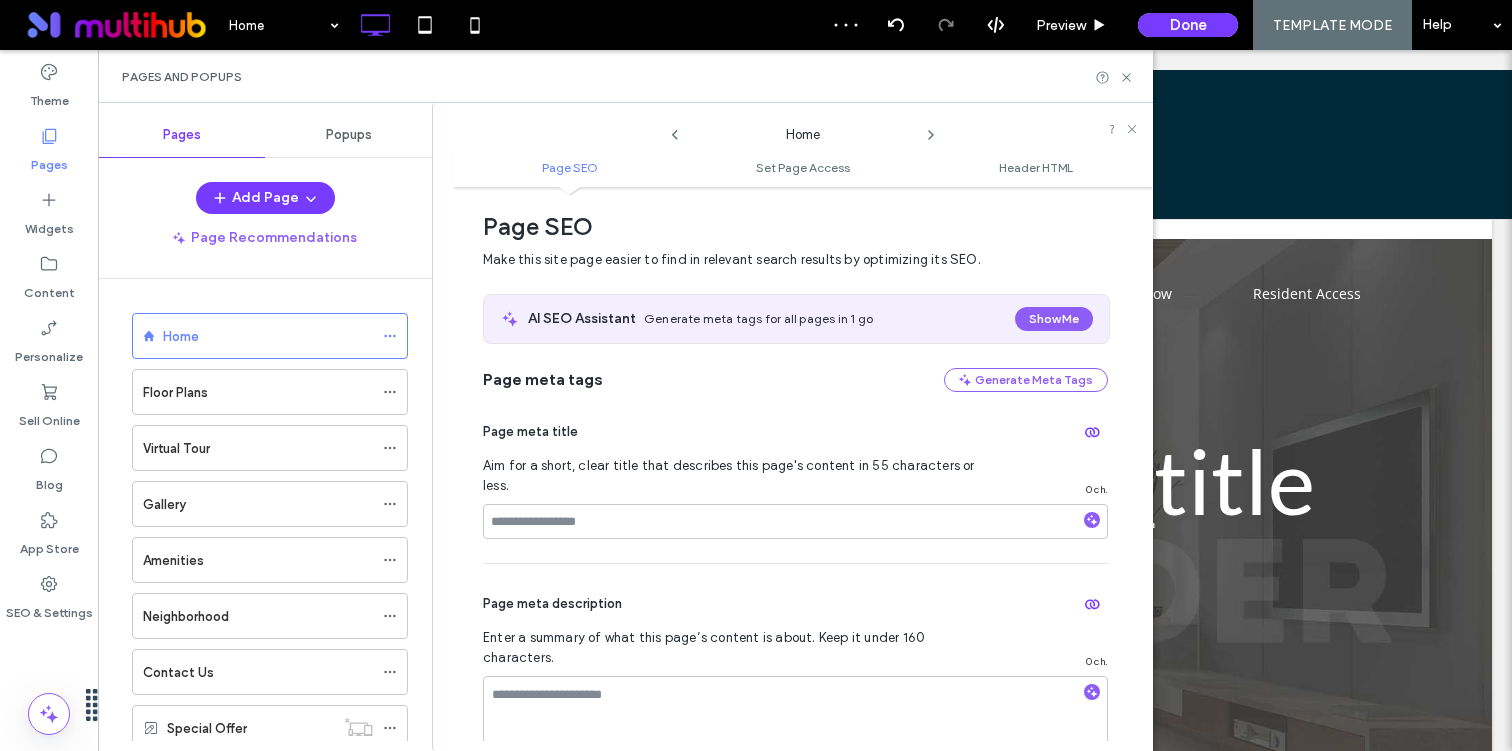 click 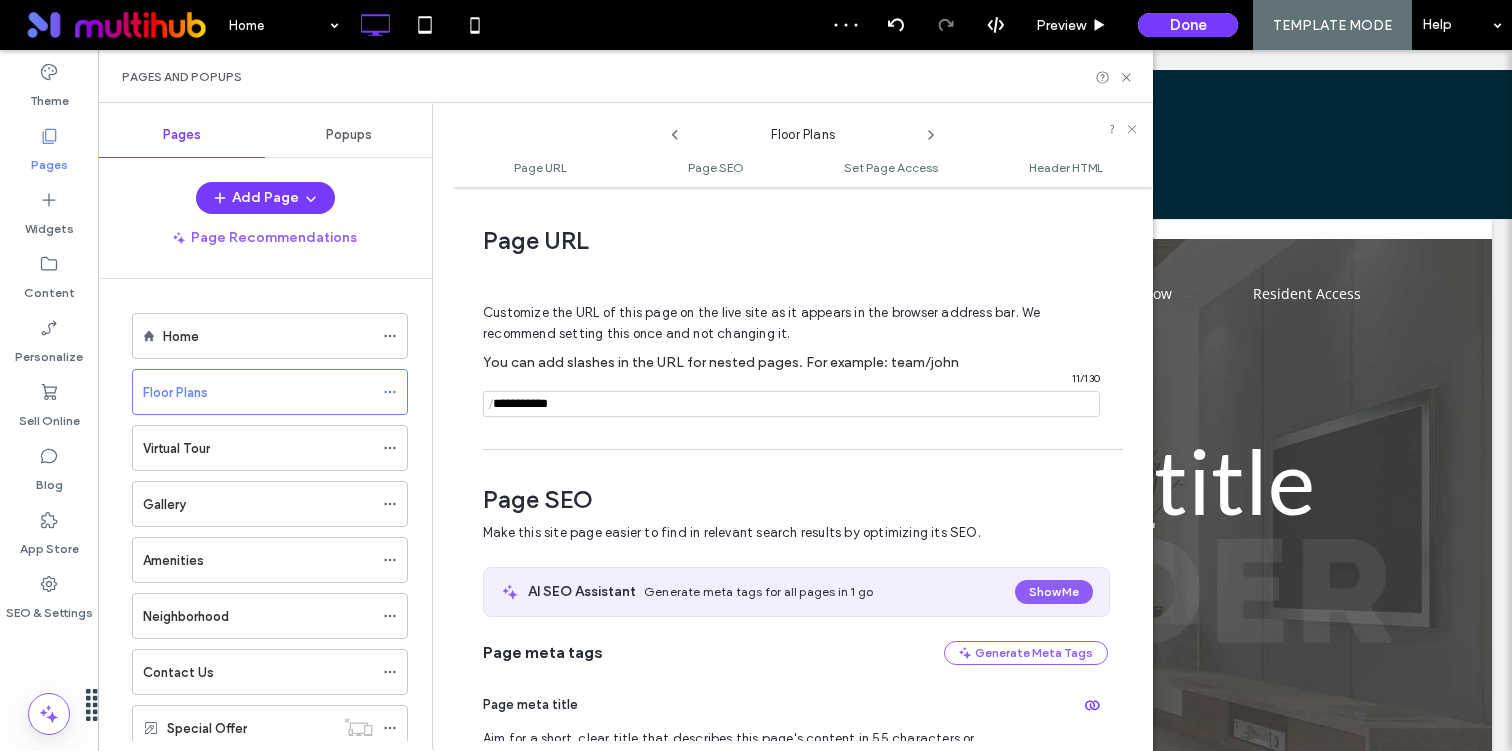 scroll, scrollTop: 275, scrollLeft: 0, axis: vertical 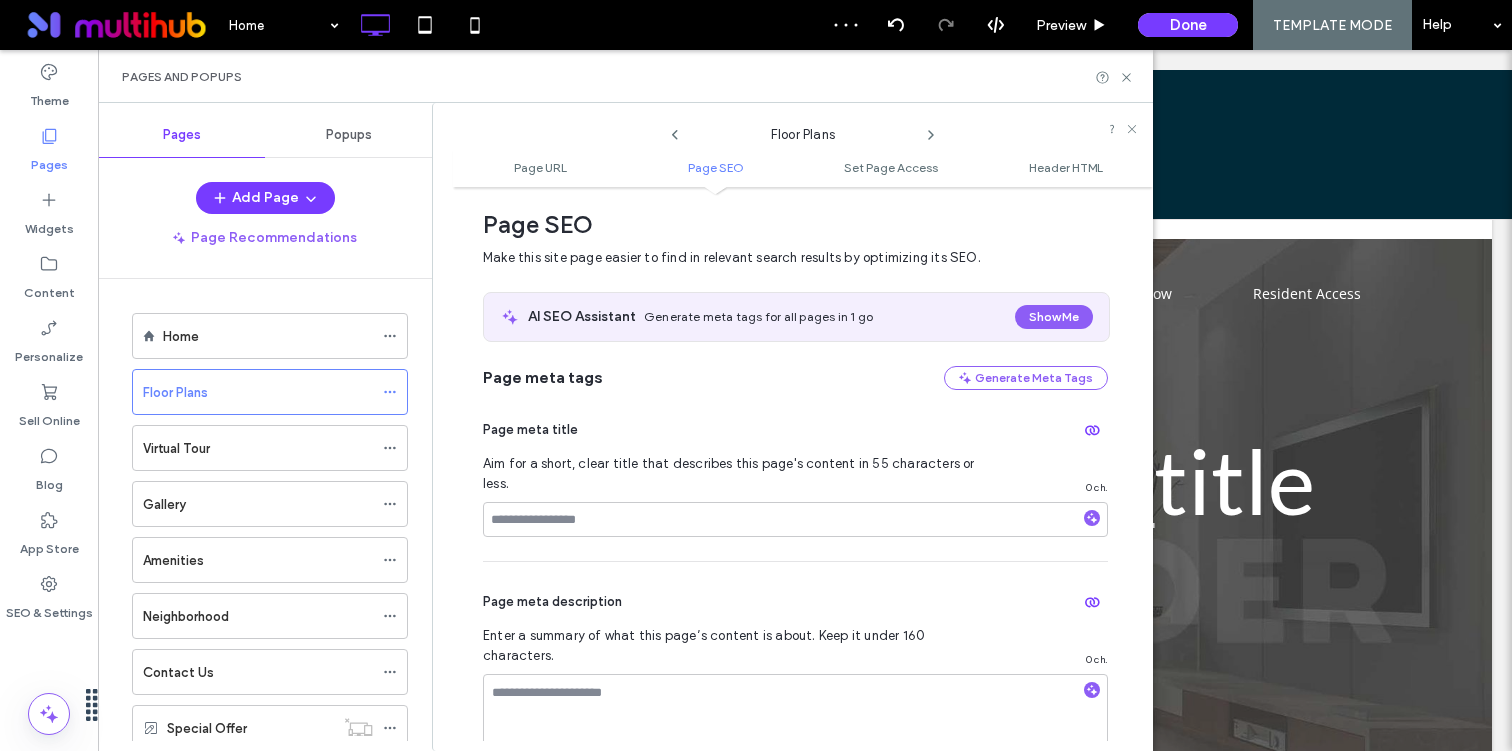 click 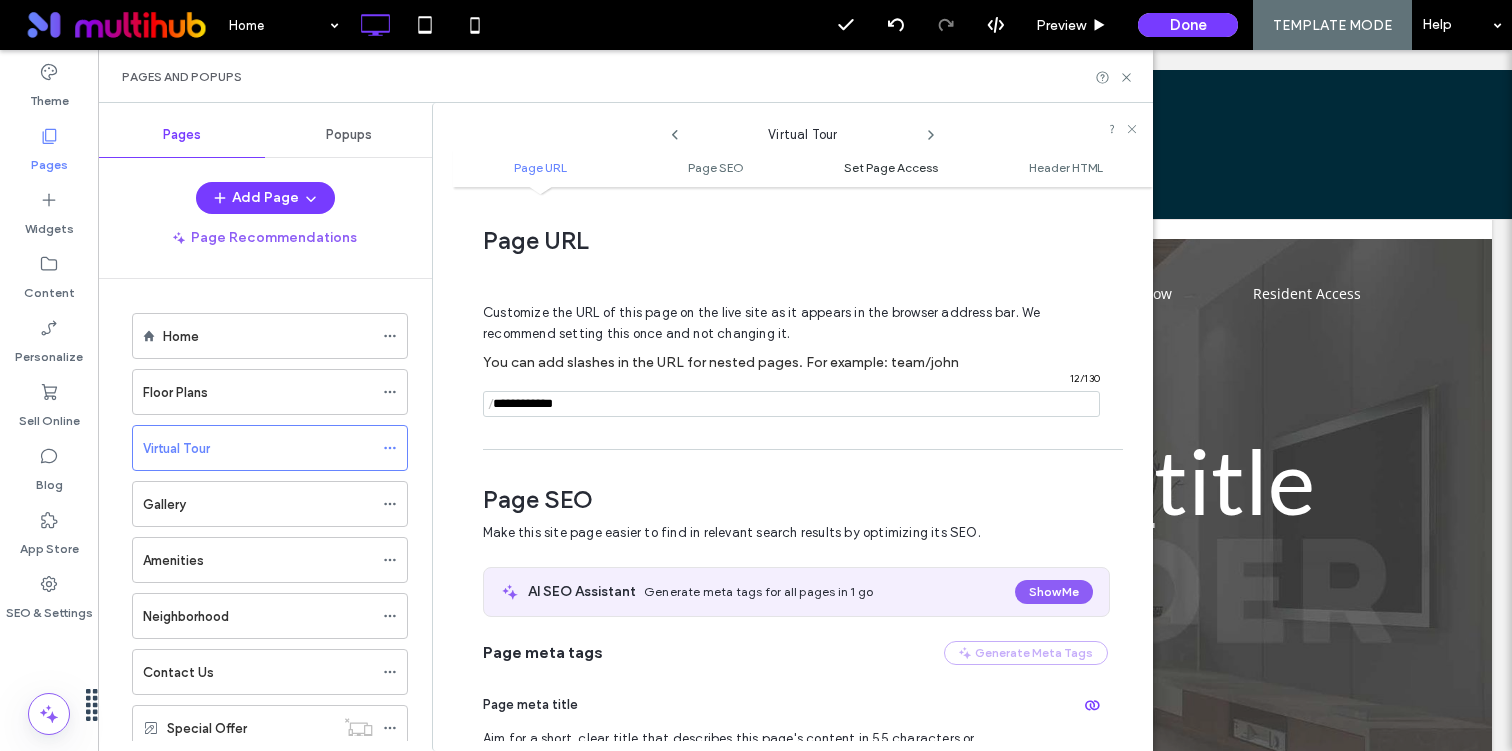 scroll, scrollTop: 275, scrollLeft: 0, axis: vertical 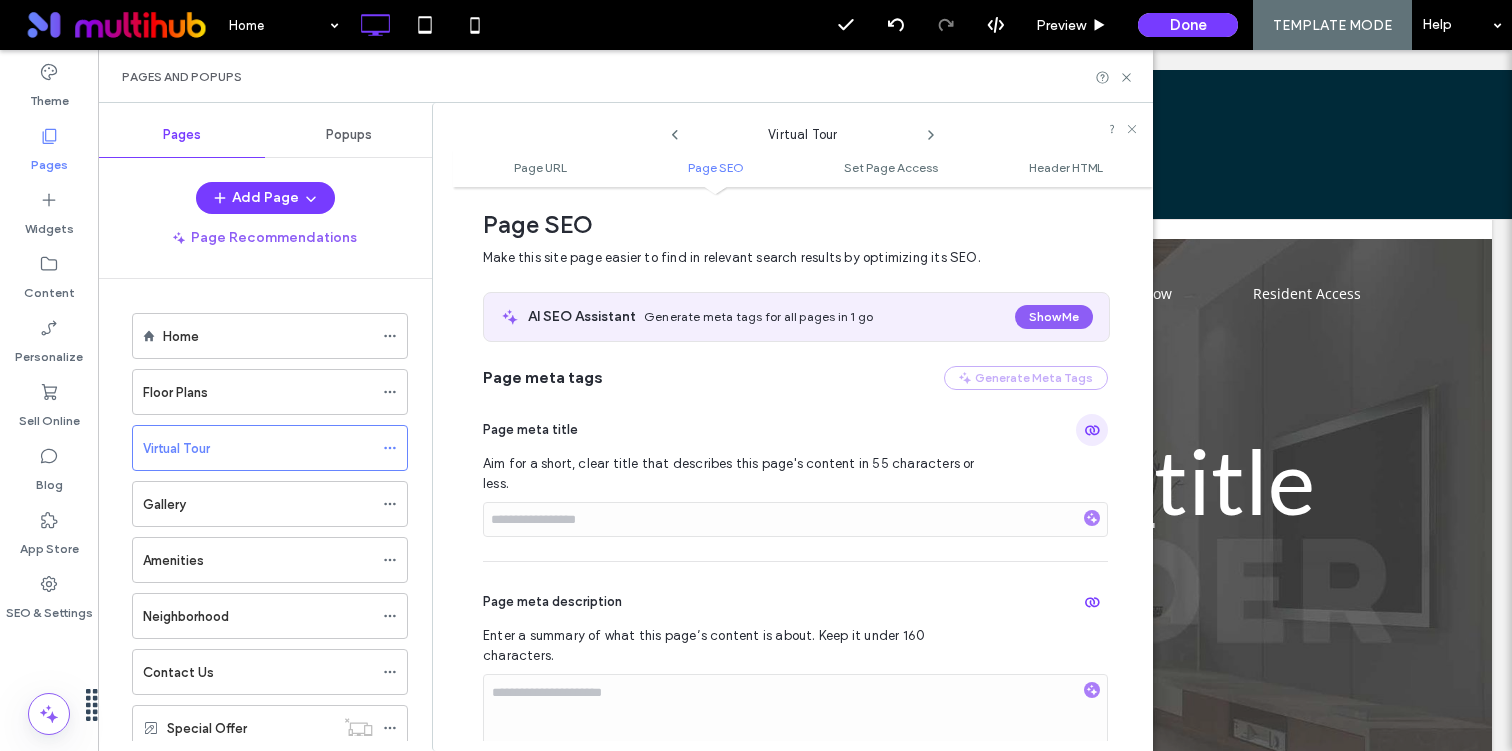 click 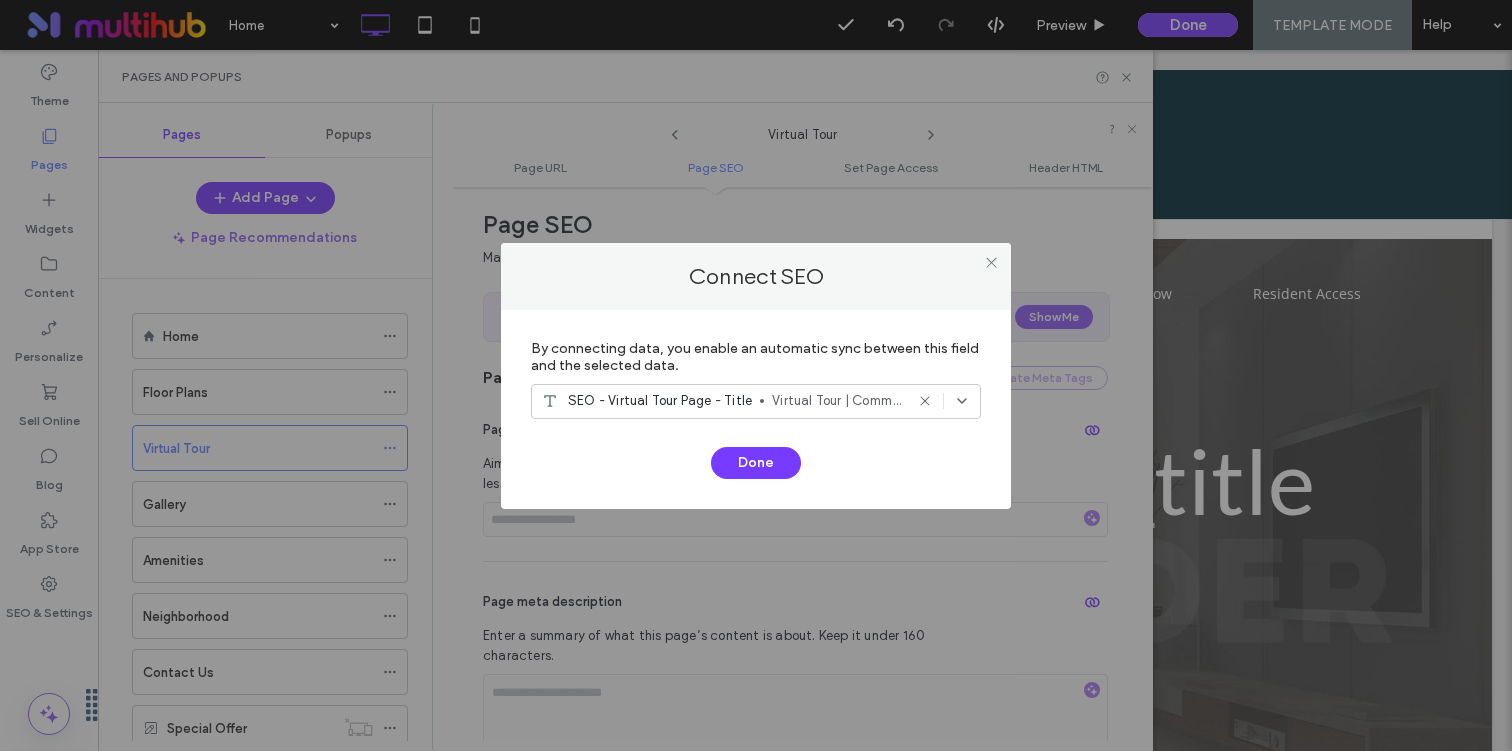 click 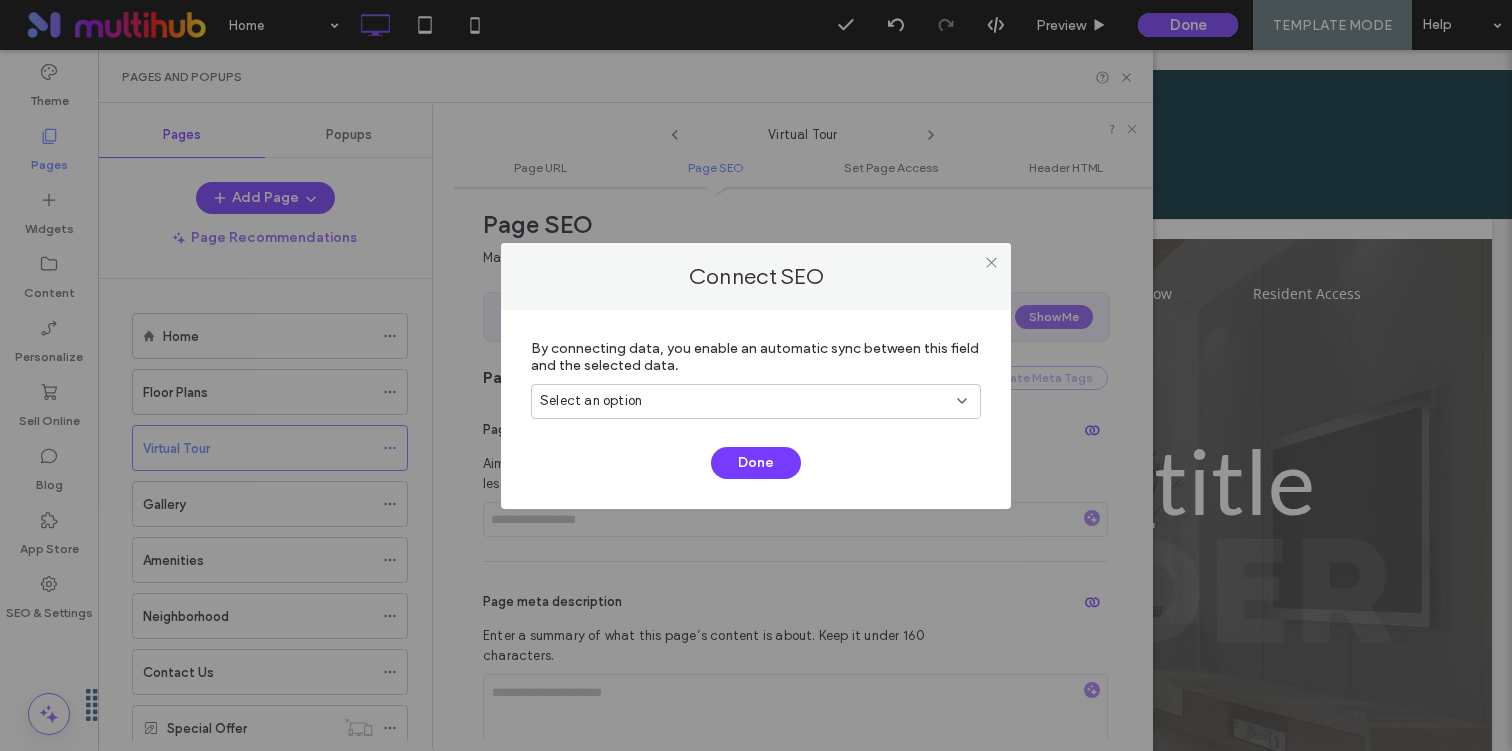 click on "Done" at bounding box center (756, 453) 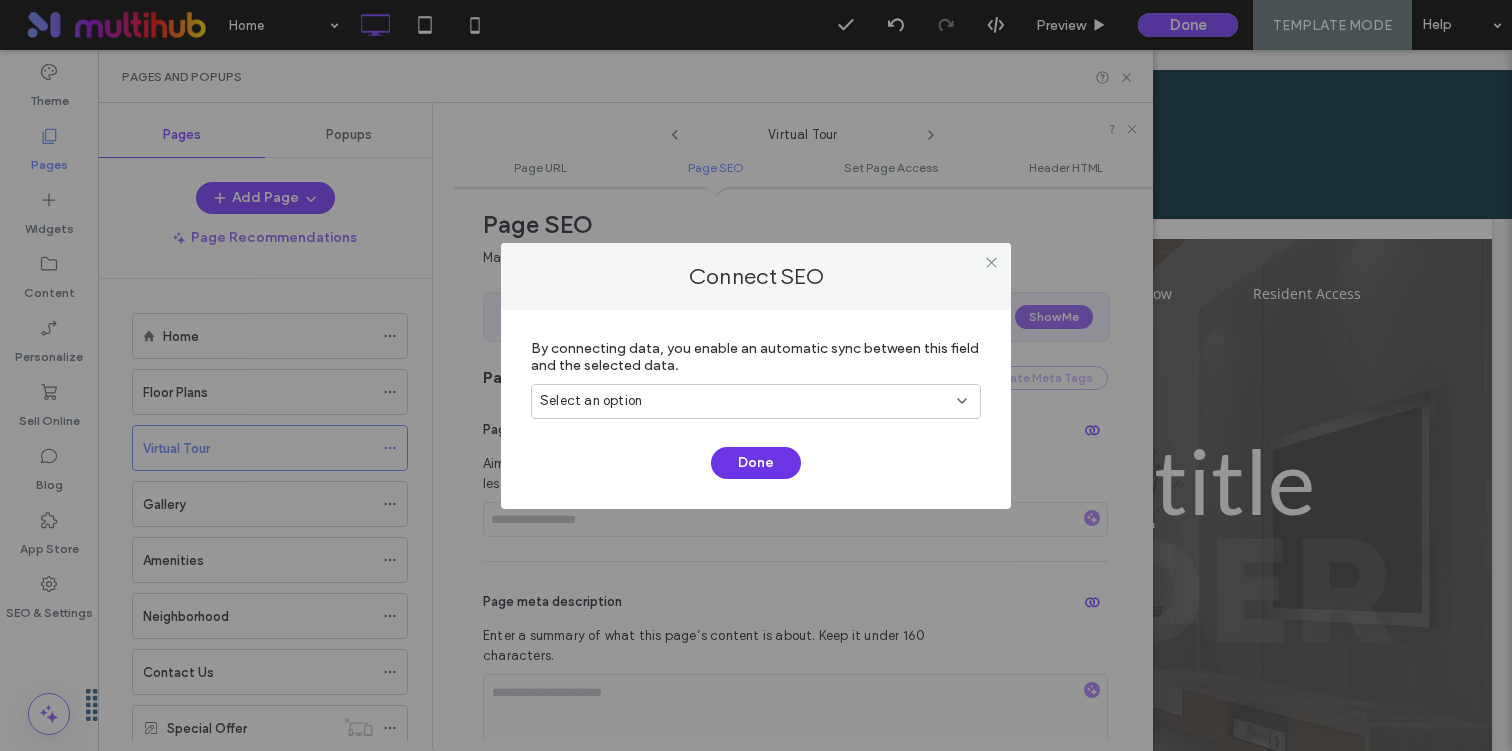 click on "Done" at bounding box center [756, 463] 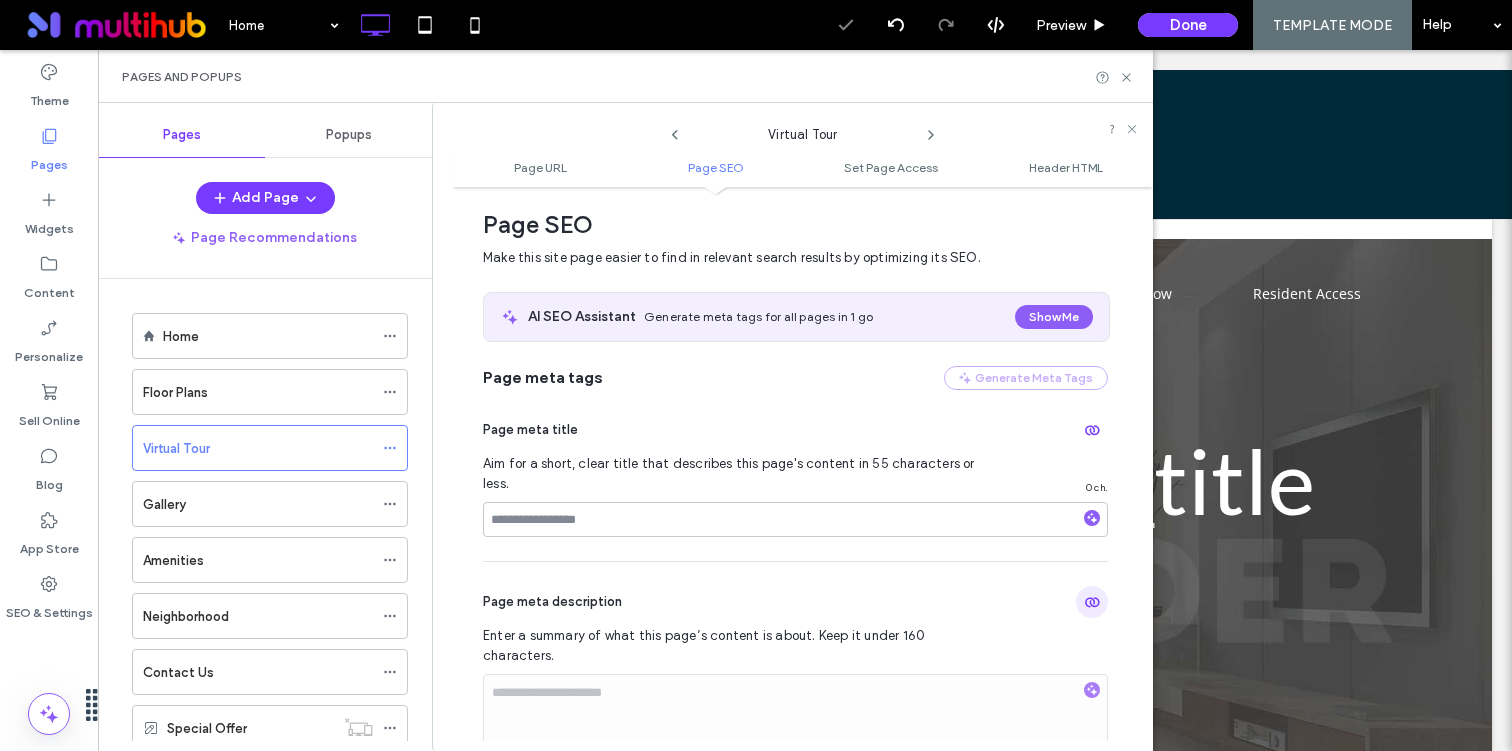 click 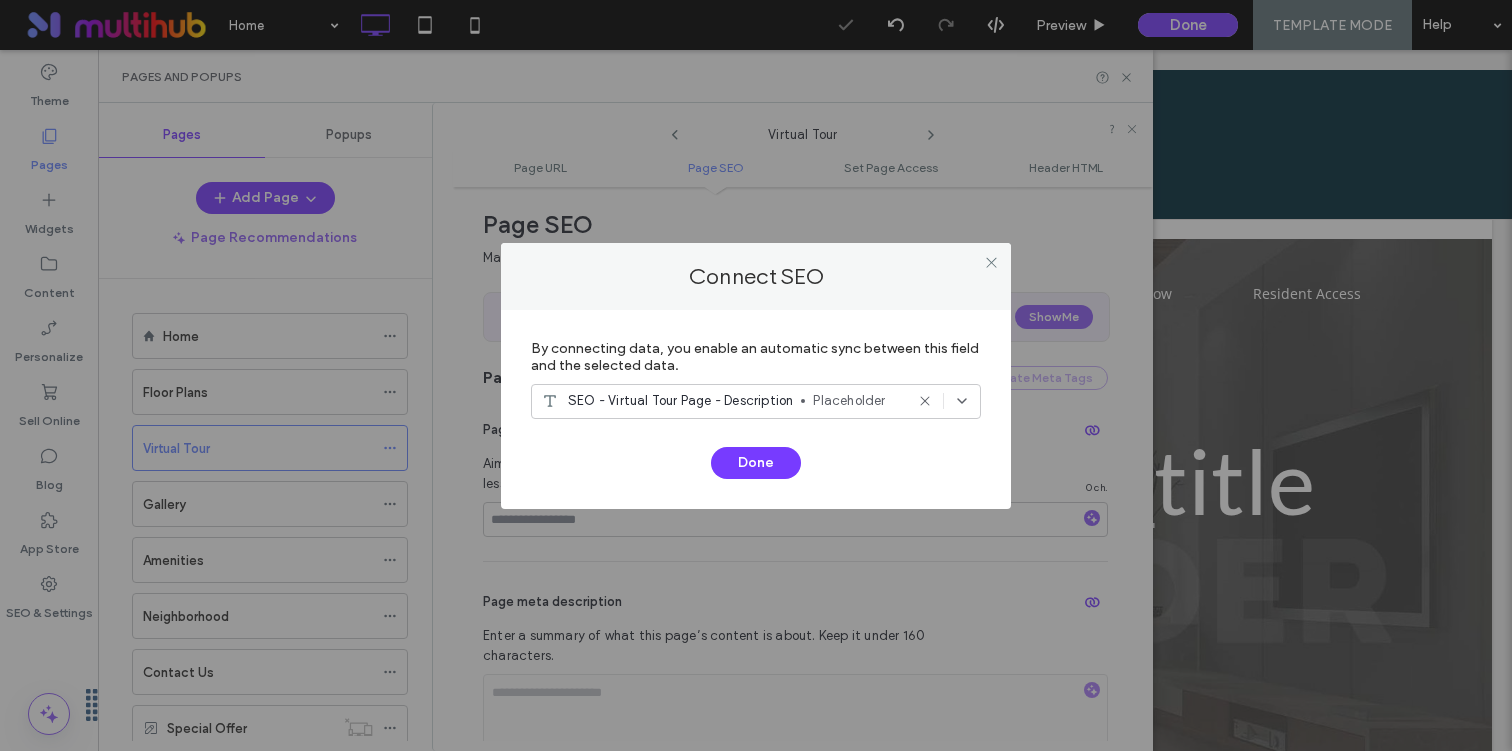 click 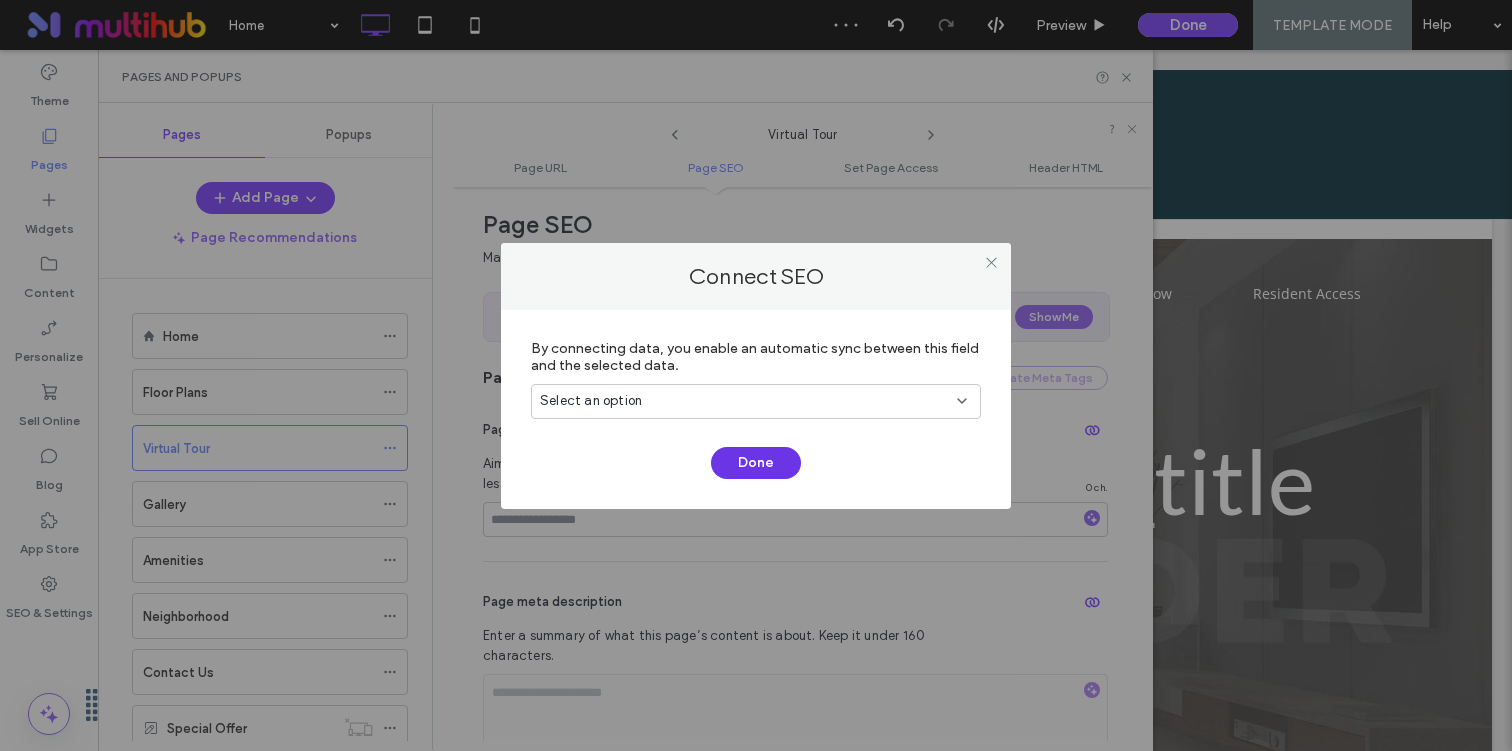 click on "Done" at bounding box center (756, 463) 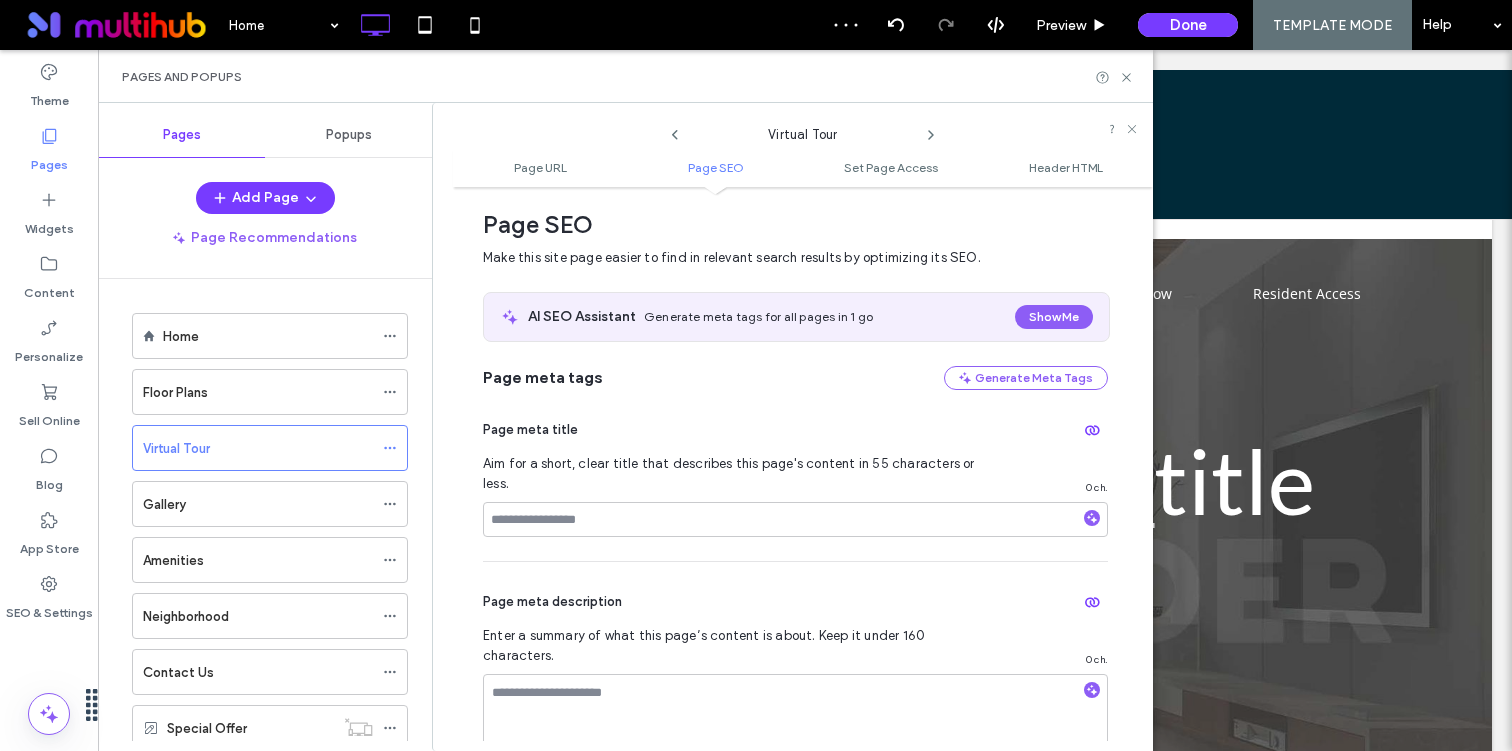 click 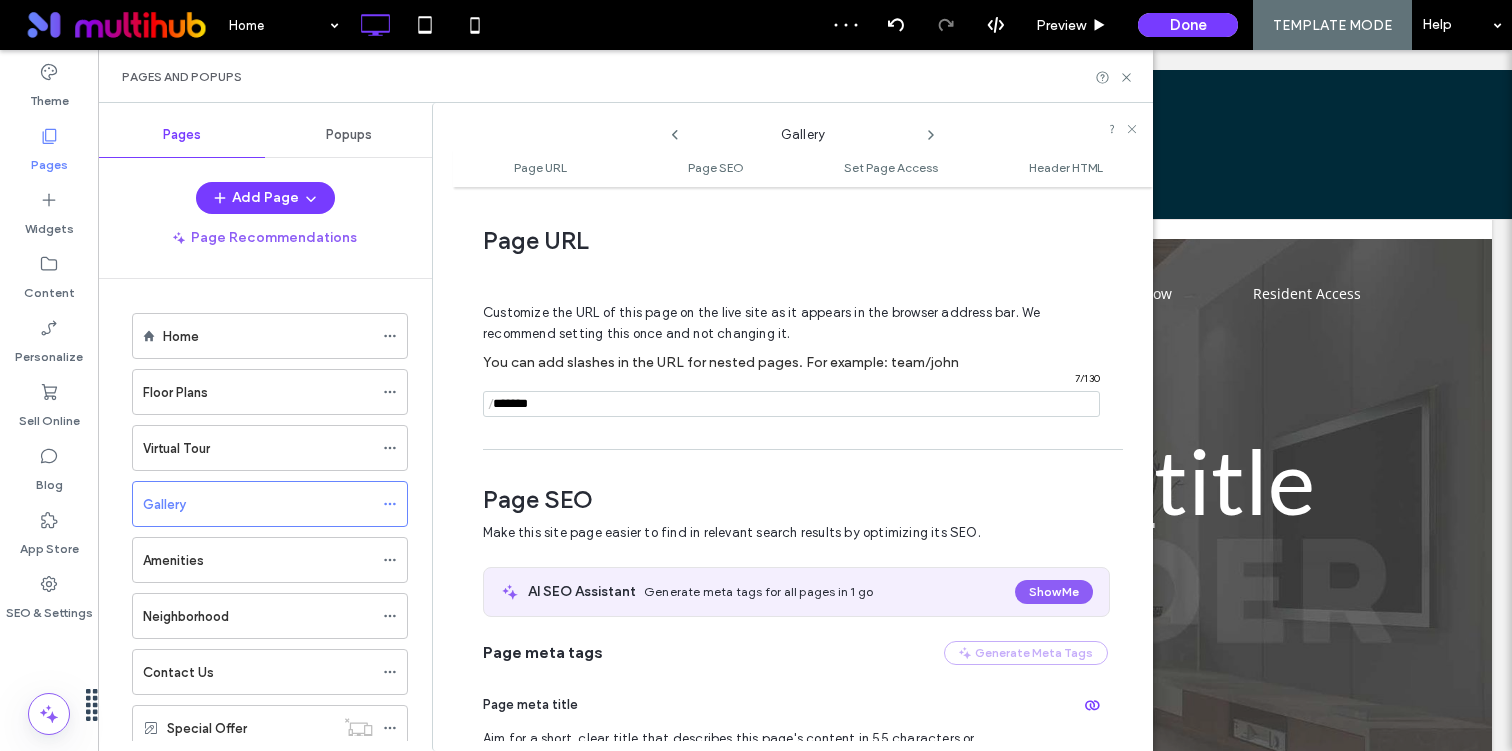scroll, scrollTop: 275, scrollLeft: 0, axis: vertical 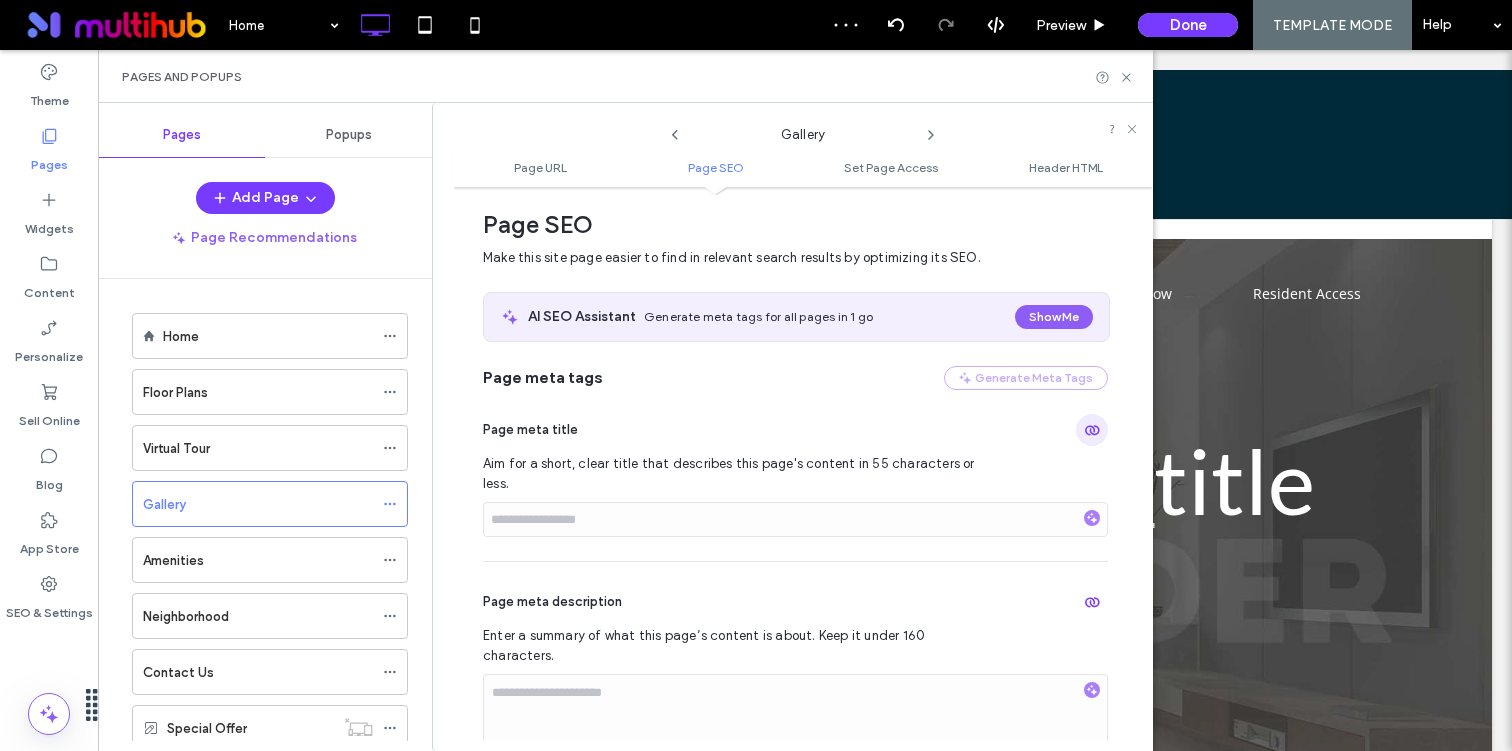 click 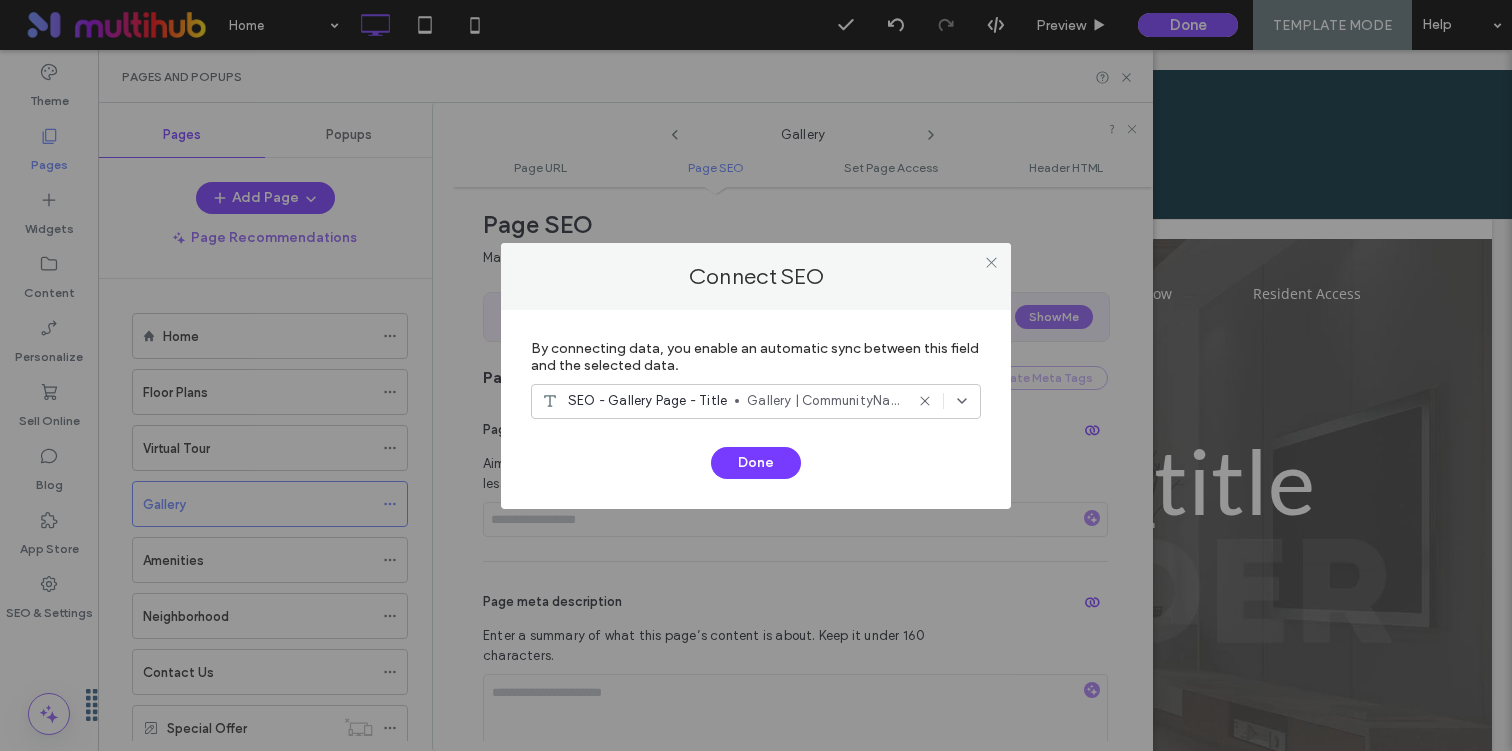 click 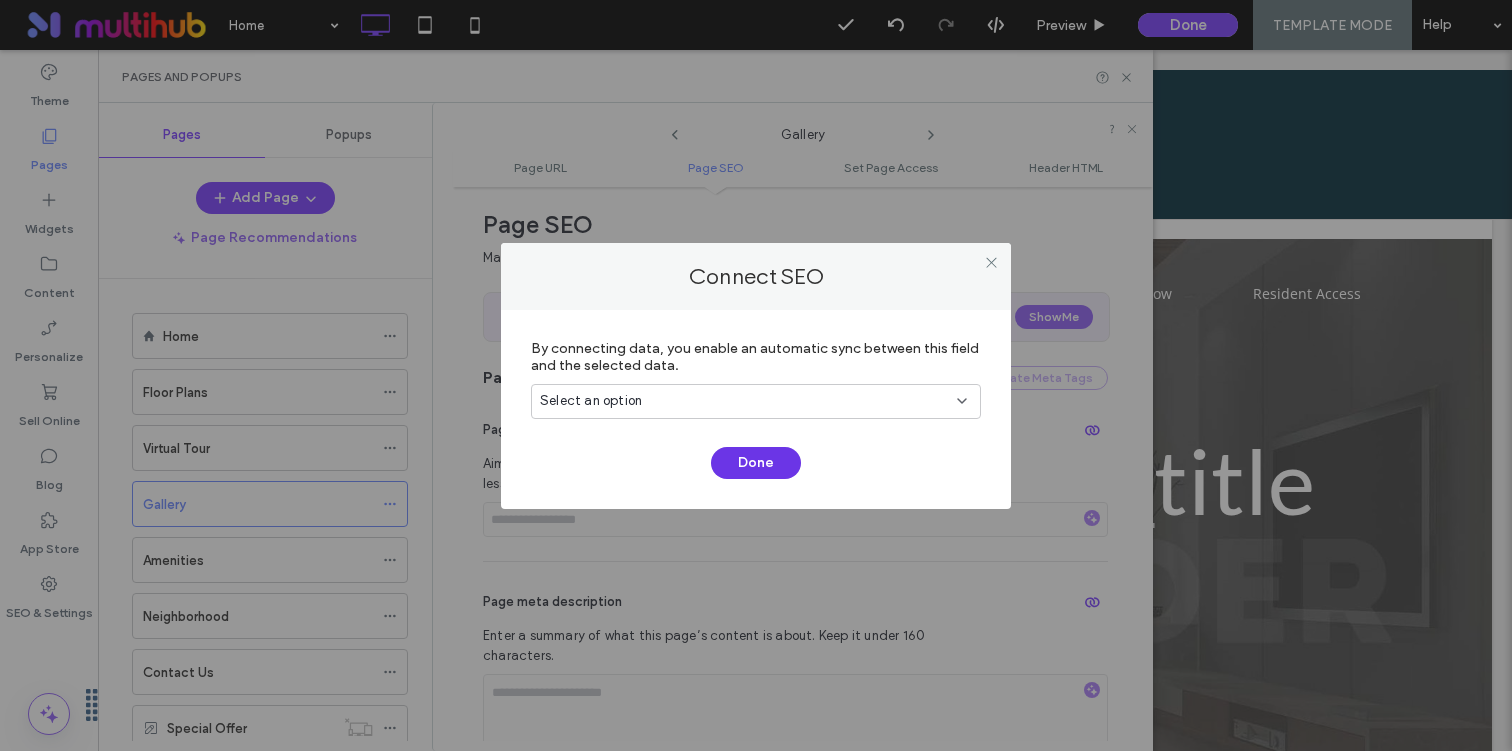 click on "Done" at bounding box center (756, 463) 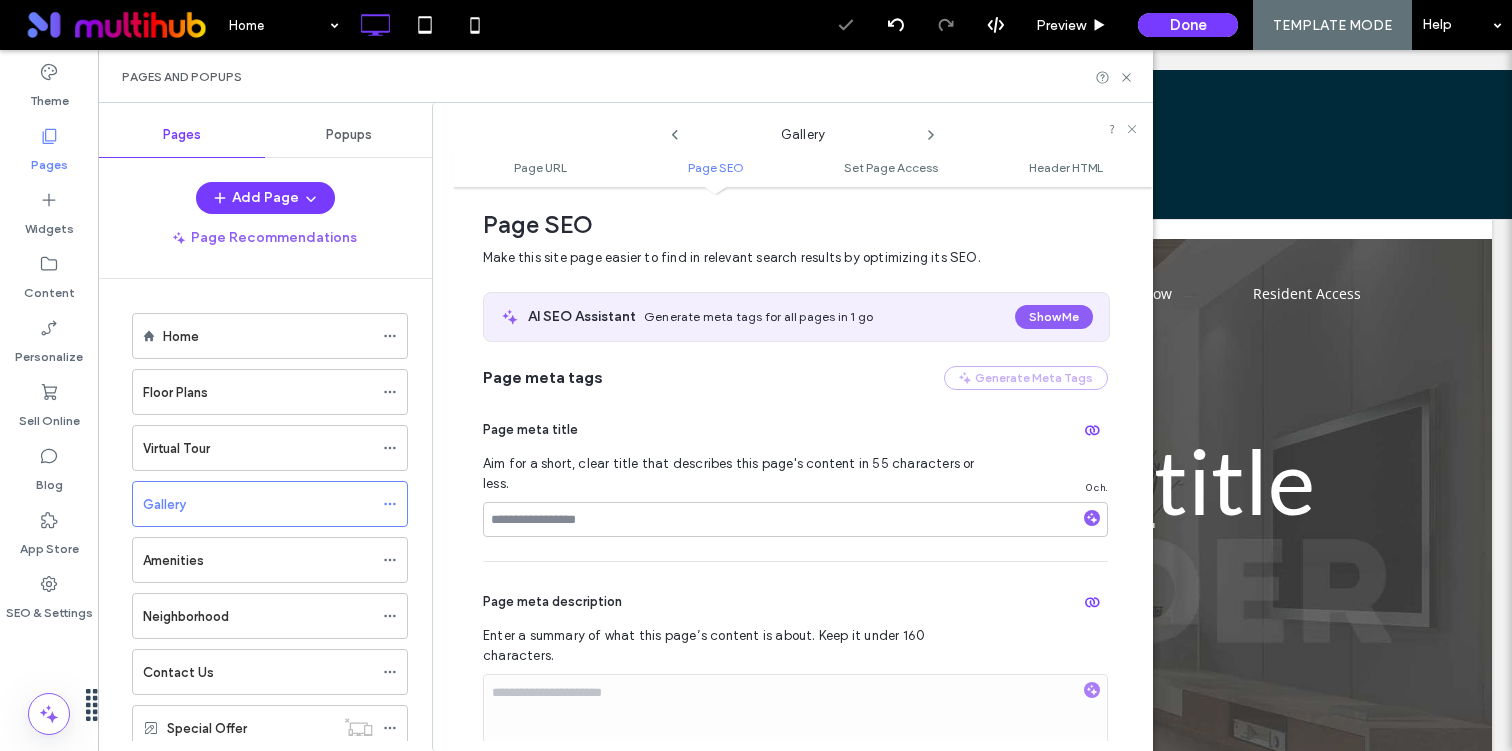 click on "Page SEO Make this site page easier to find in relevant search results by optimizing its SEO. AI SEO Assistant Generate meta tags for all pages in 1 go Show Me Page meta tags Generate Meta Tags Page meta title  Aim for a short, clear title that describes this page's content in 55 characters or less. 0   ch. Page meta description Enter a summary of what this page’s content is about. Keep it under 160 characters. Set page to no index Tell search engines not to crawl this page so it won’t appear in search results. Draft pages are set to no index by default. Open Graph: Image for sharing on social networks  This image will be displayed on Facebook, LinkedIn, and other social networks when people share your site on those platforms. Recommended size: 1200 x 630px Image Page keywords Since 2009, keywords are no longer a Google ranking factor, so this is optional. If you still want to add them here, enter keywords relevant to your site and business, separated with a comma." at bounding box center [803, 809] 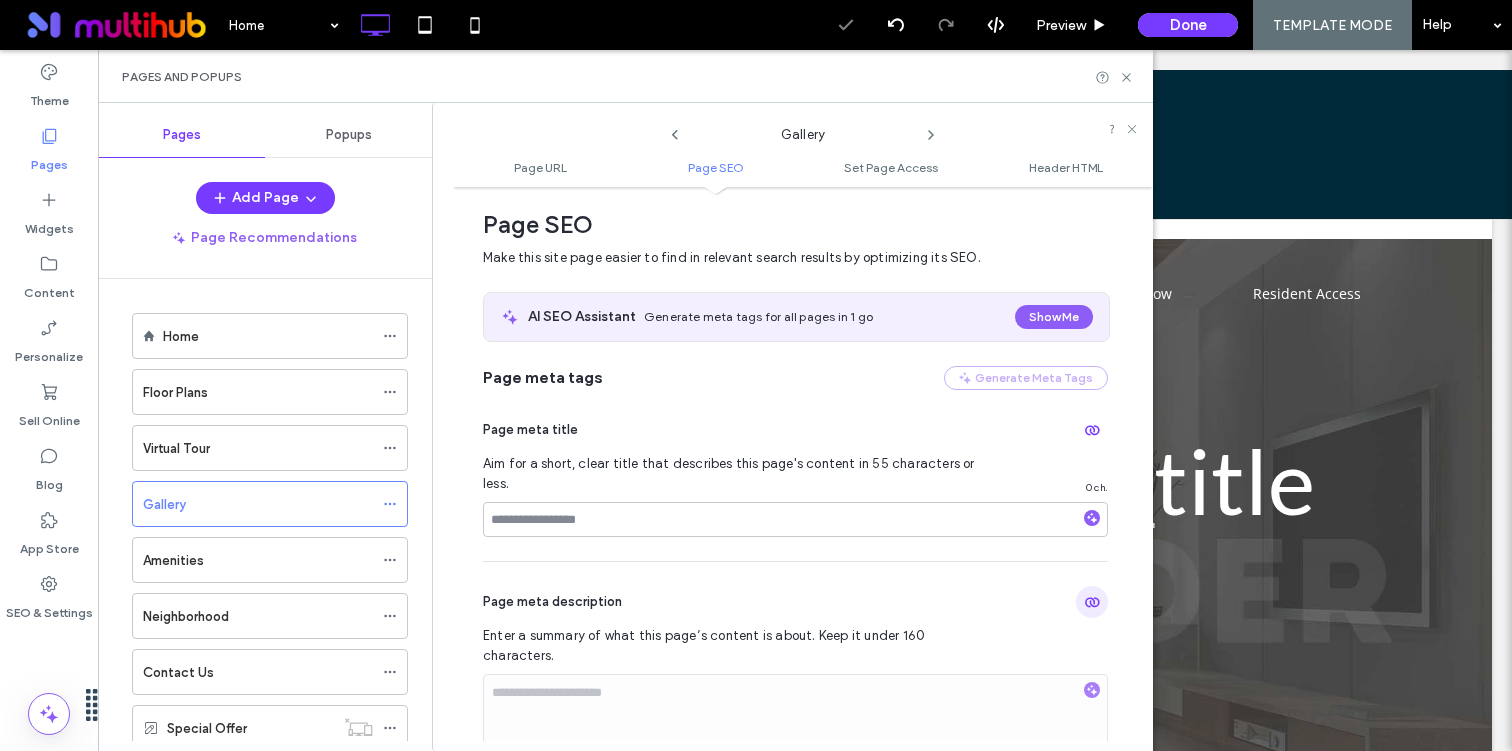 click 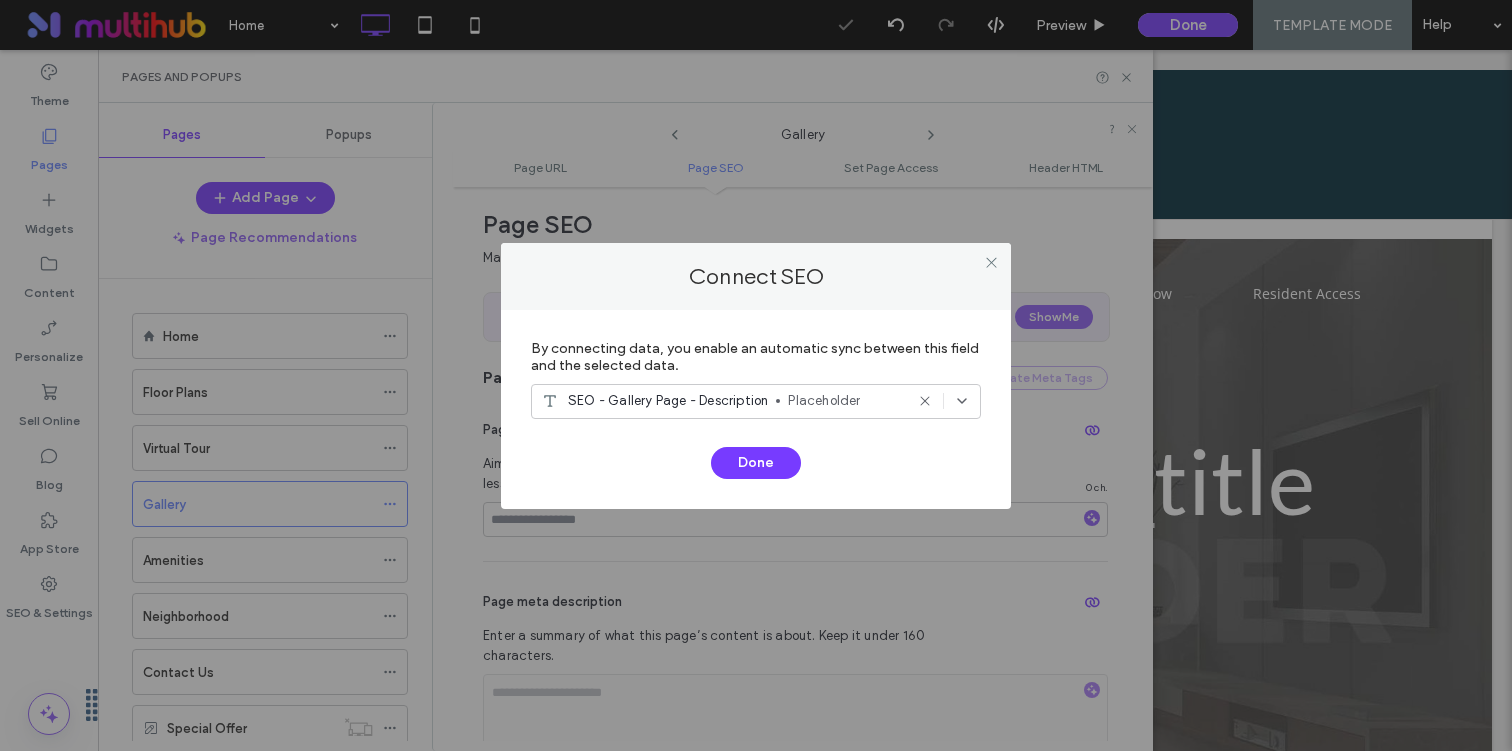 click 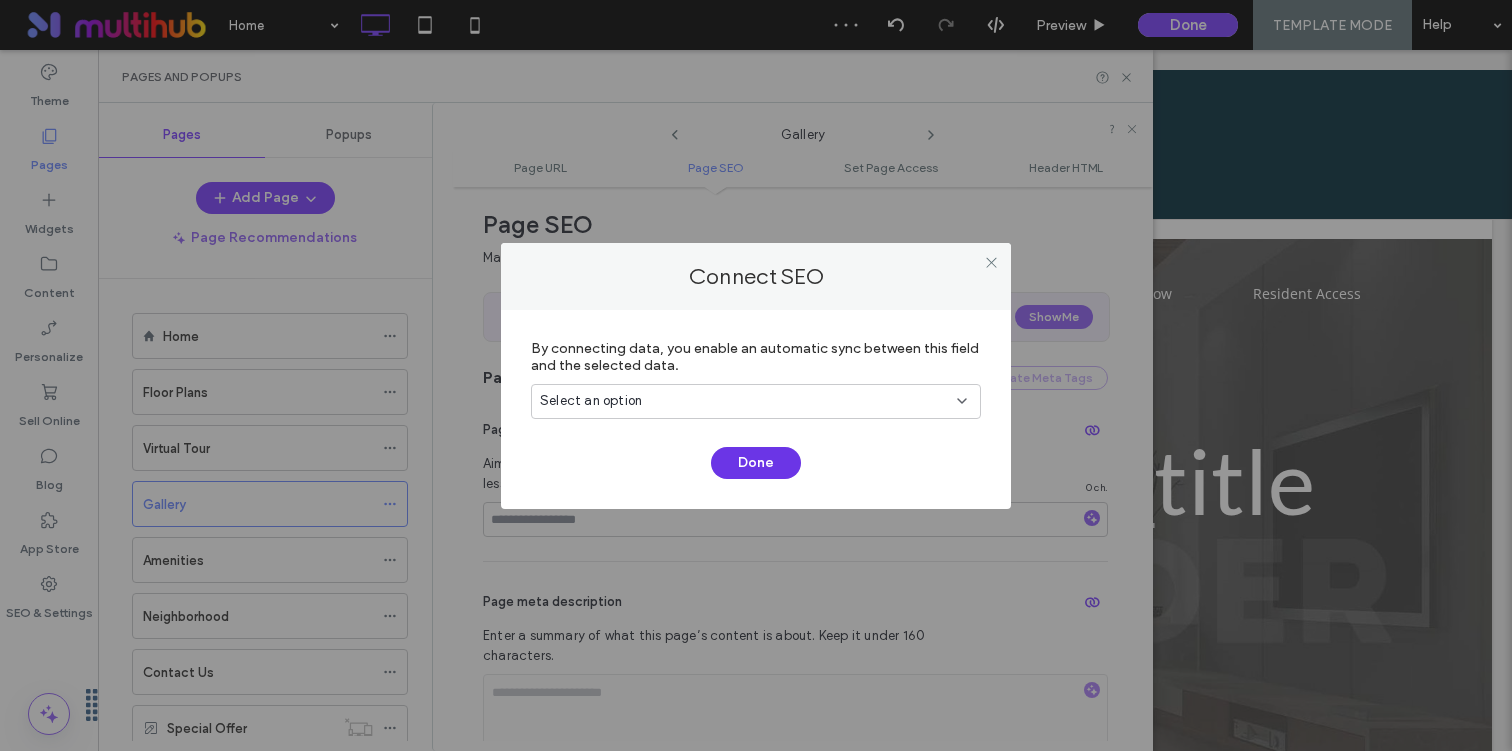 click on "Done" at bounding box center (756, 463) 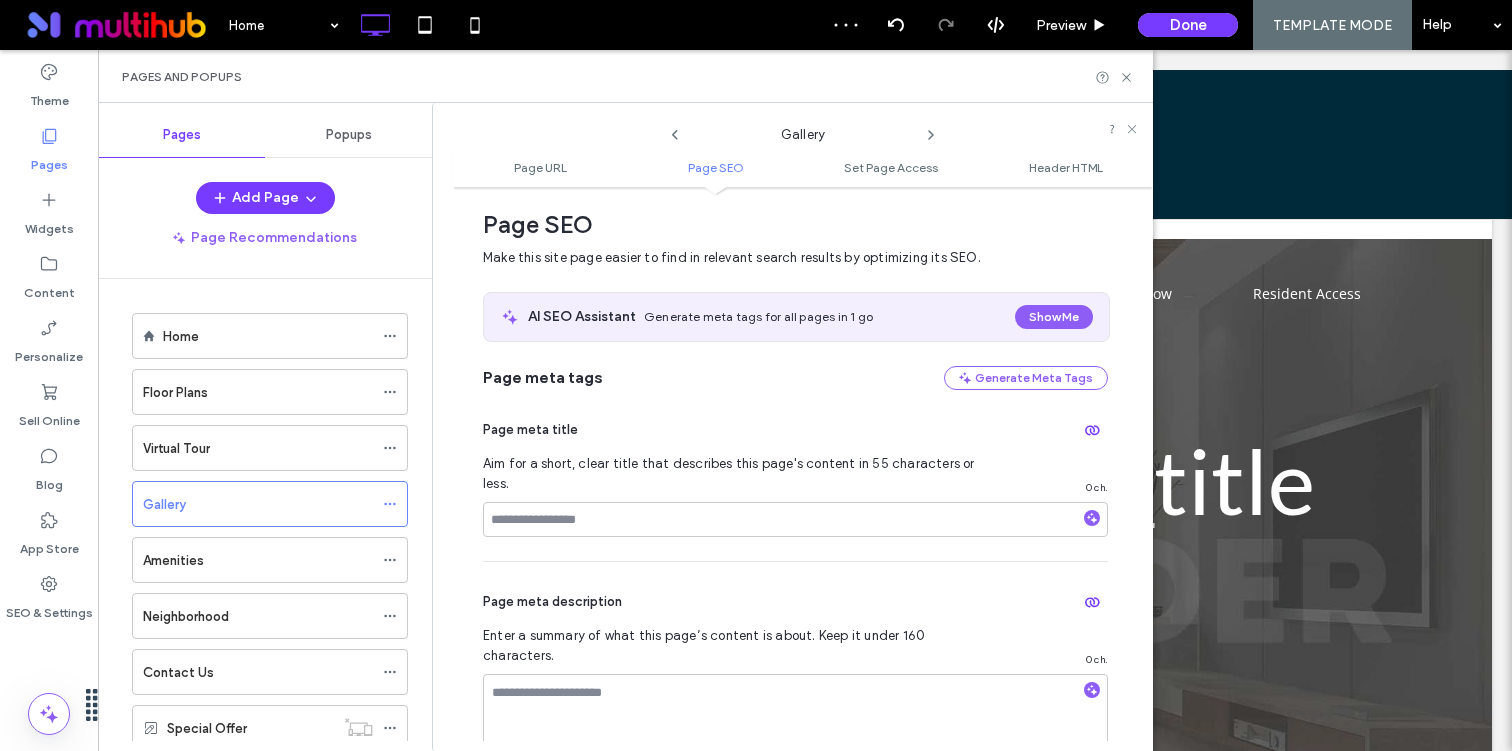 click 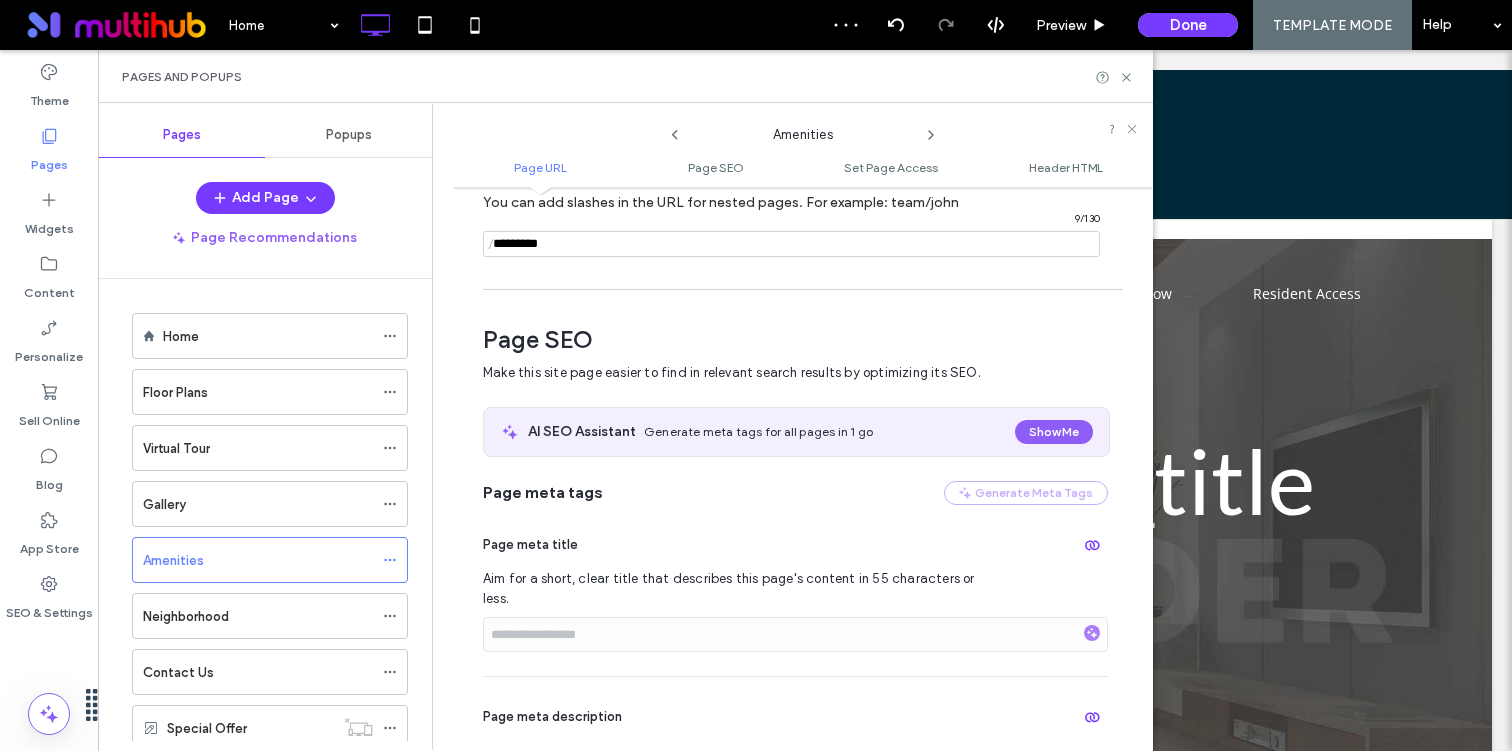 scroll, scrollTop: 275, scrollLeft: 0, axis: vertical 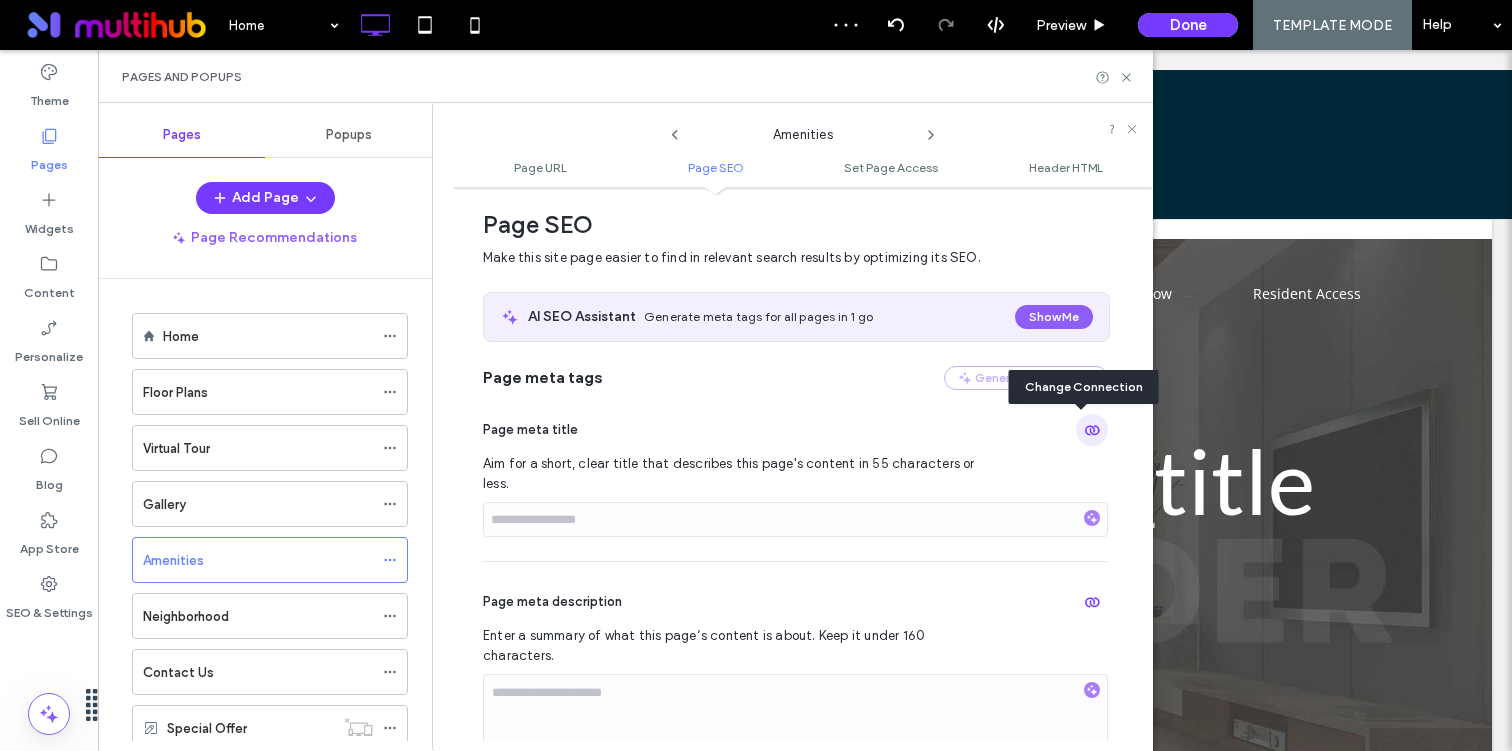 click at bounding box center [1092, 430] 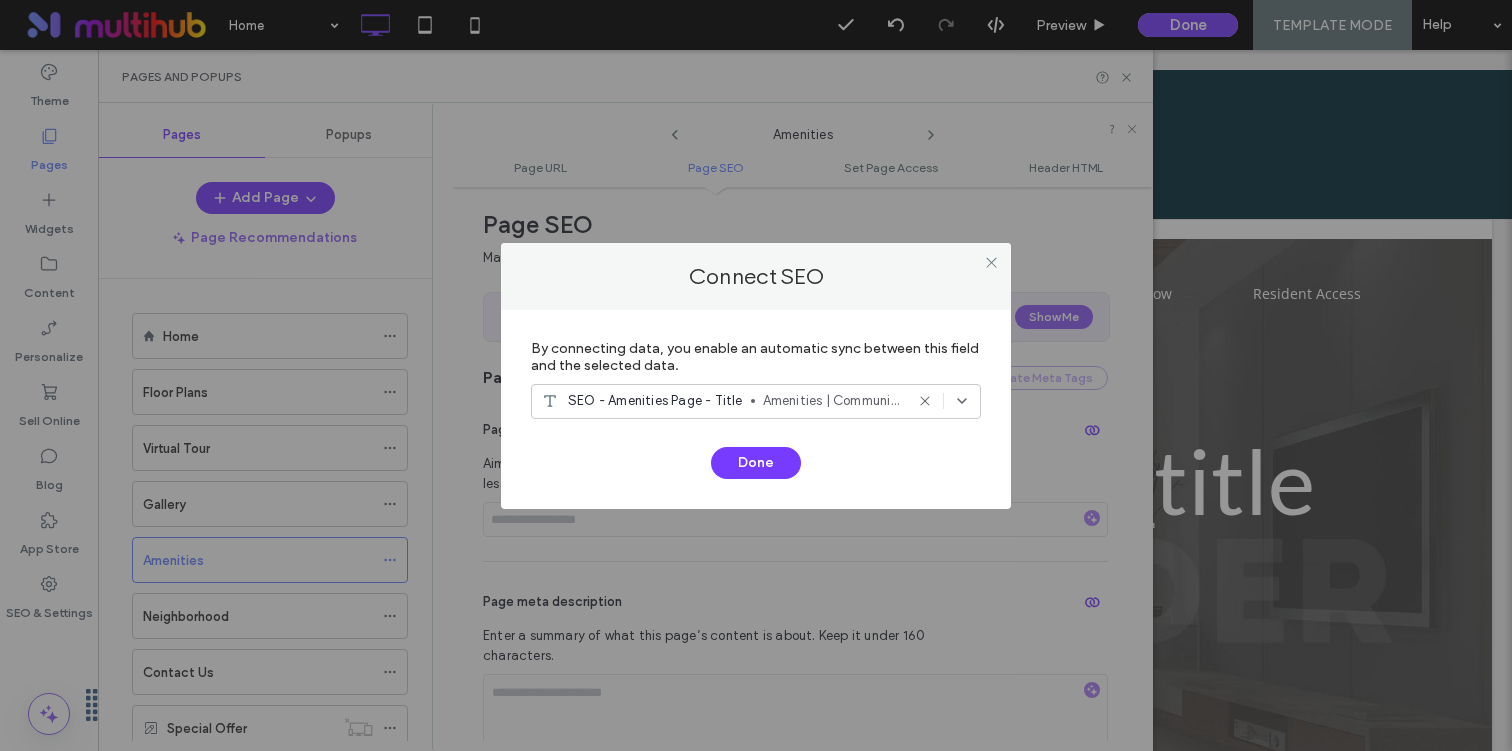 click 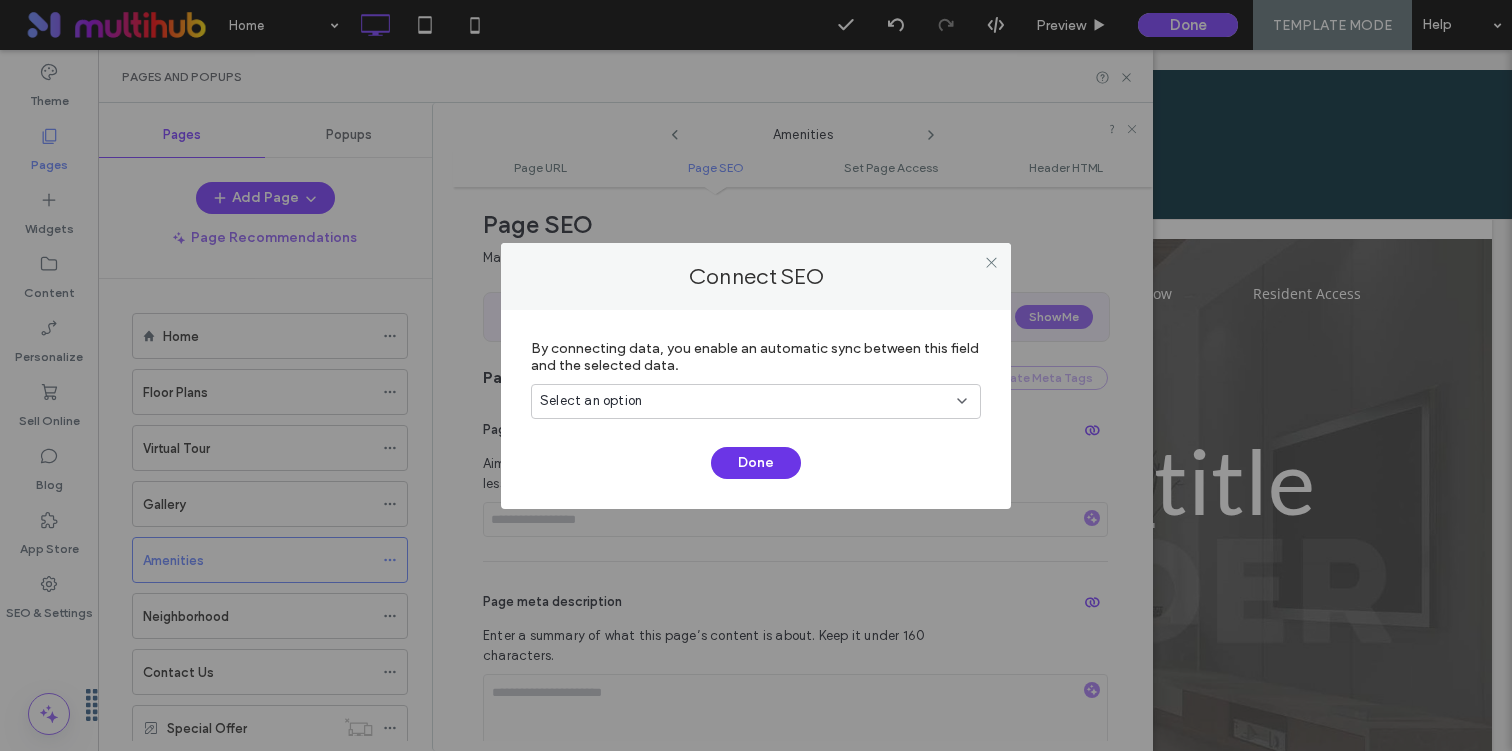 click on "Done" at bounding box center (756, 463) 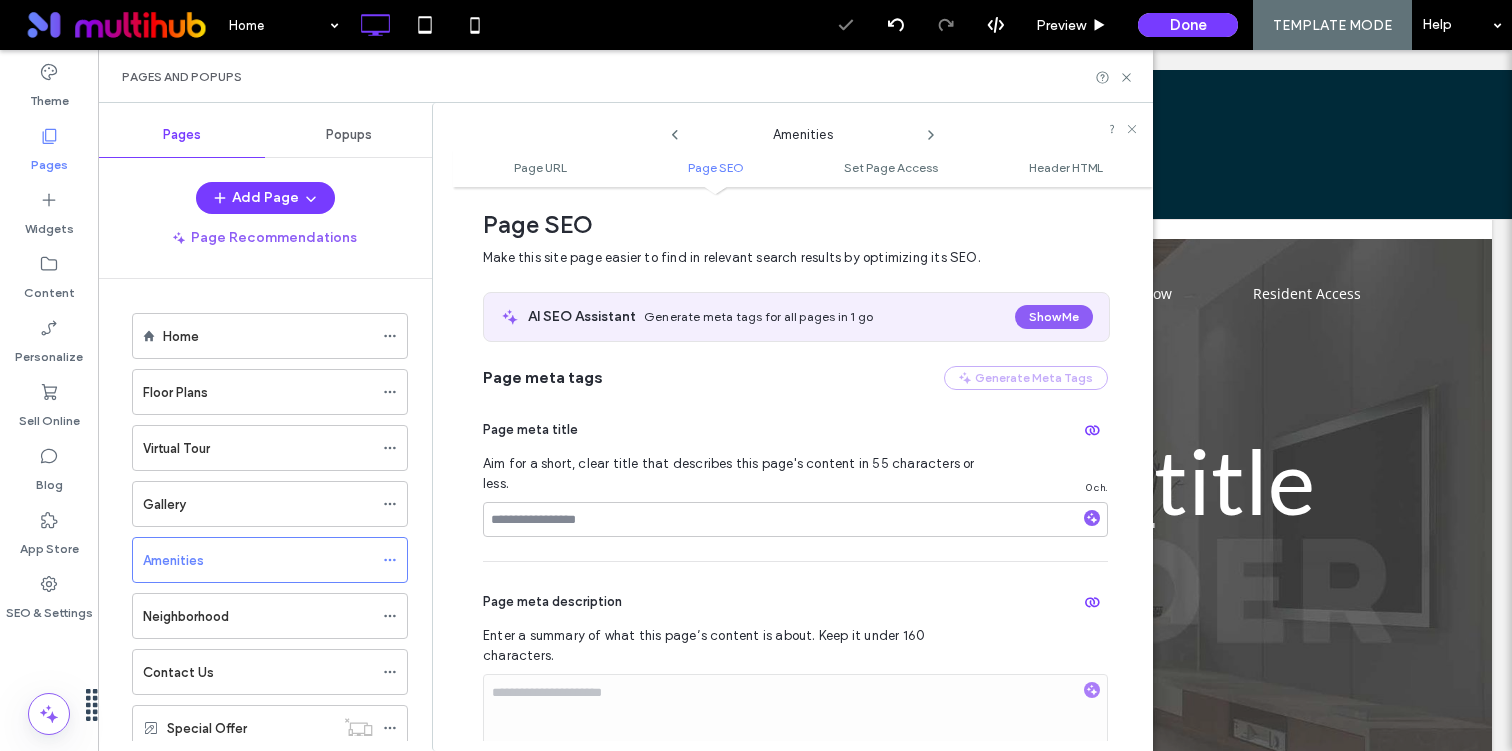 click on "Page SEO Make this site page easier to find in relevant search results by optimizing its SEO. AI SEO Assistant Generate meta tags for all pages in 1 go Show Me Page meta tags Generate Meta Tags Page meta title  Aim for a short, clear title that describes this page's content in 55 characters or less. 0   ch. Page meta description Enter a summary of what this page’s content is about. Keep it under 160 characters. Set page to no index Tell search engines not to crawl this page so it won’t appear in search results. Draft pages are set to no index by default. Open Graph: Image for sharing on social networks  This image will be displayed on Facebook, LinkedIn, and other social networks when people share your site on those platforms. Recommended size: 1200 x 630px Image Page keywords Since 2009, keywords are no longer a Google ranking factor, so this is optional. If you still want to add them here, enter keywords relevant to your site and business, separated with a comma." at bounding box center [803, 809] 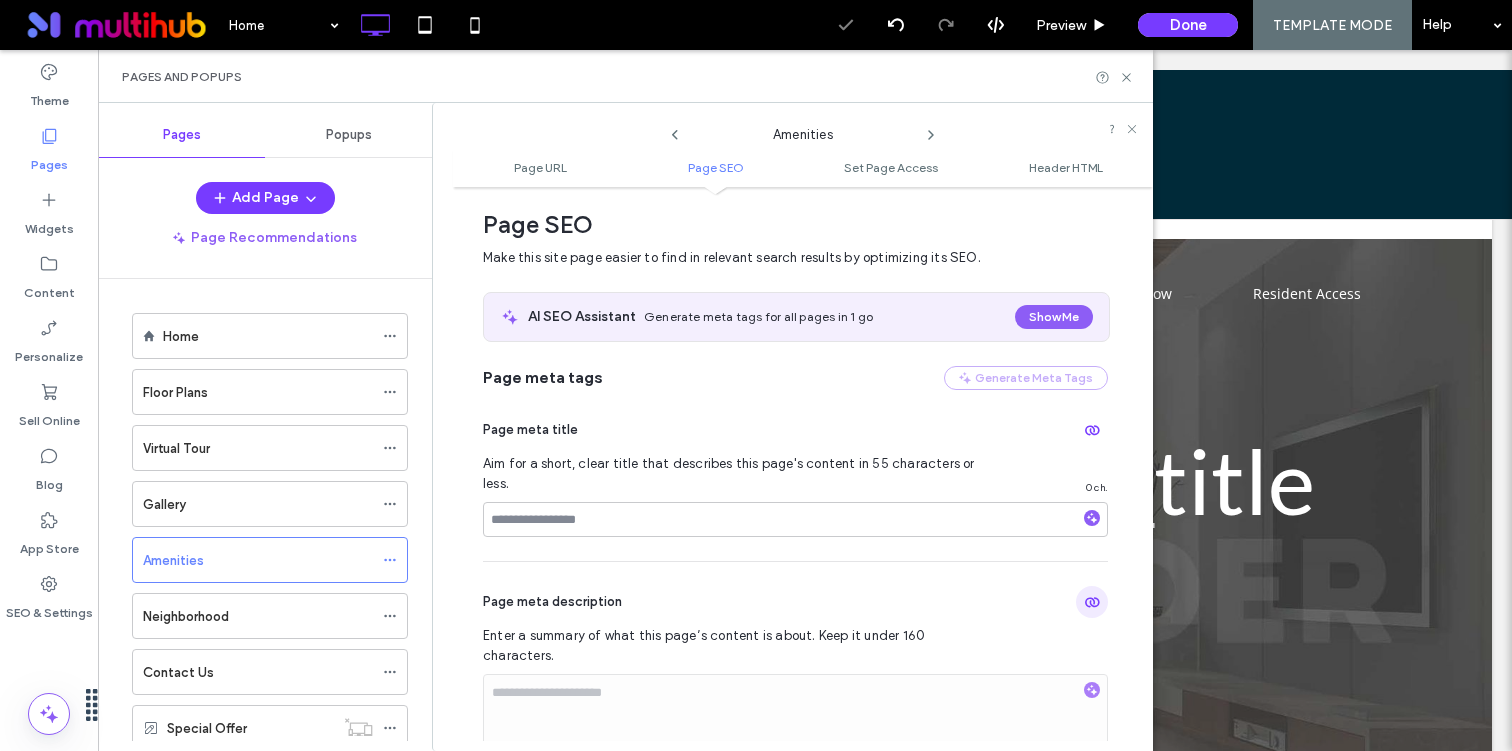 click at bounding box center (1092, 602) 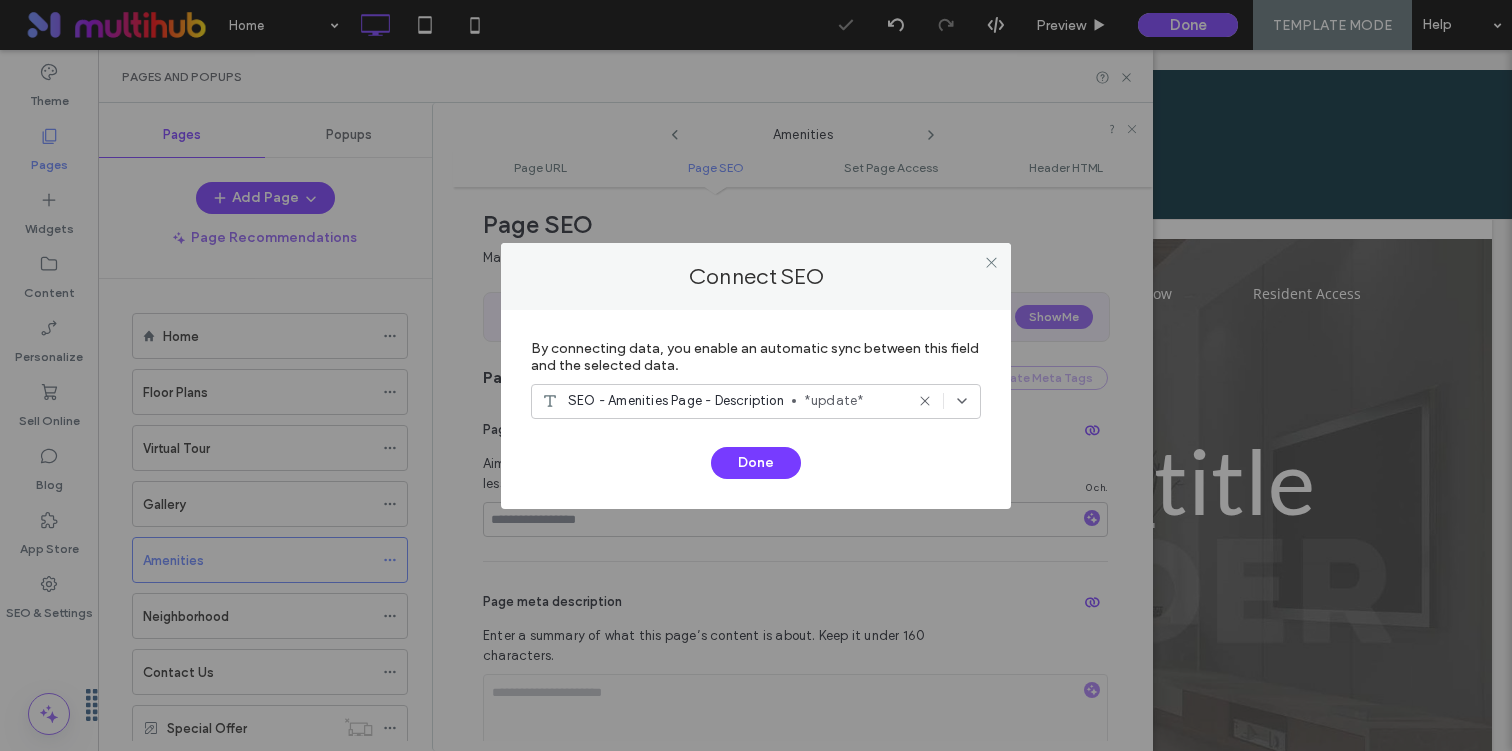 click 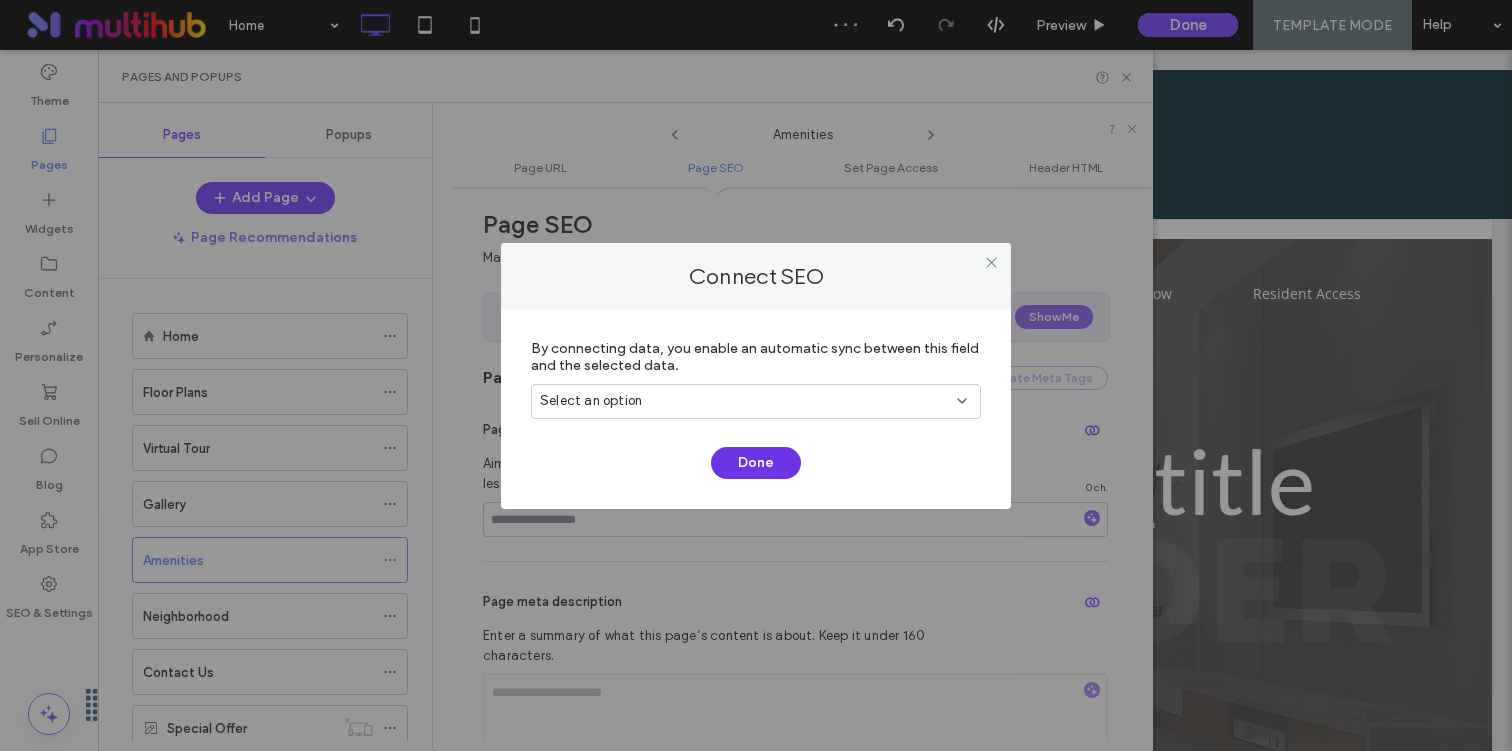 click on "Done" at bounding box center [756, 463] 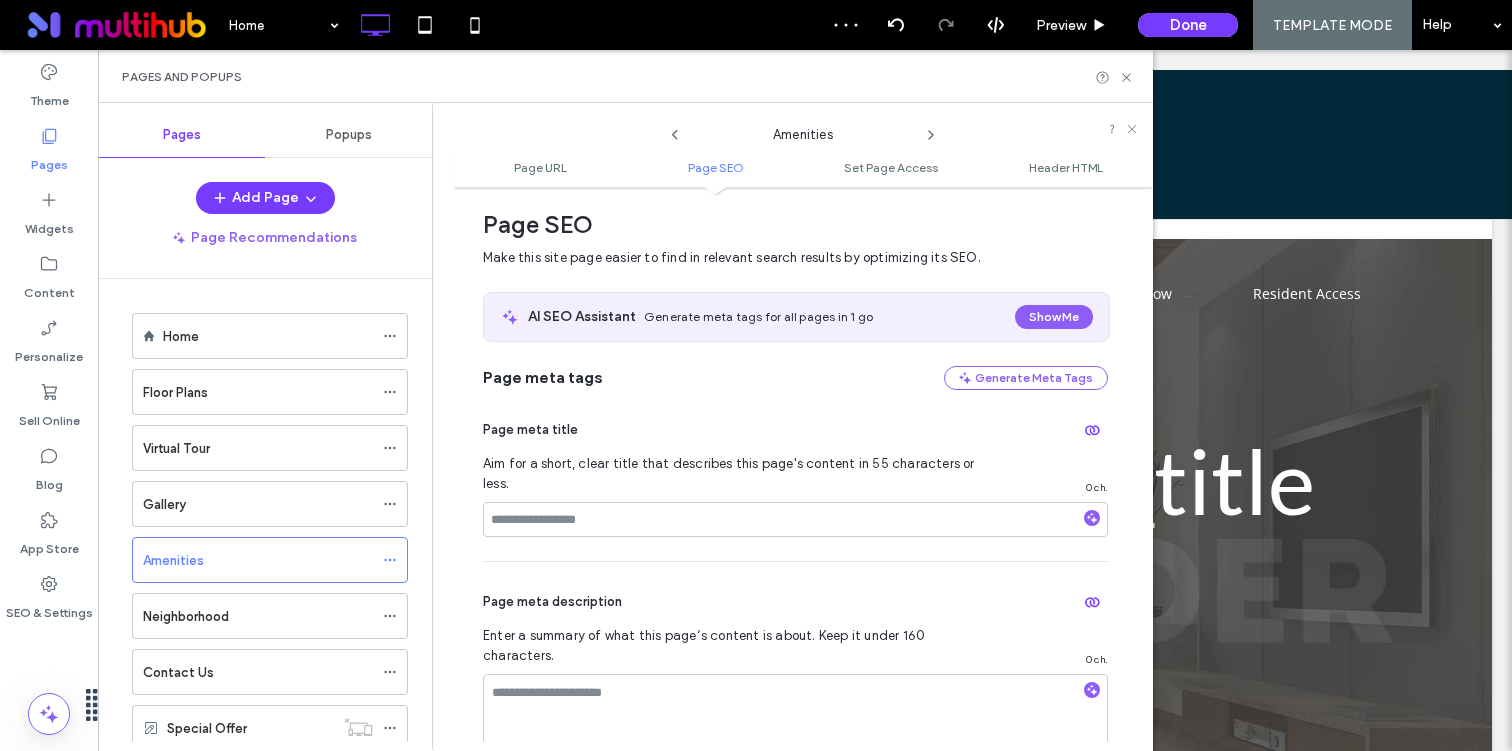 click 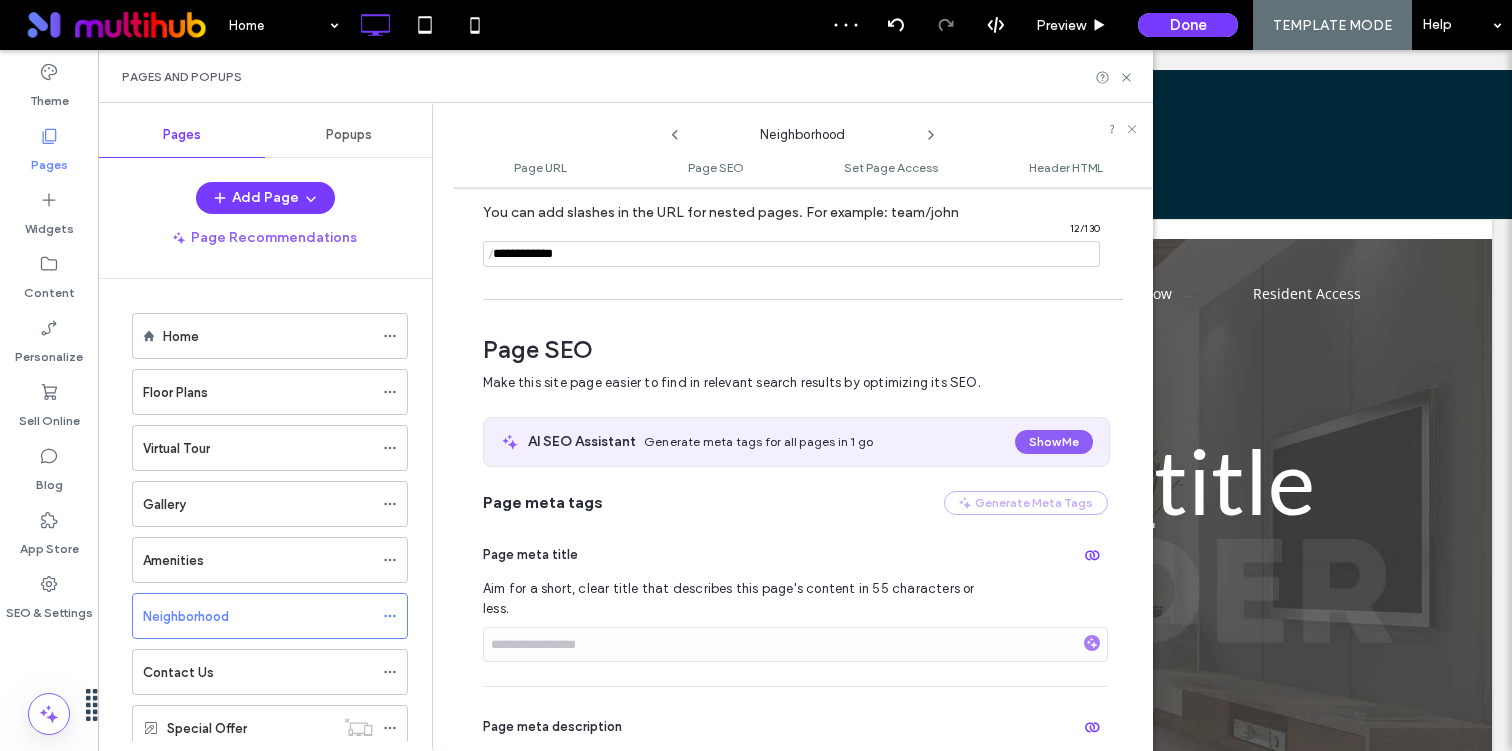 scroll, scrollTop: 275, scrollLeft: 0, axis: vertical 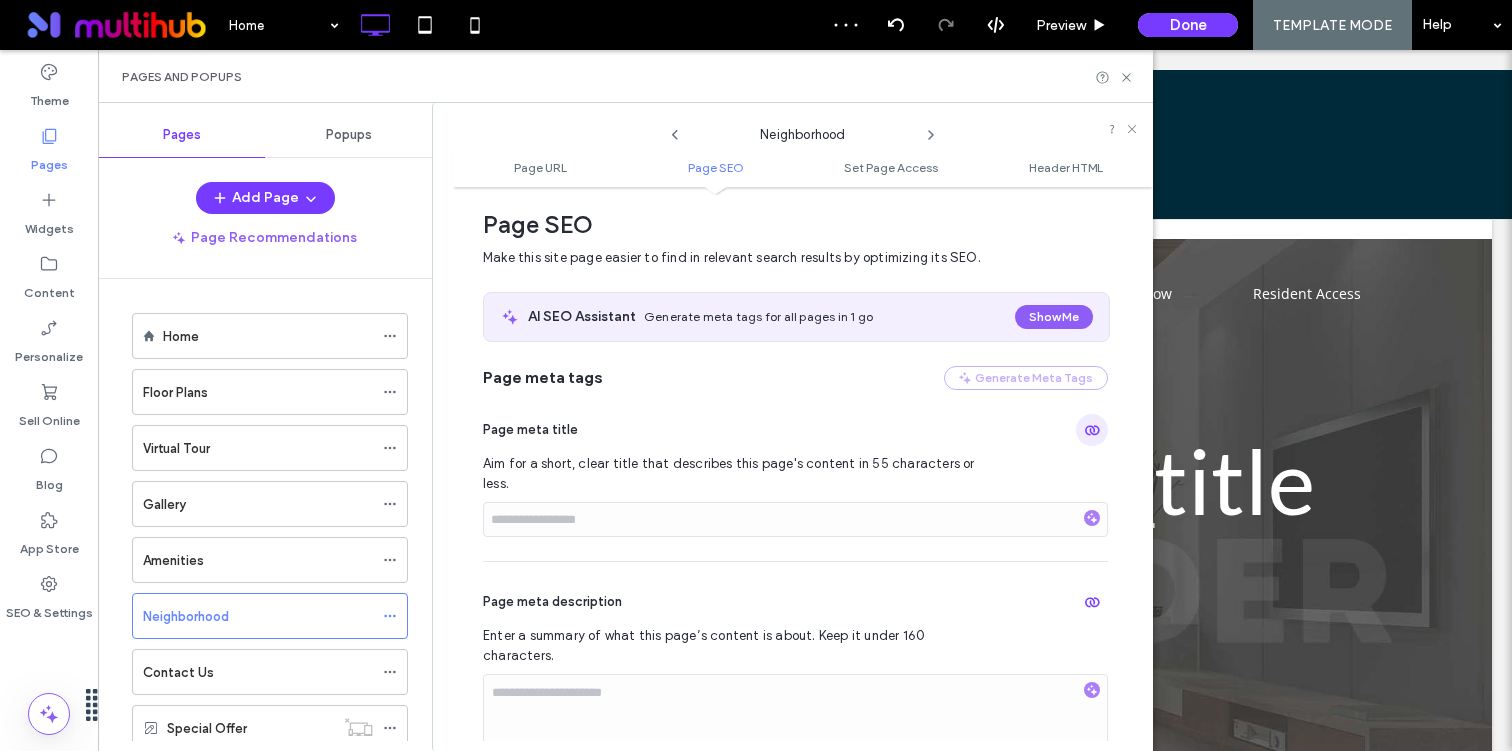 click at bounding box center (1092, 430) 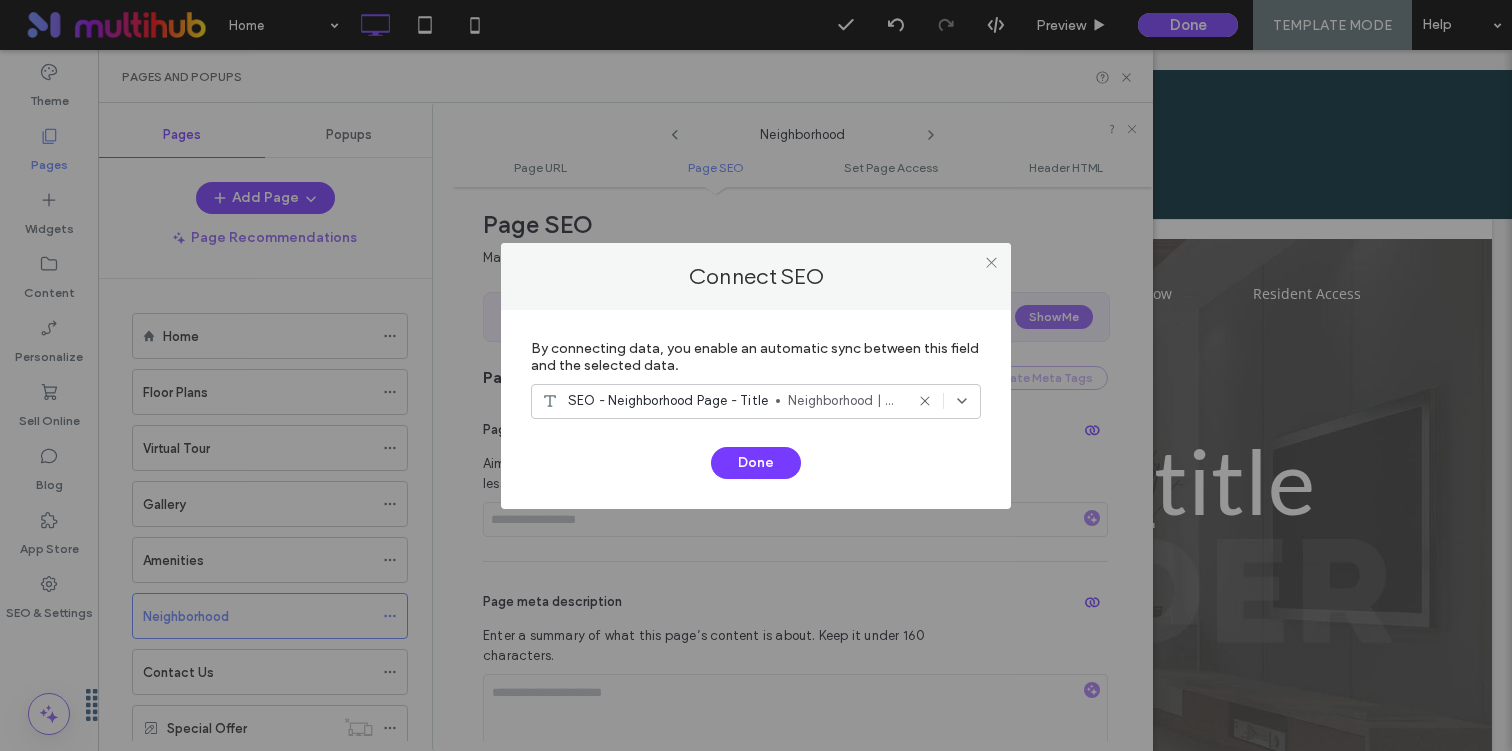 click 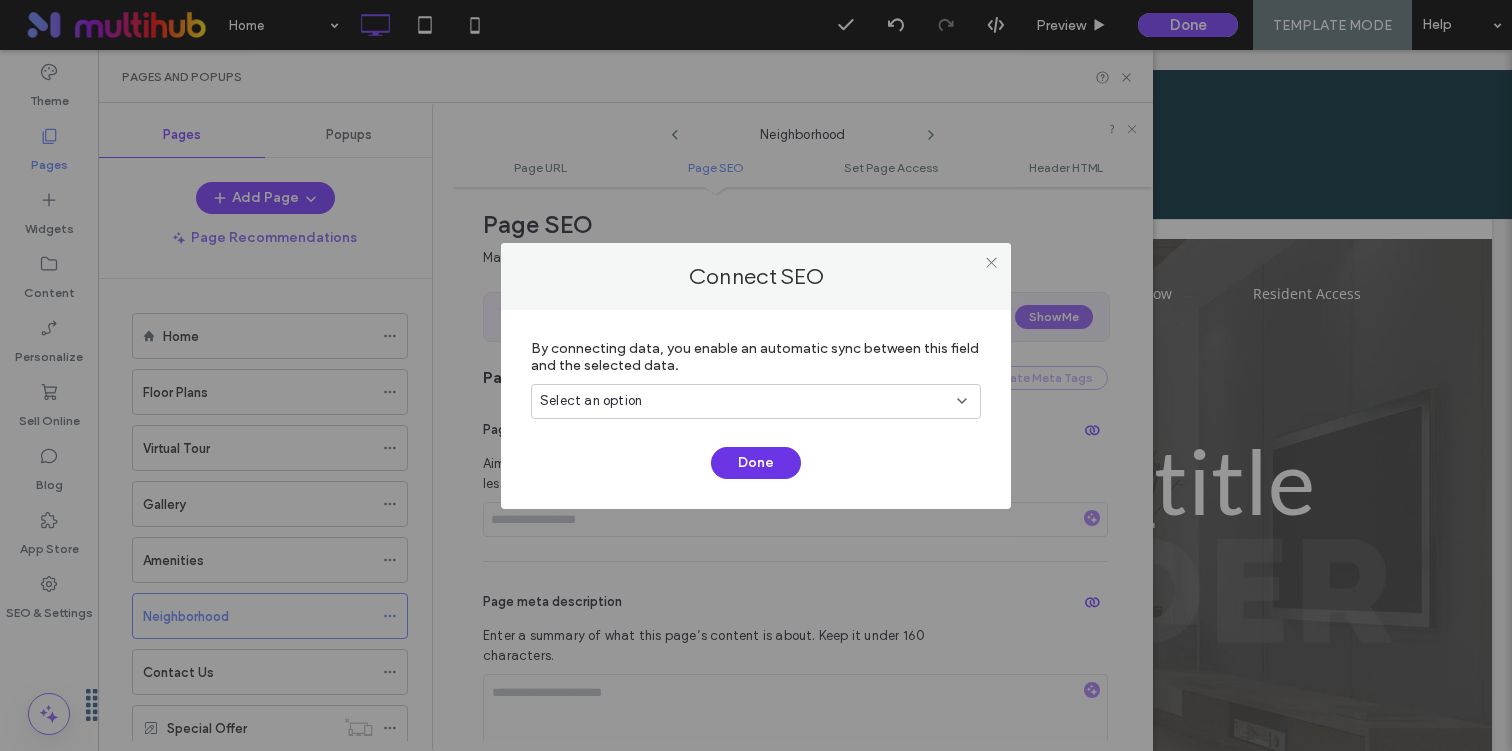 click on "Done" at bounding box center (756, 463) 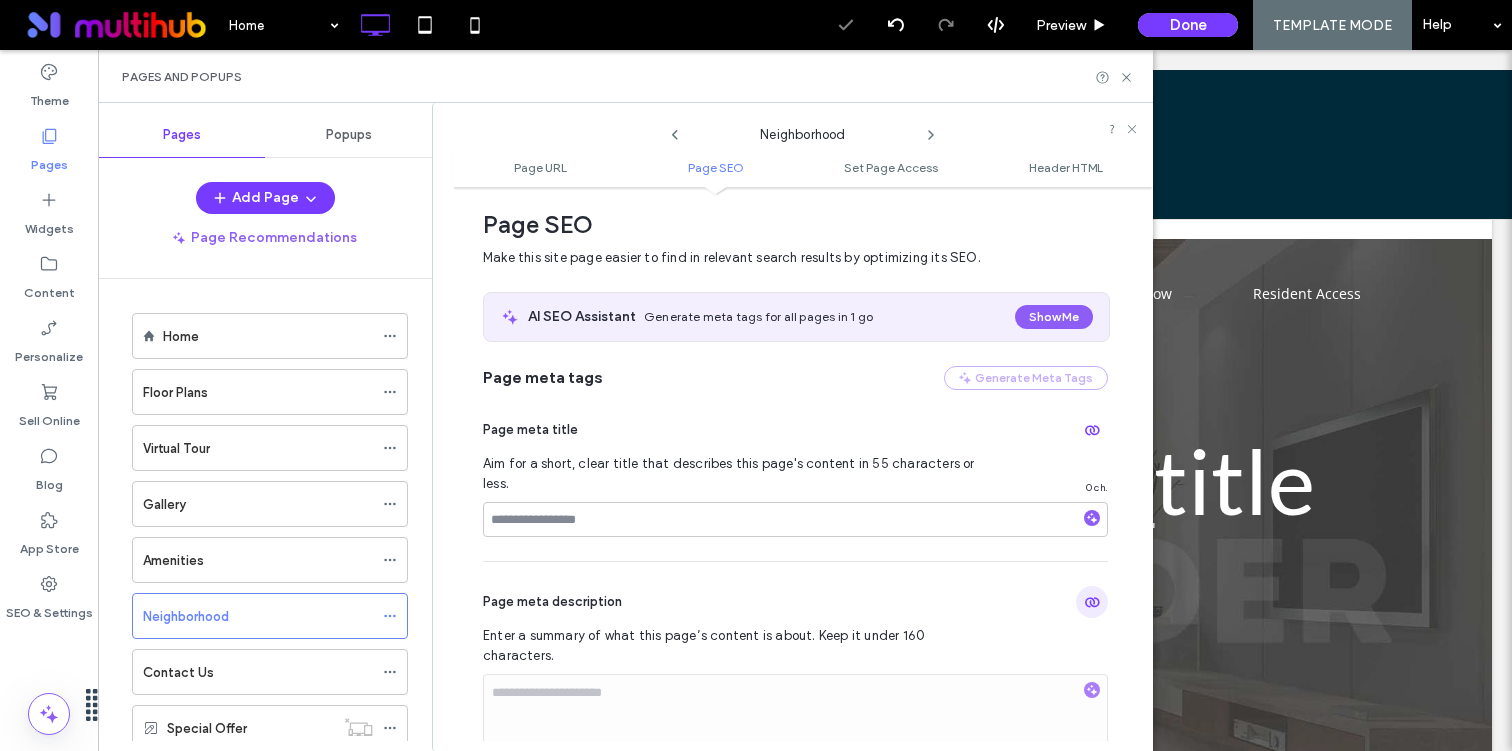 click 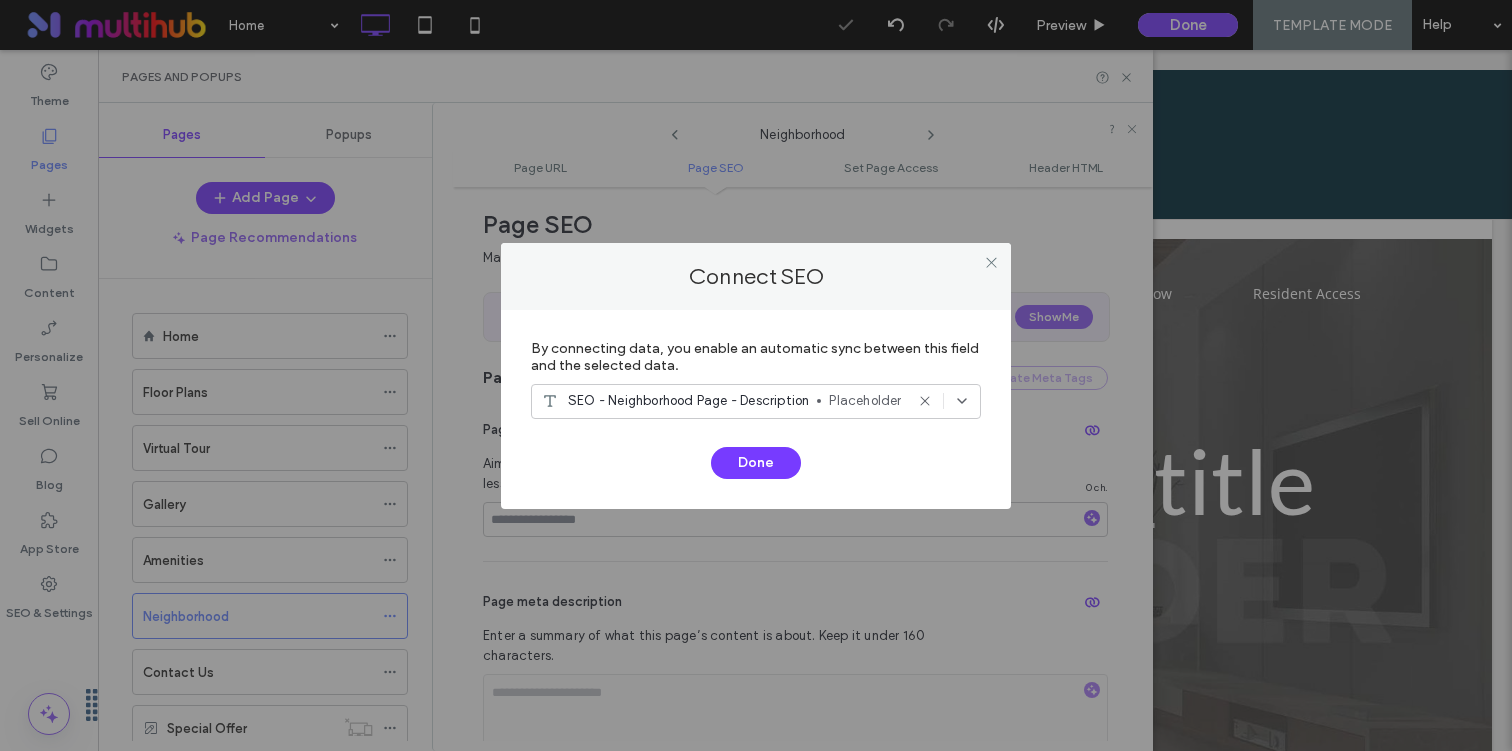 click 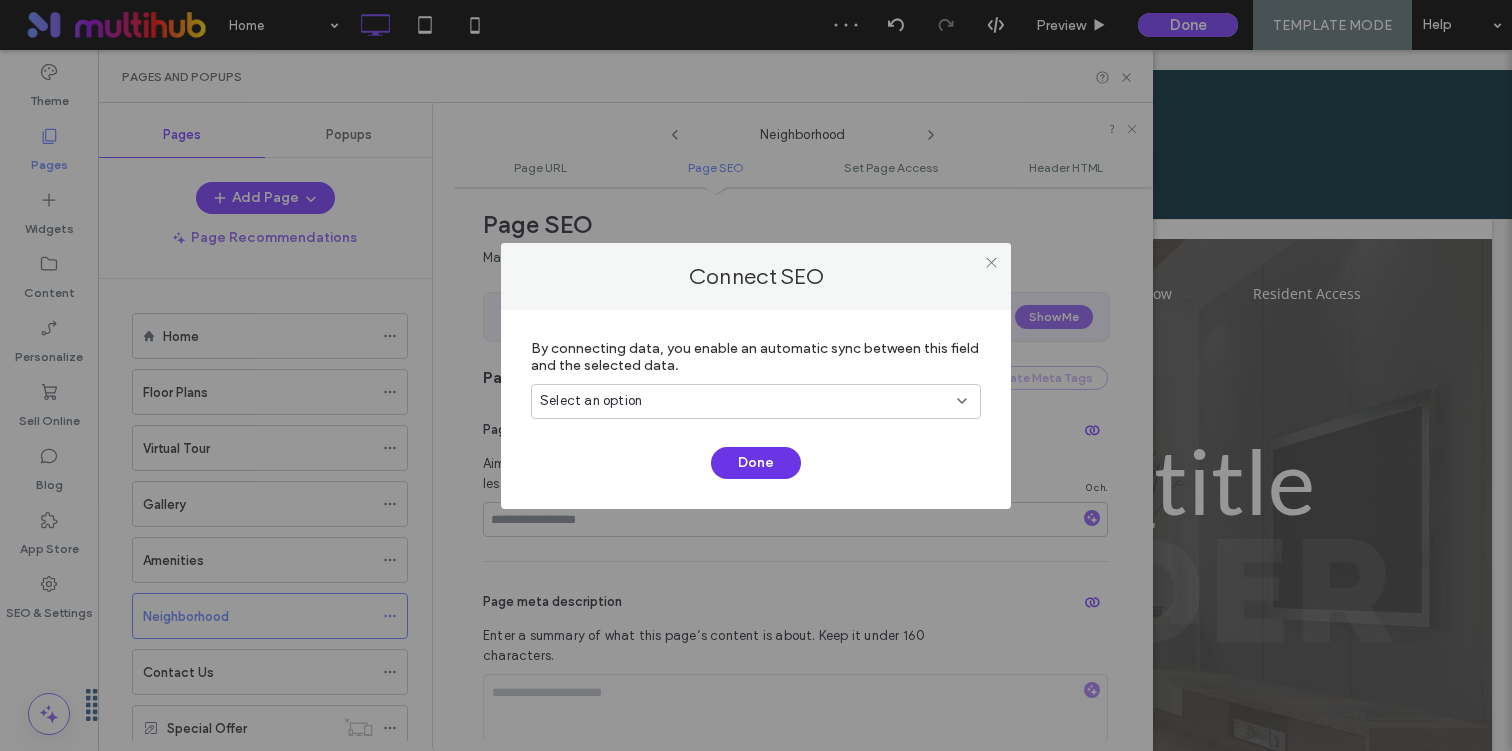 click on "Done" at bounding box center (756, 463) 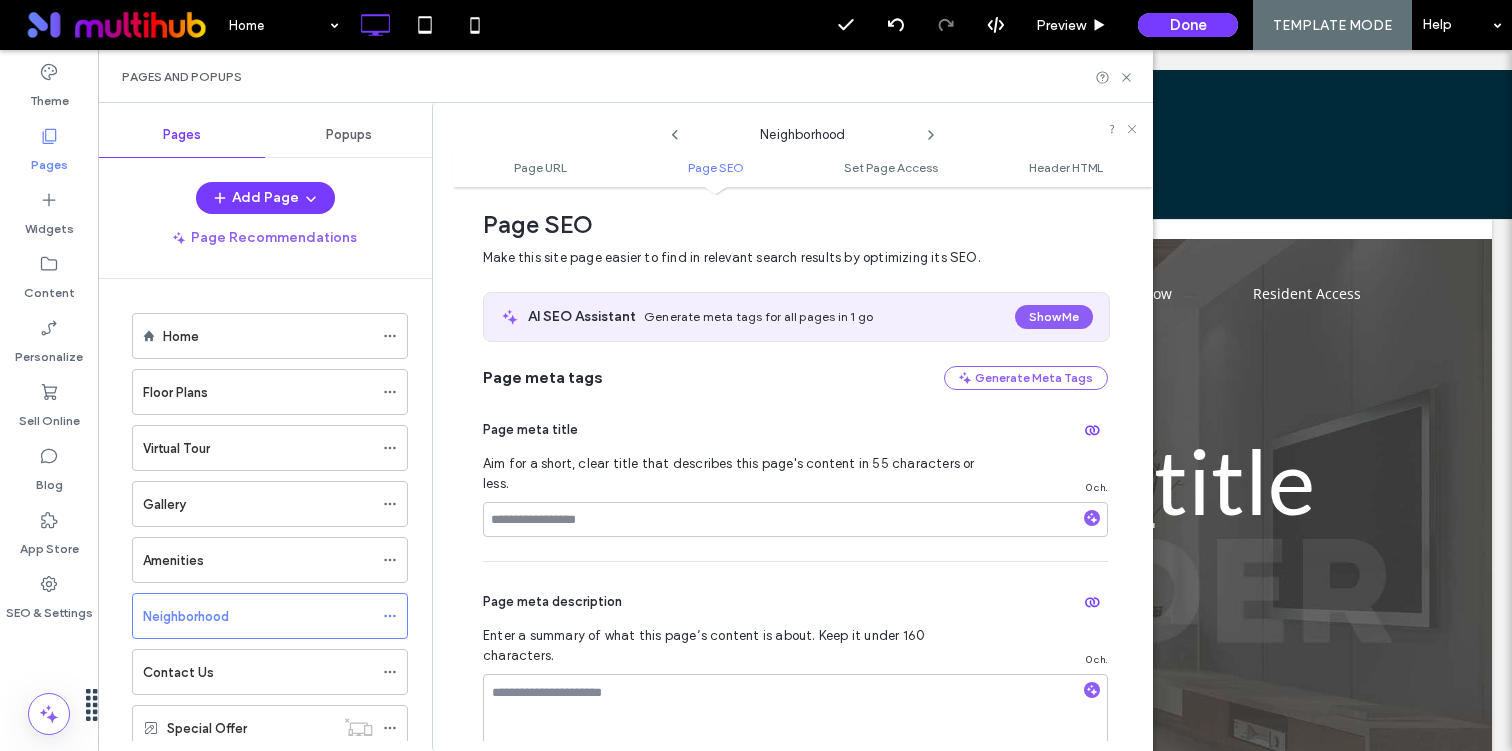click 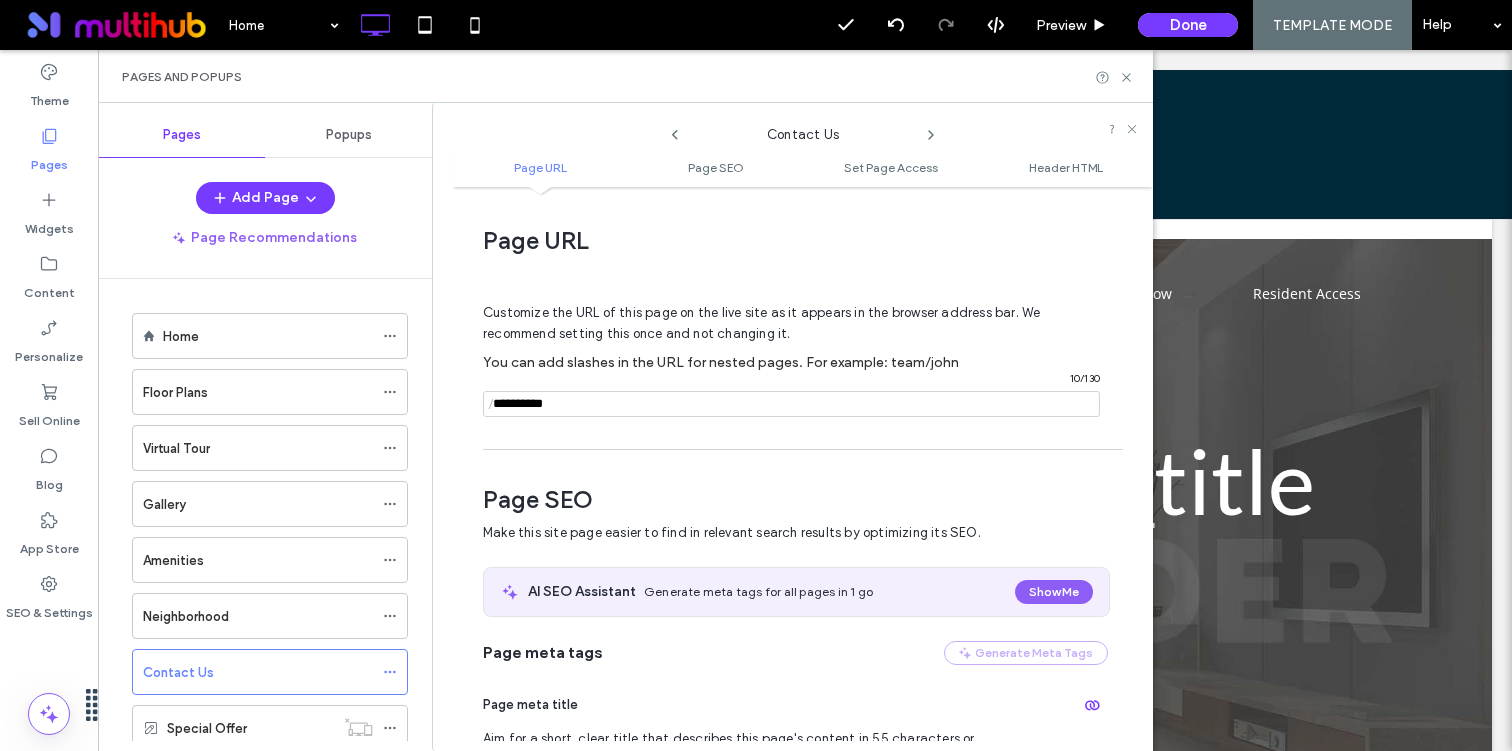 scroll, scrollTop: 275, scrollLeft: 0, axis: vertical 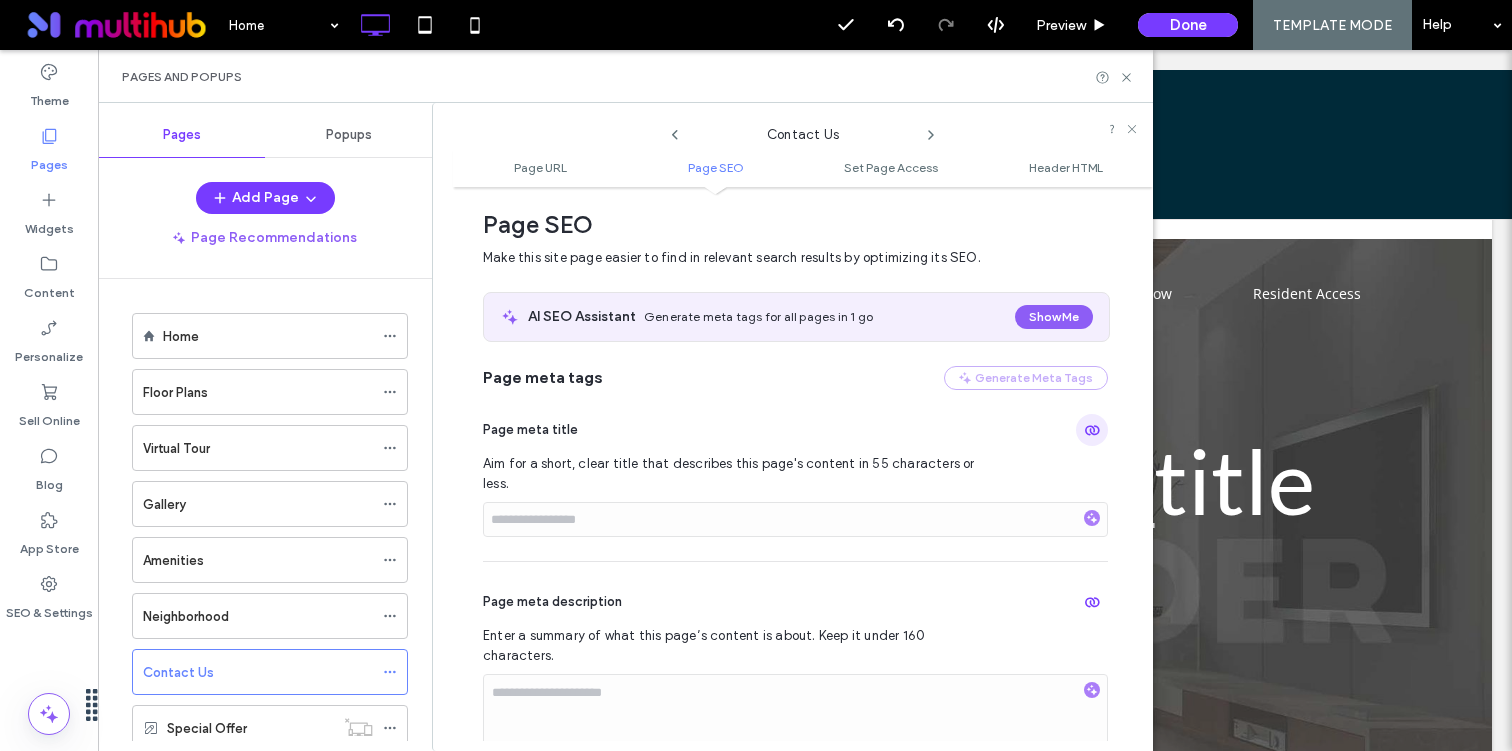 click at bounding box center [1092, 430] 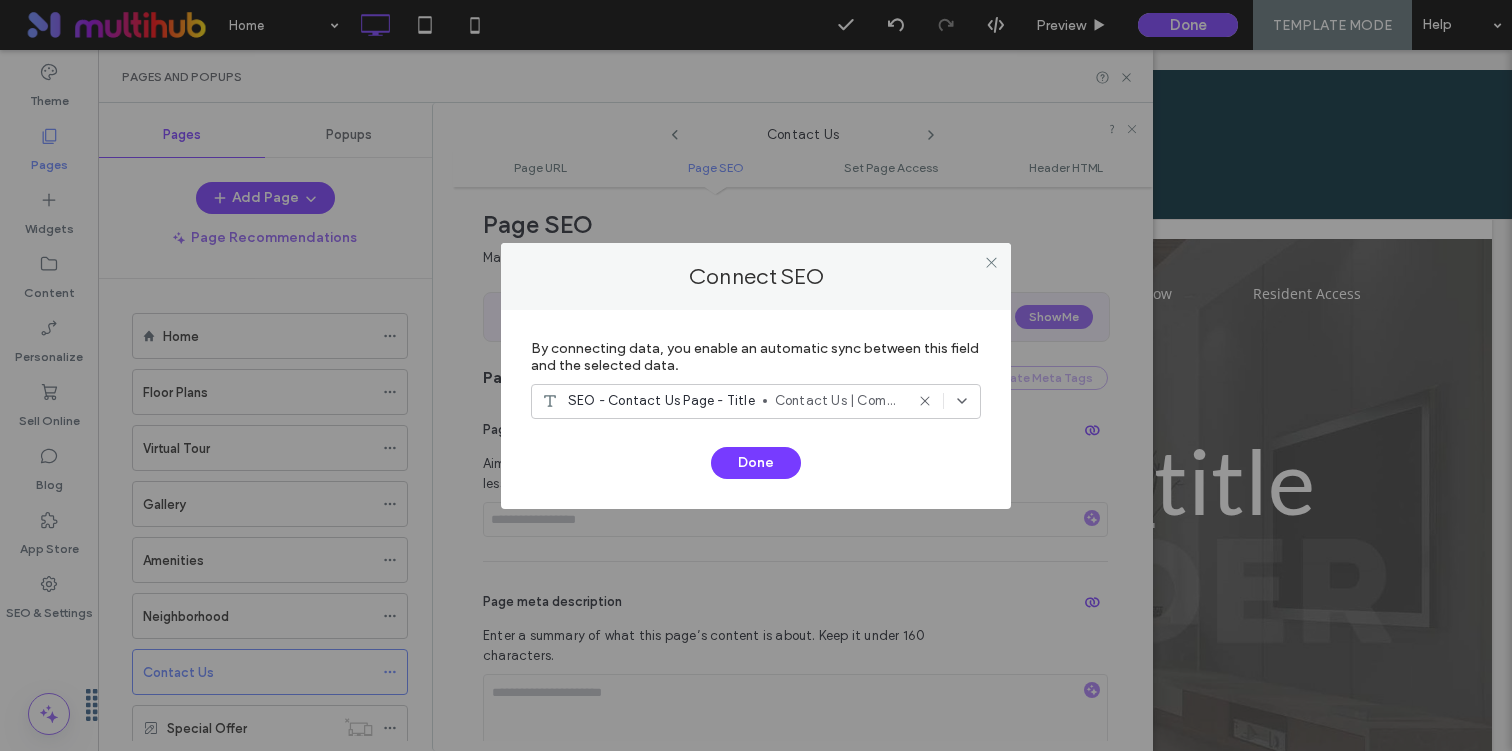 click 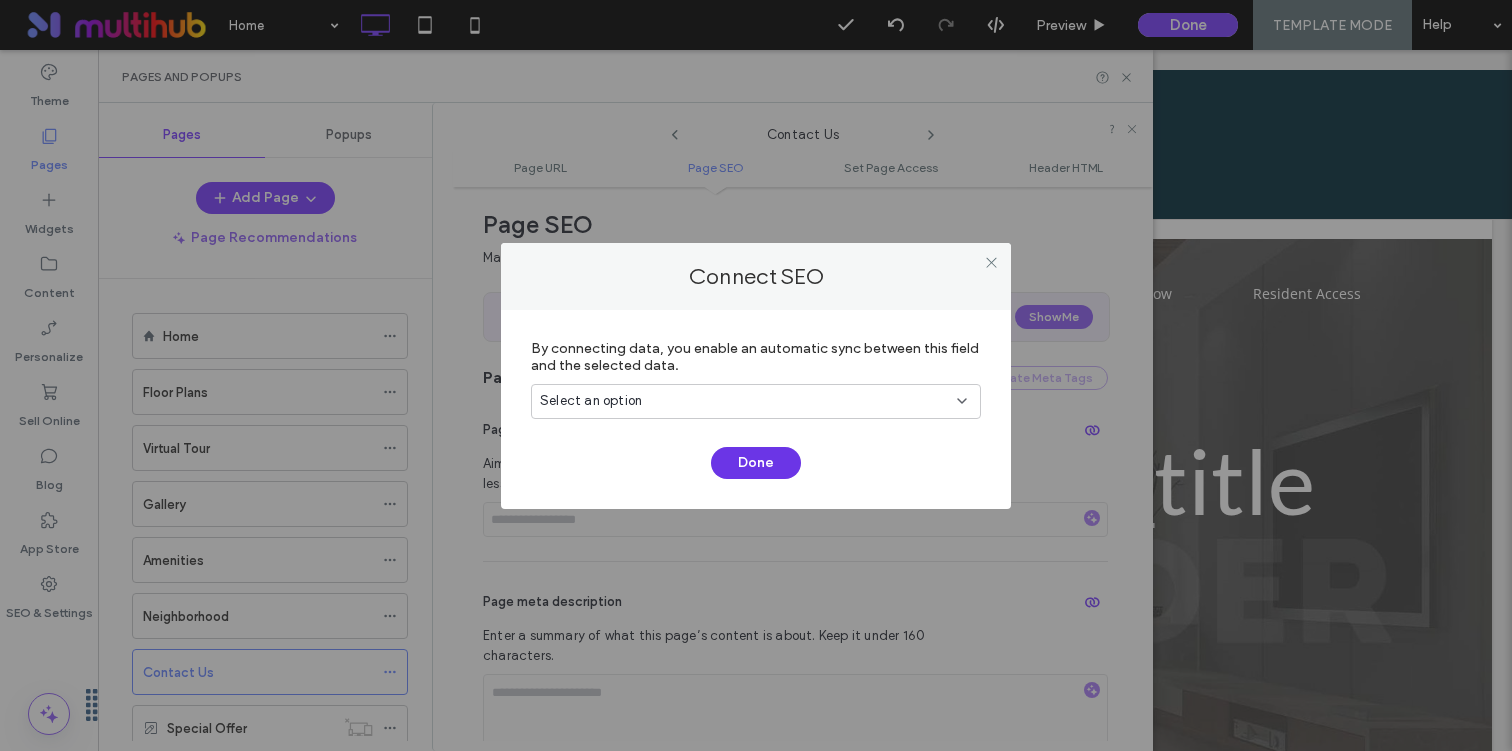 click on "Done" at bounding box center [756, 463] 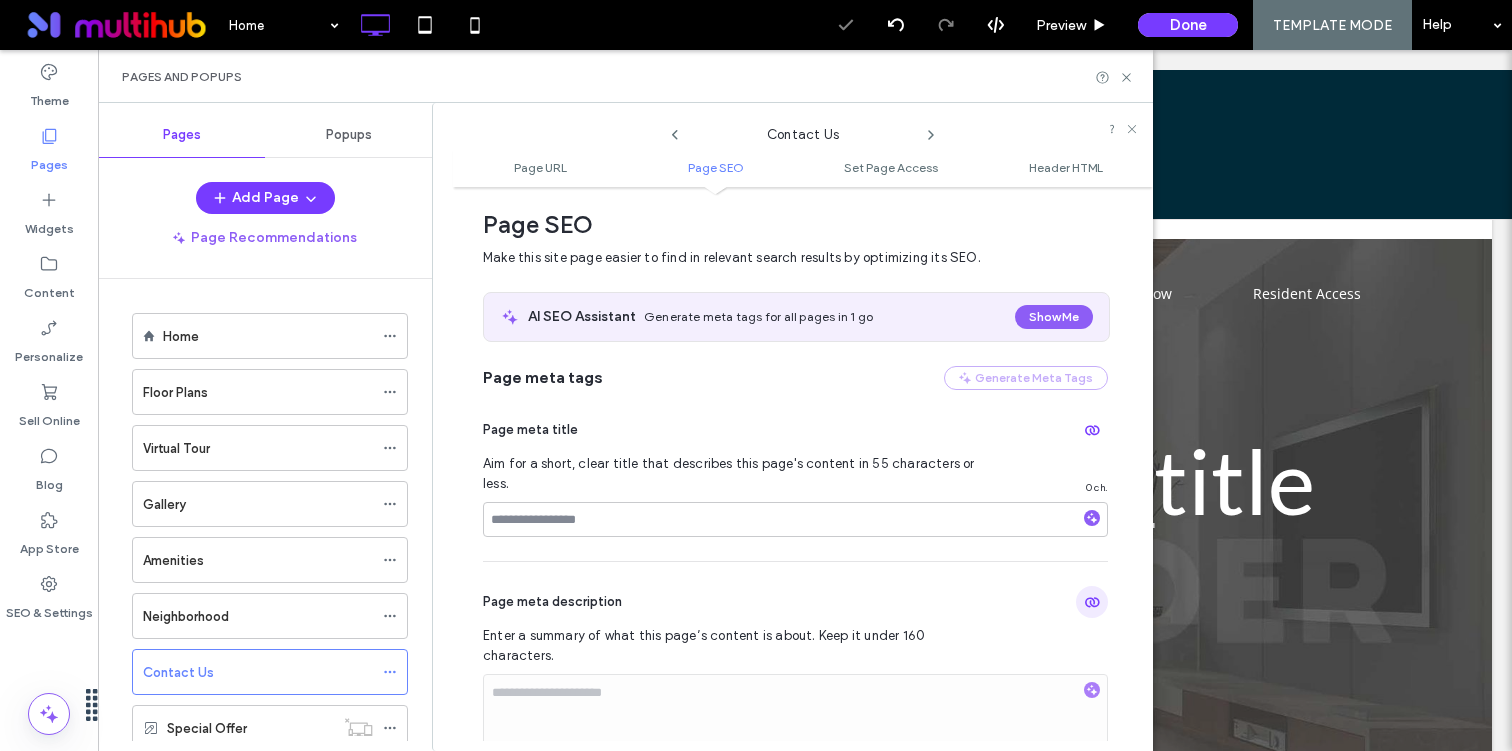 click at bounding box center [1092, 602] 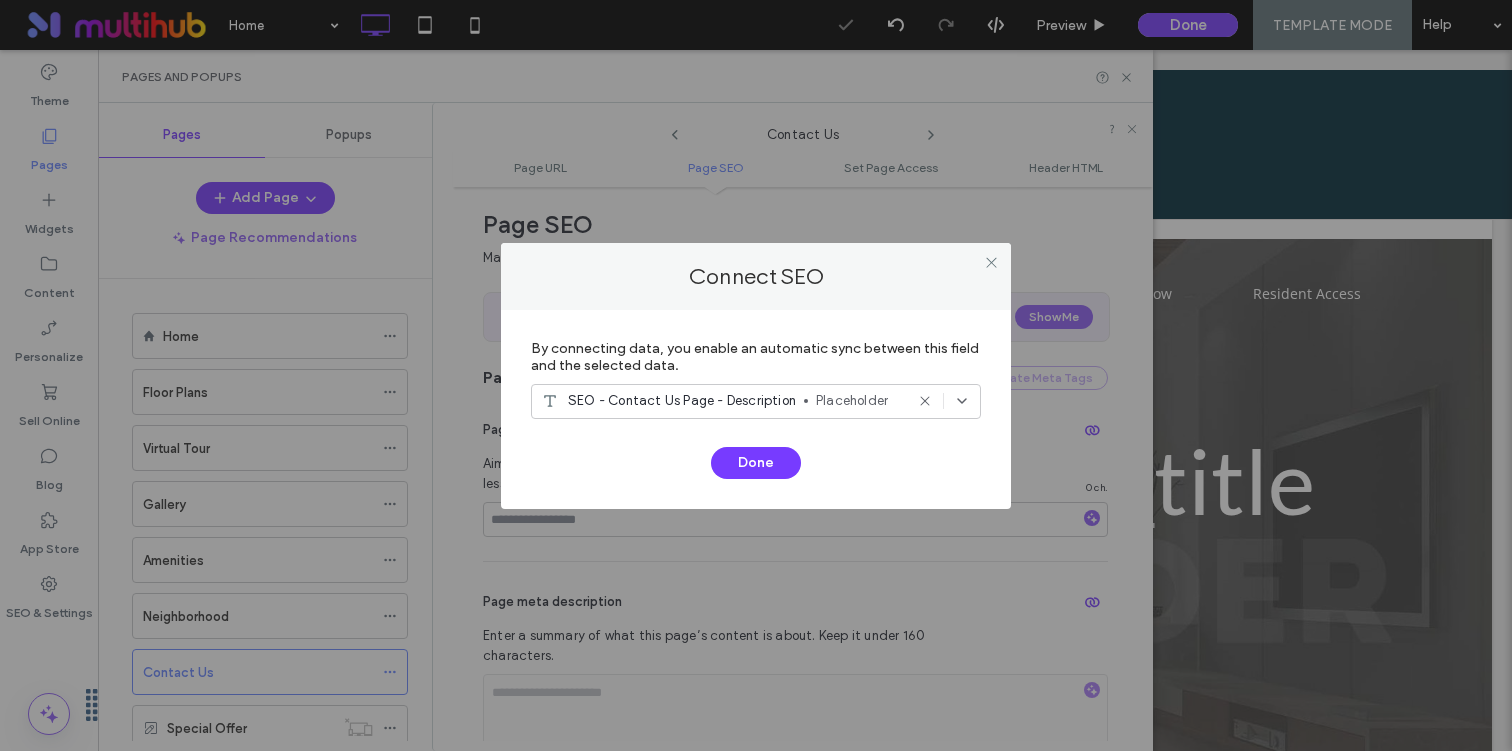 click 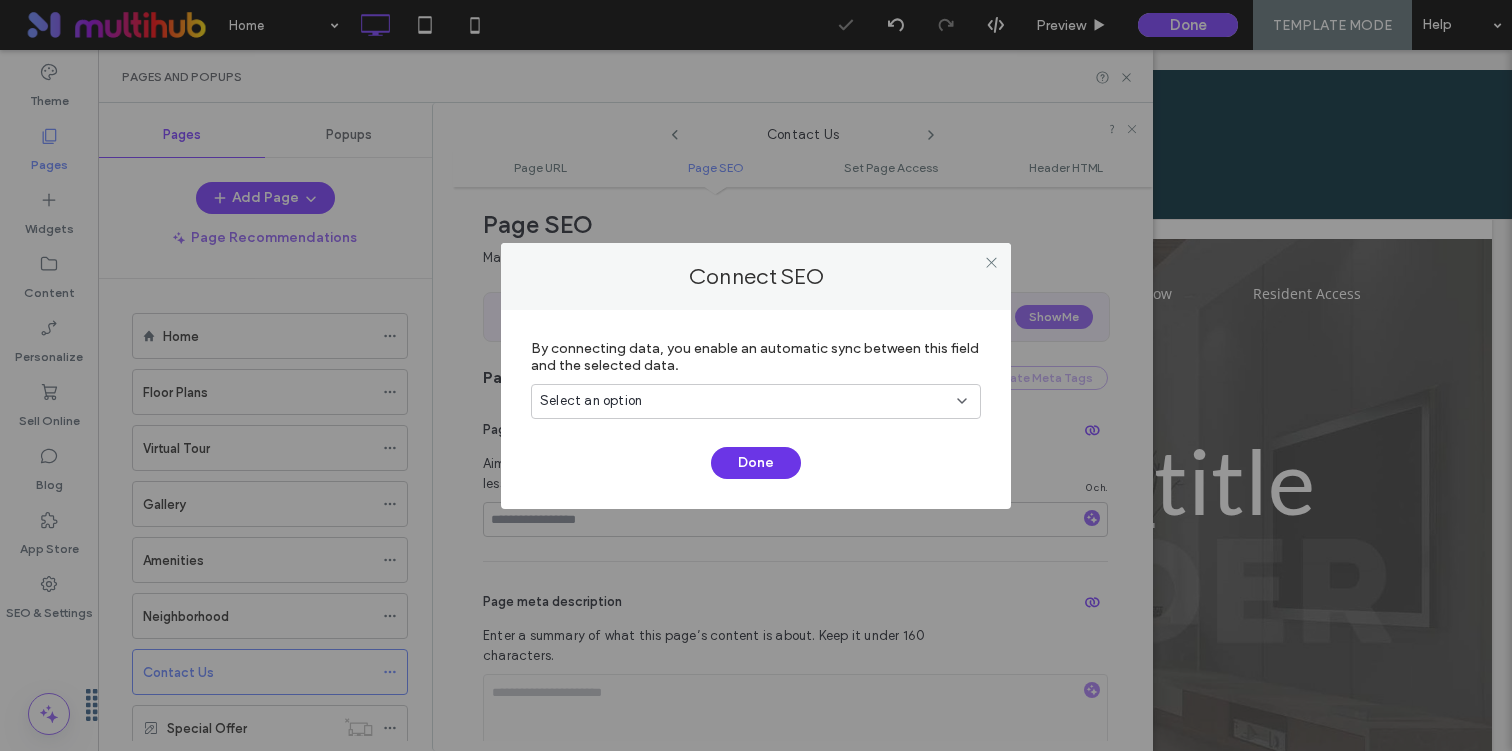 click on "Done" at bounding box center [756, 463] 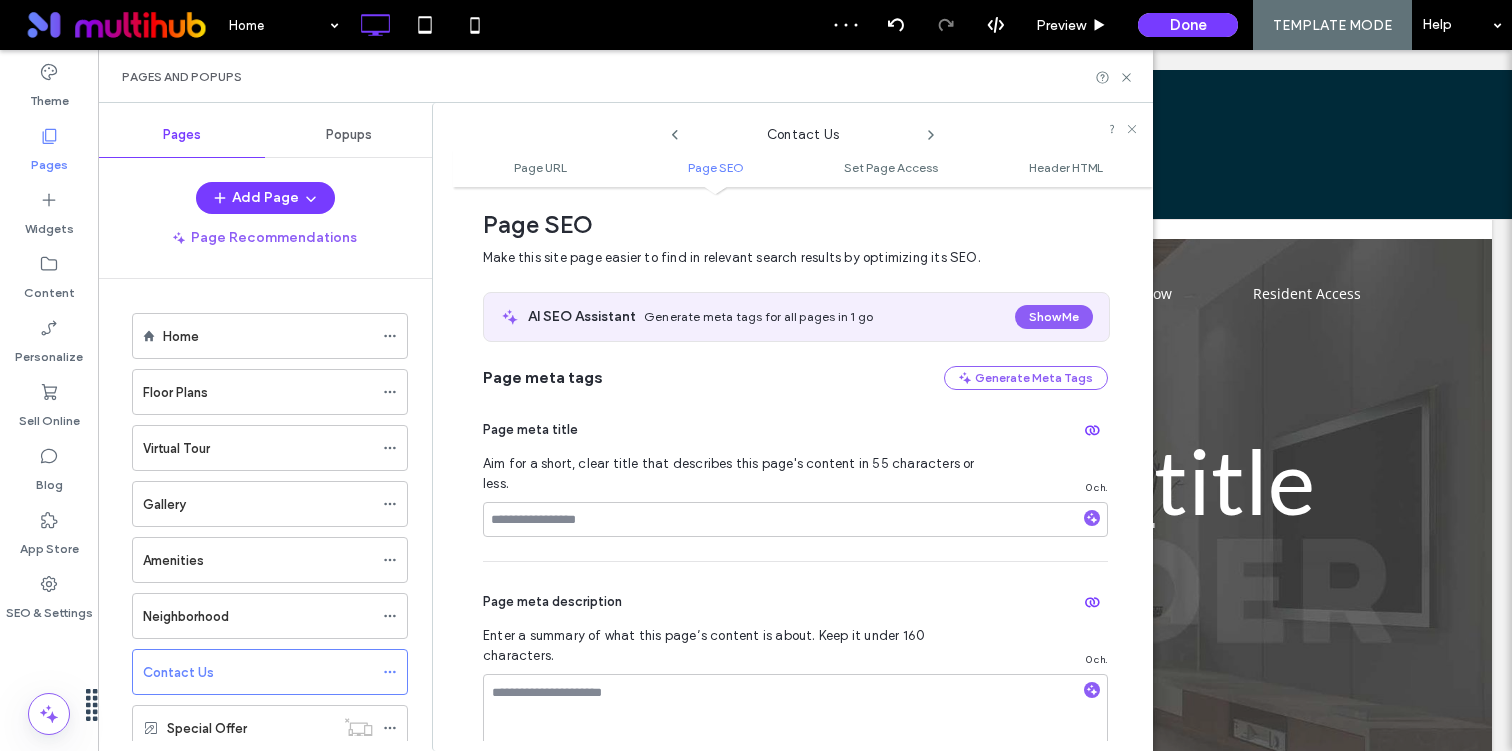 click 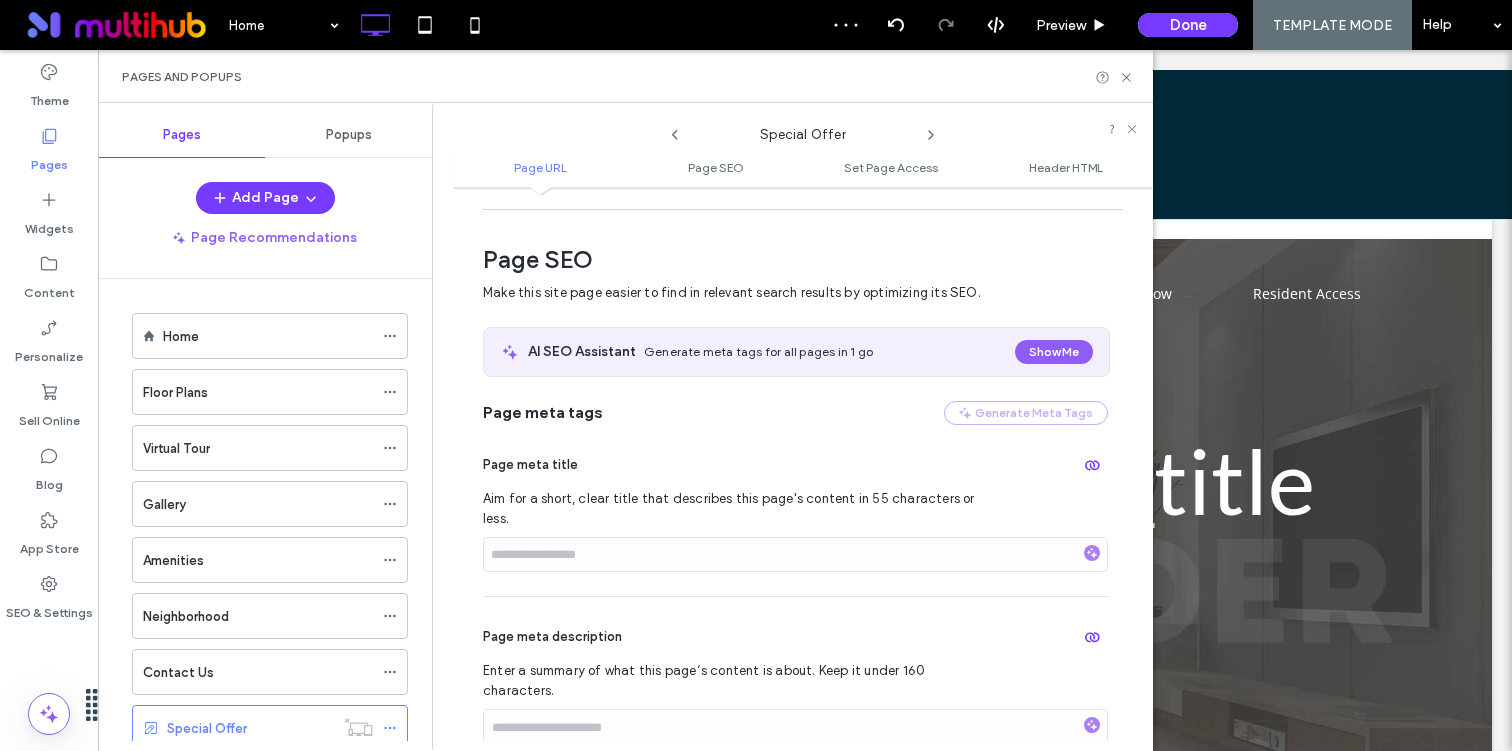 scroll, scrollTop: 275, scrollLeft: 0, axis: vertical 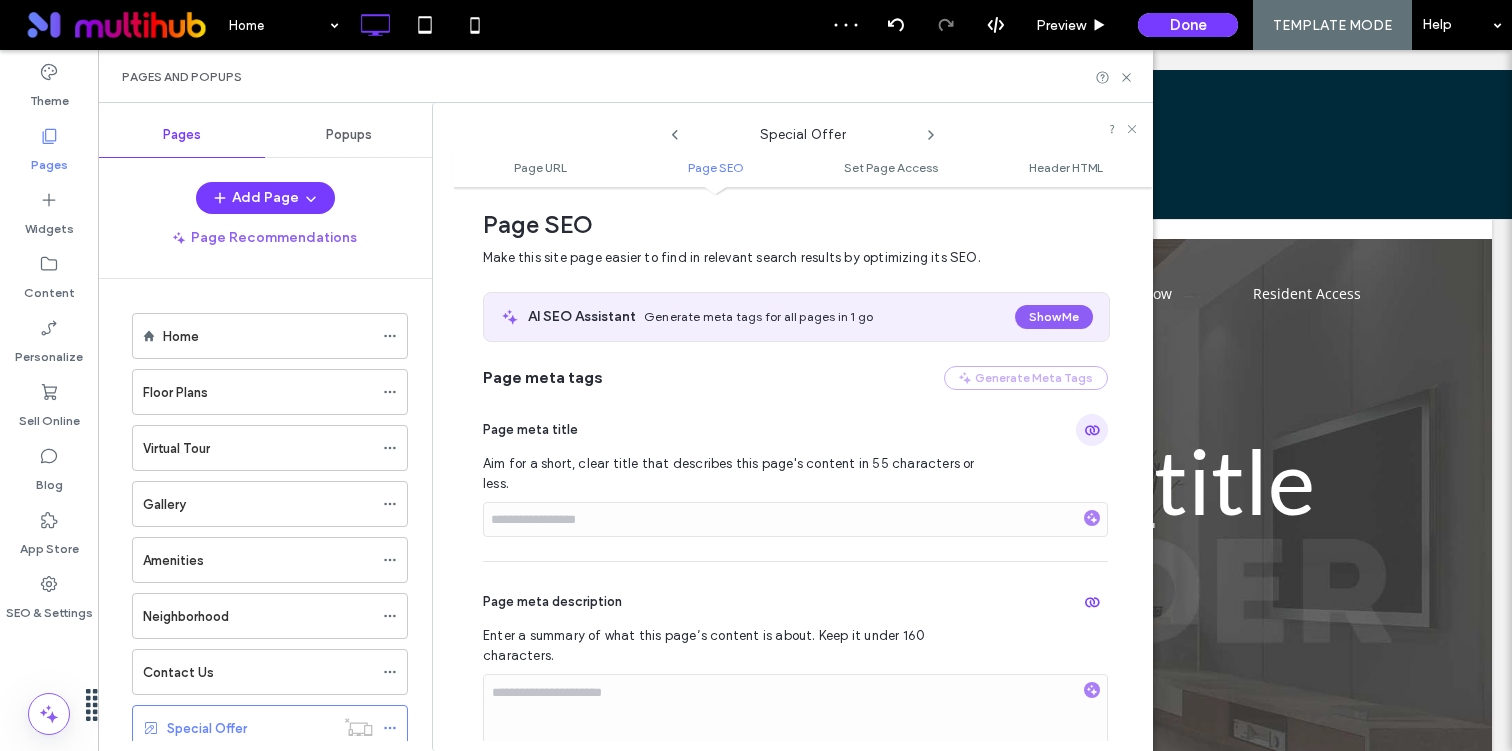 click 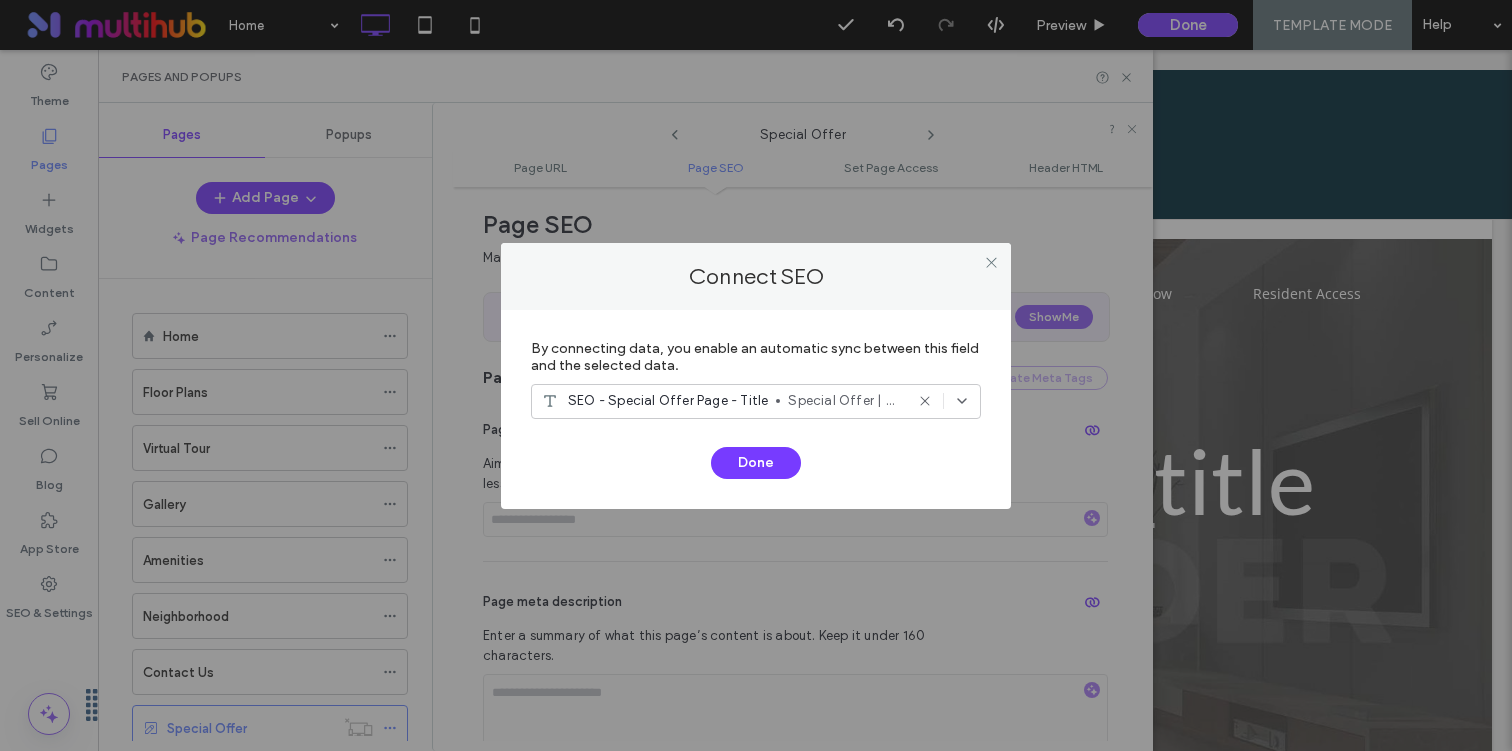 click 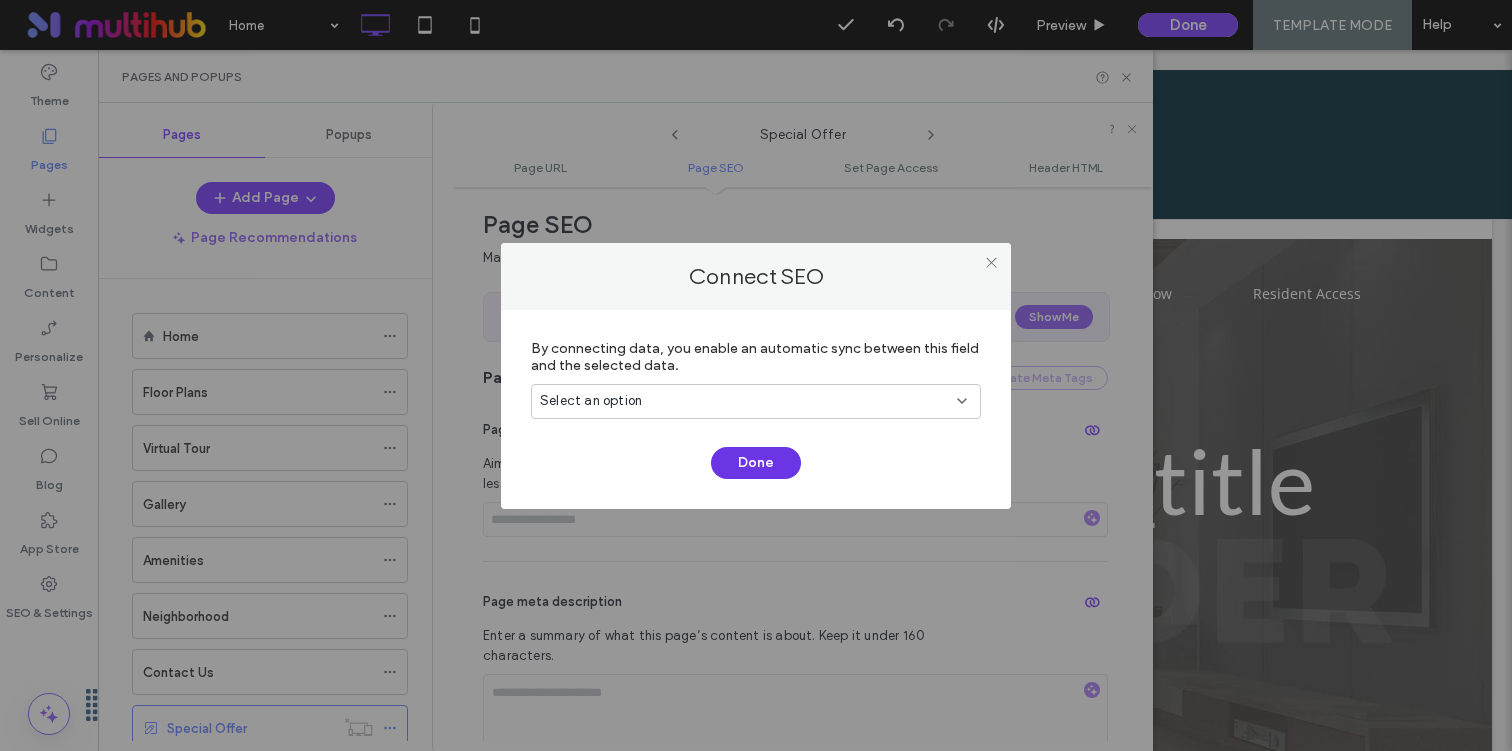 click on "Done" at bounding box center (756, 463) 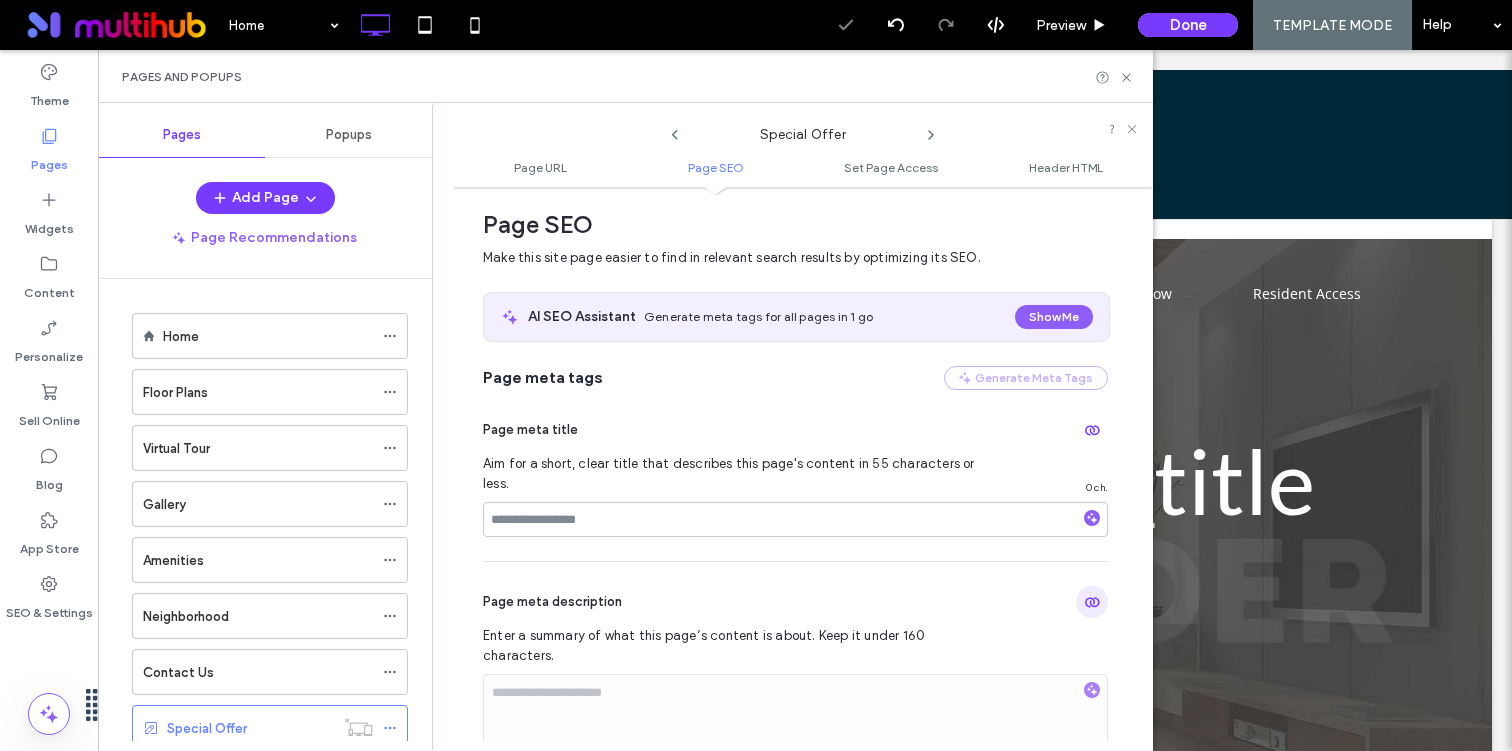 click 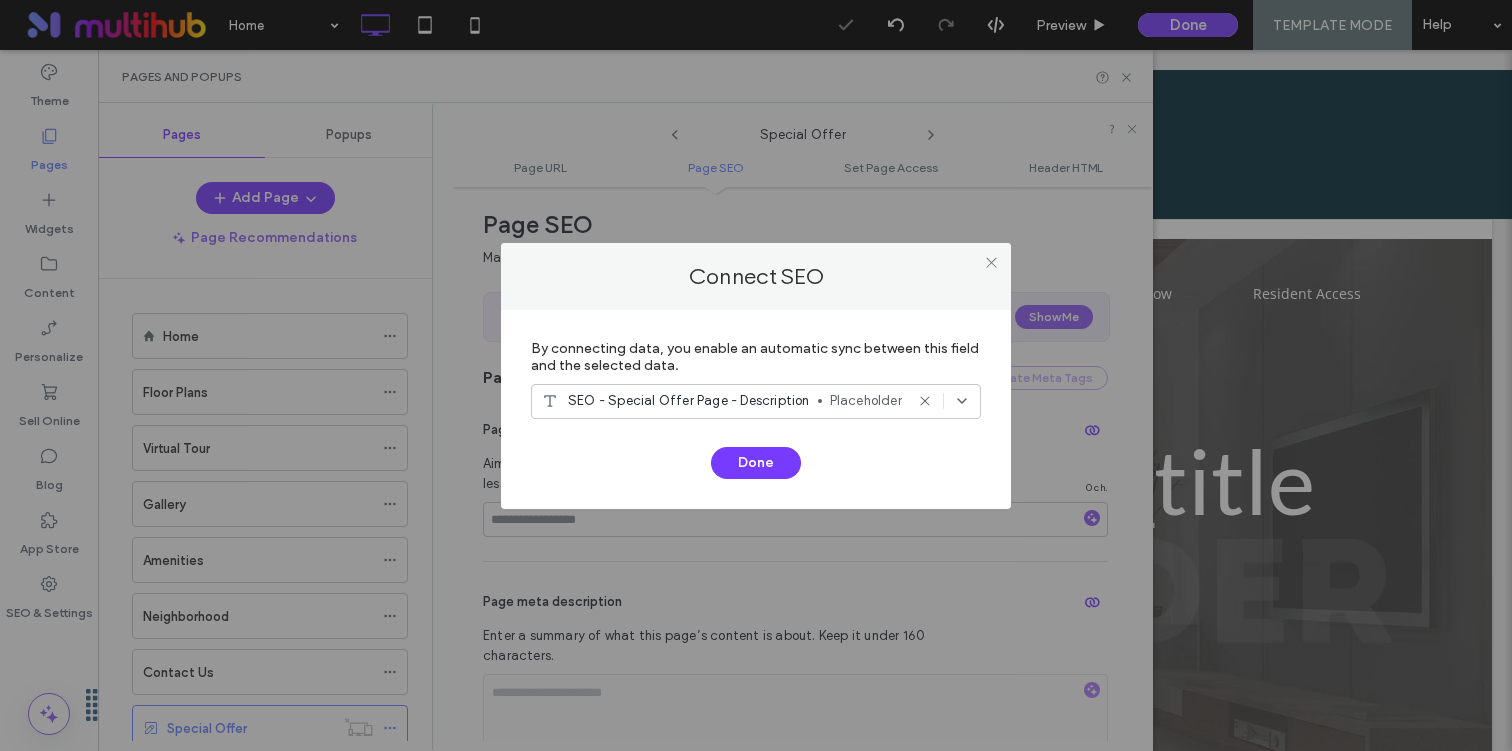 click 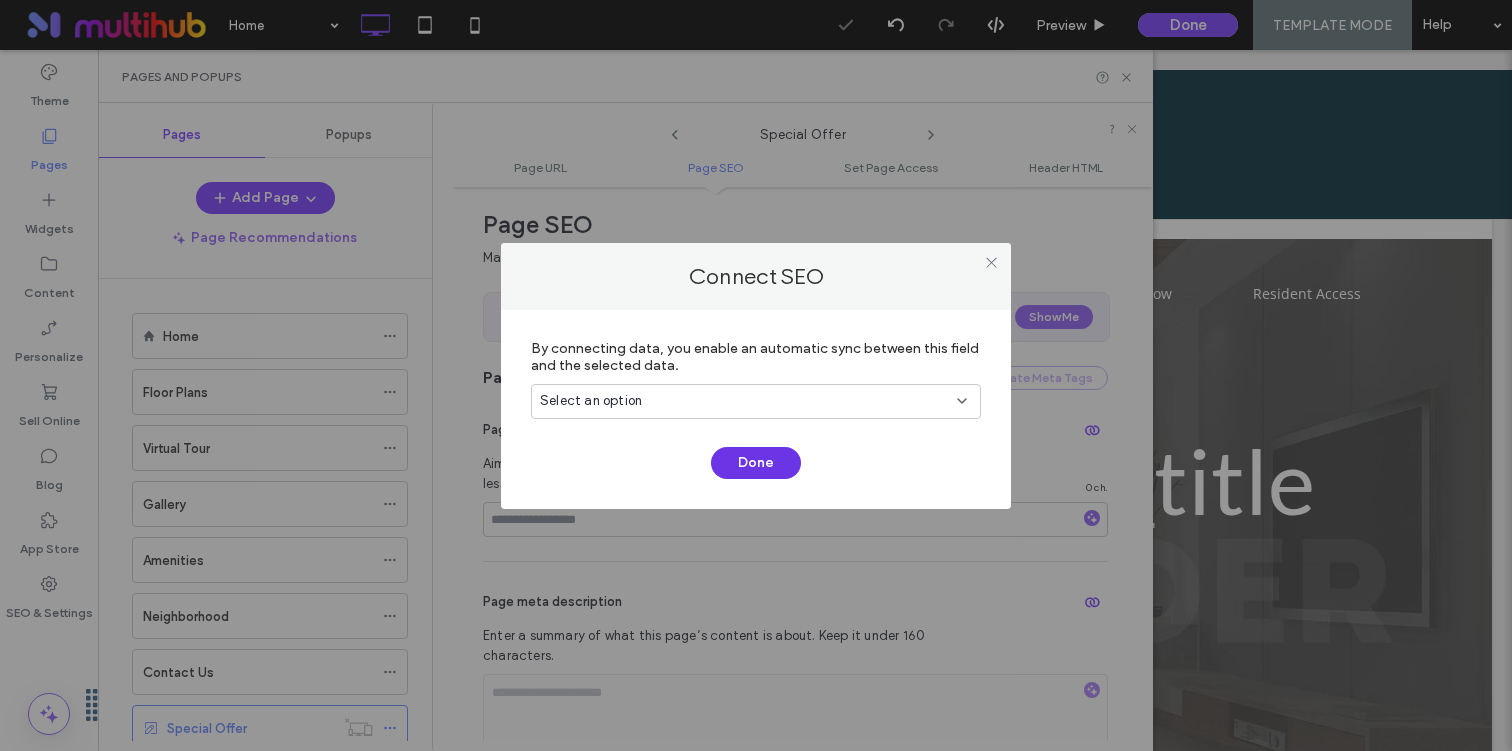 click on "Done" at bounding box center (756, 463) 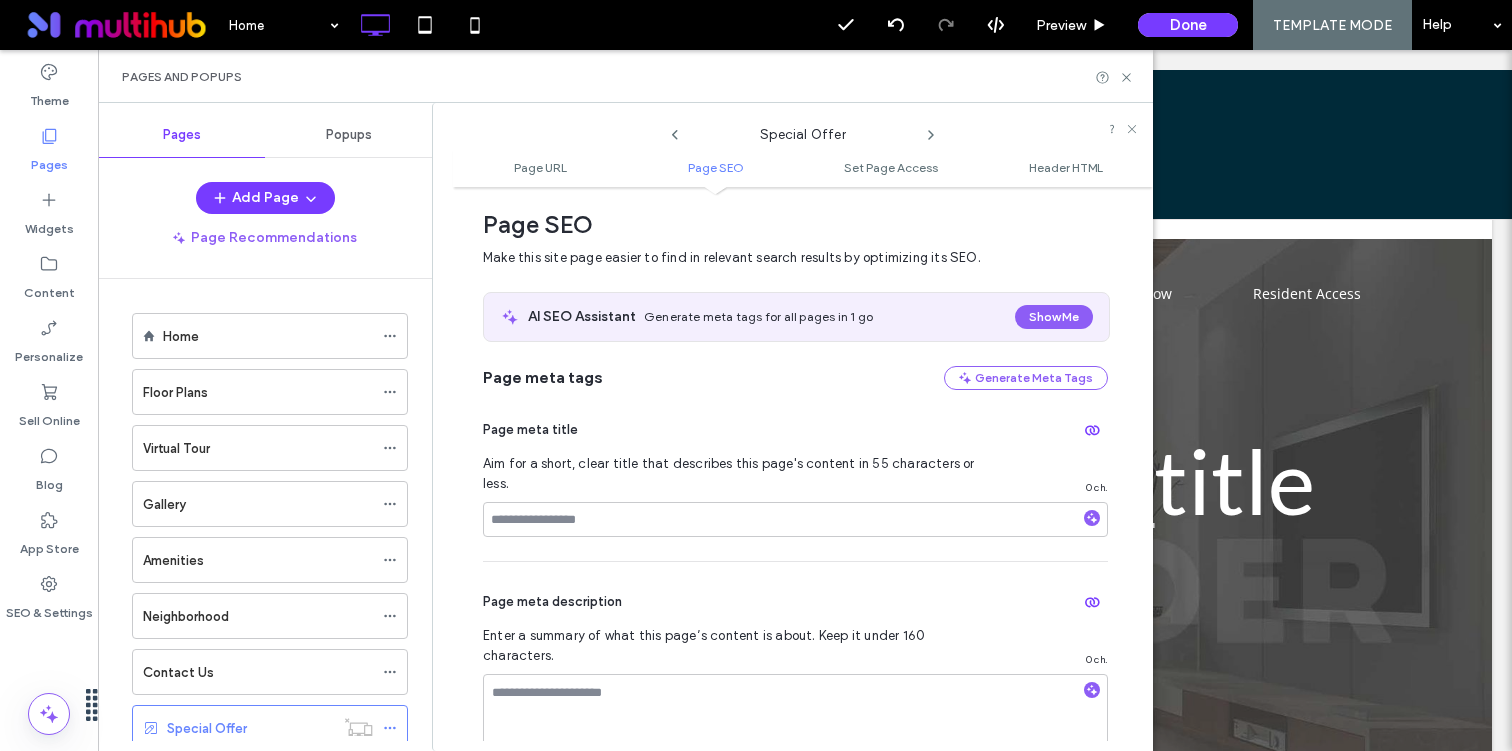 click 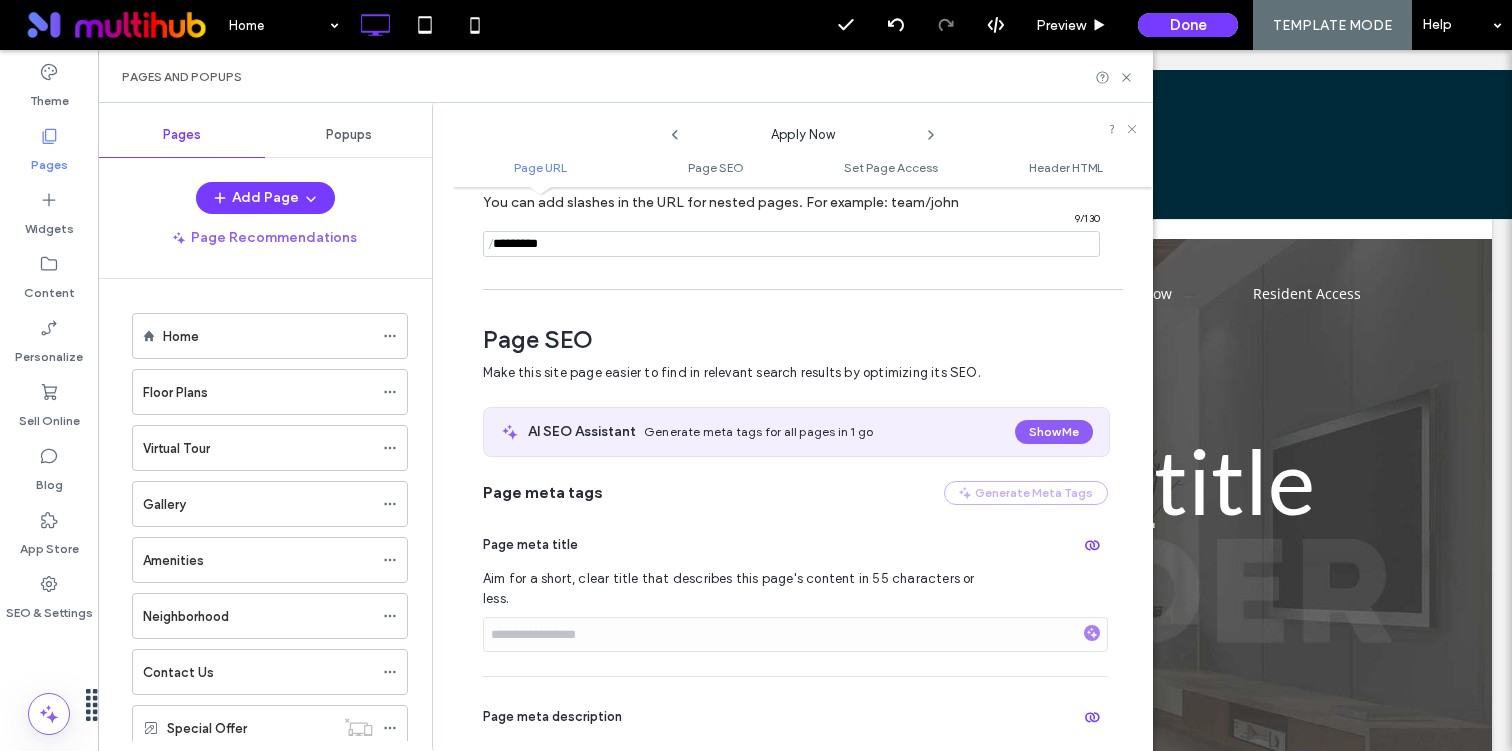 scroll, scrollTop: 275, scrollLeft: 0, axis: vertical 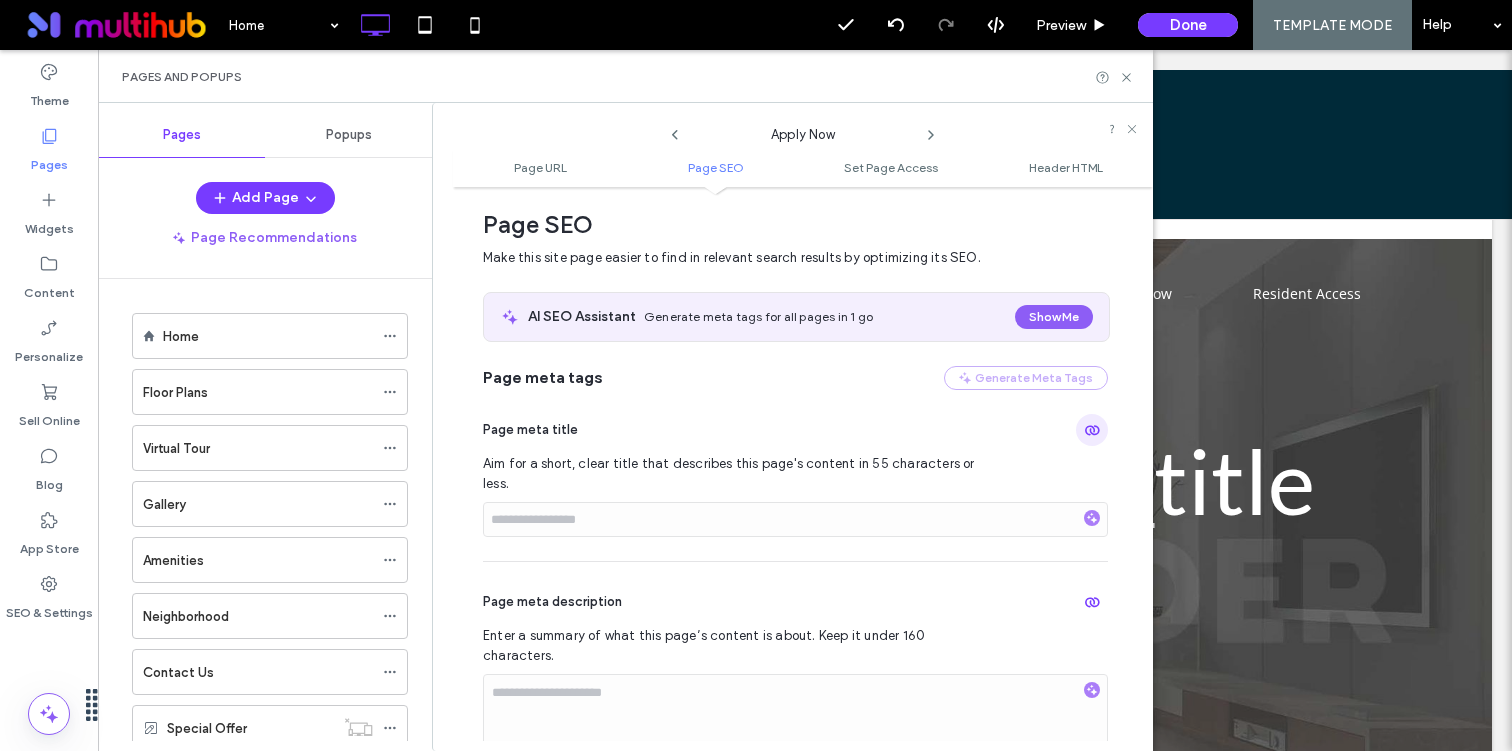 click at bounding box center [1092, 430] 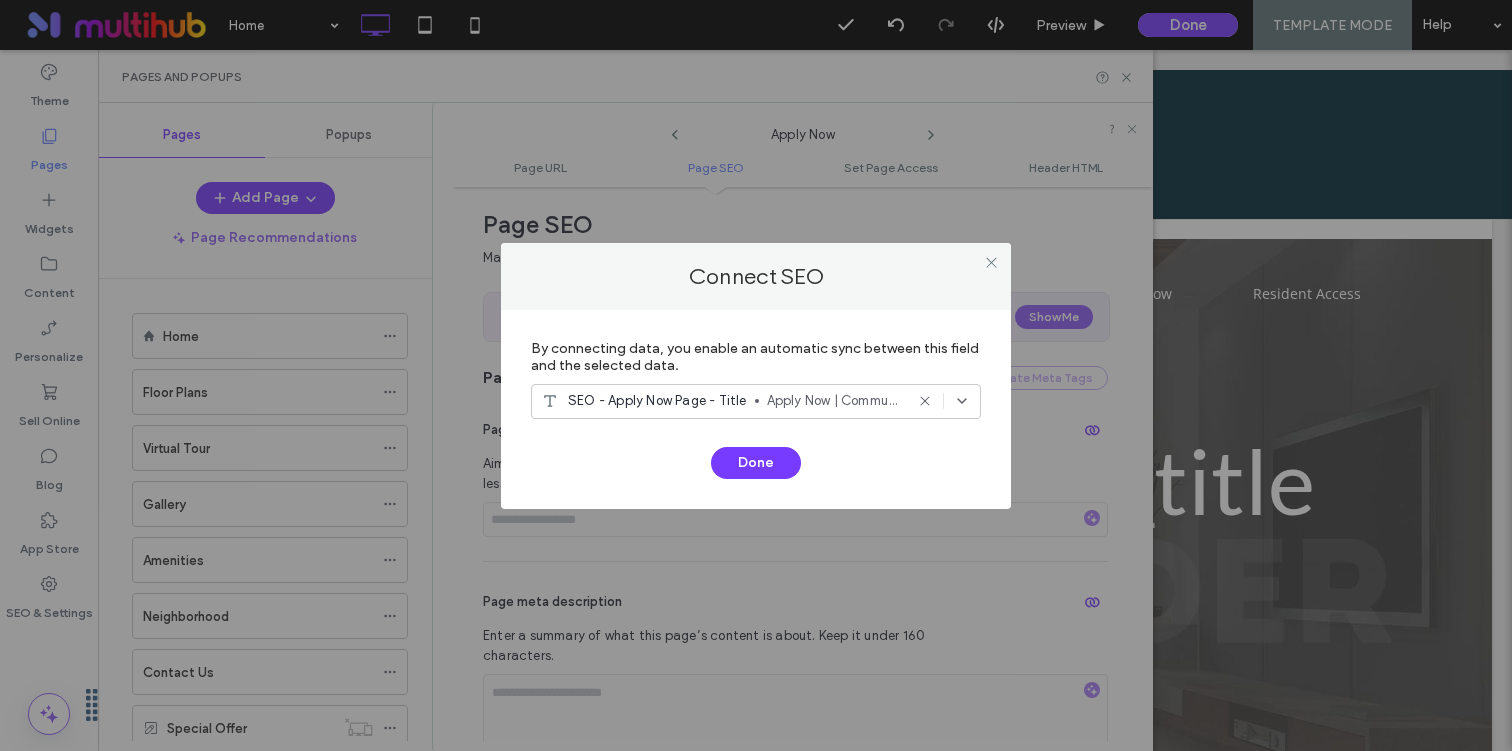 click 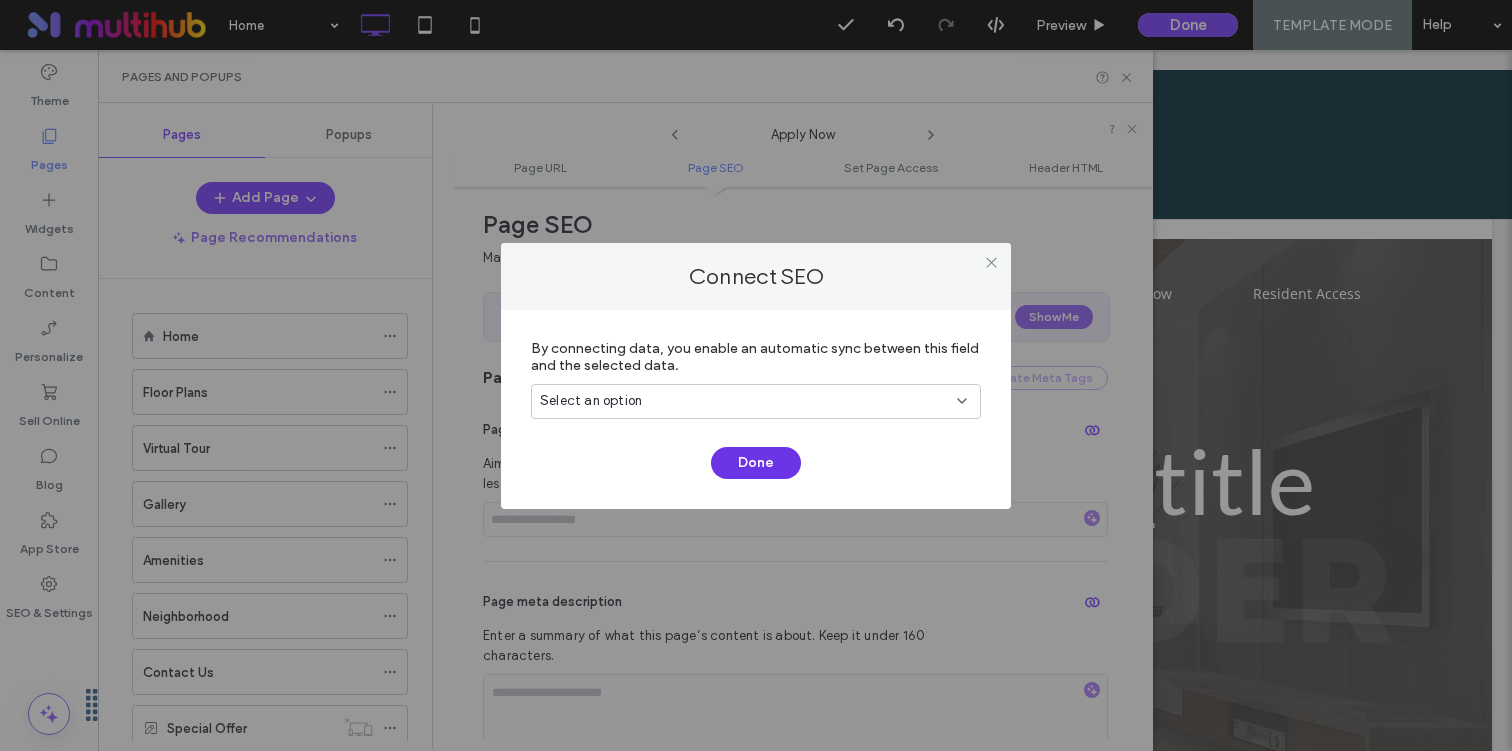 click on "Done" at bounding box center [756, 463] 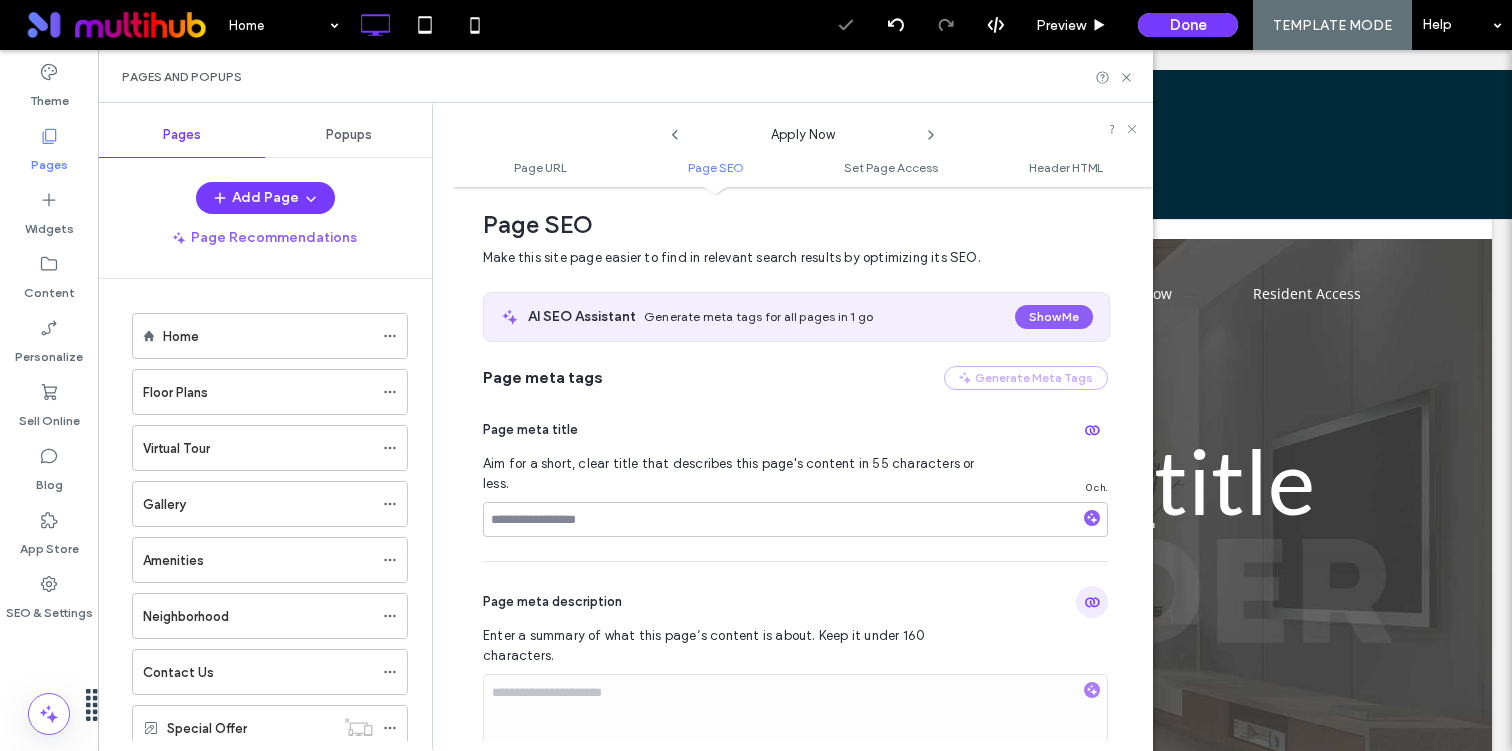 click 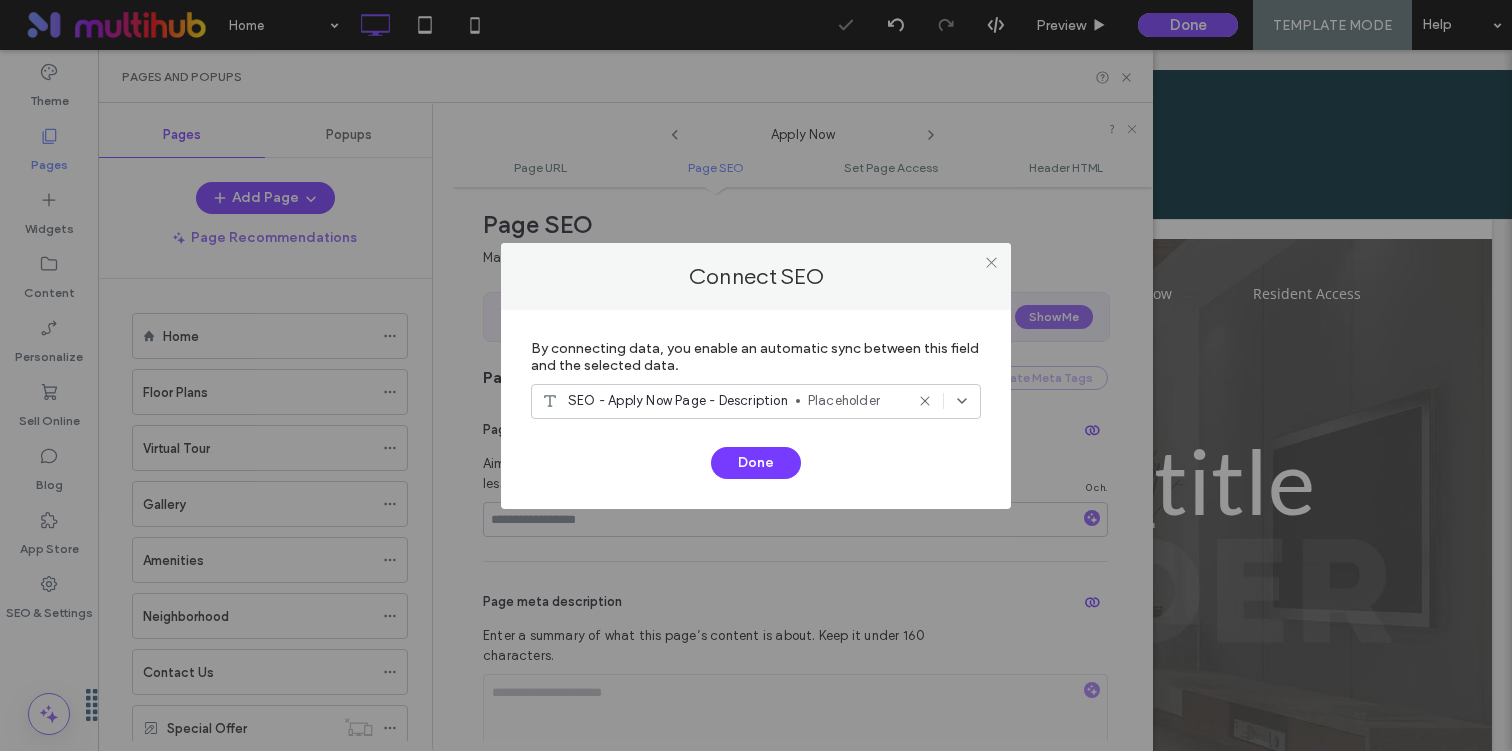 click 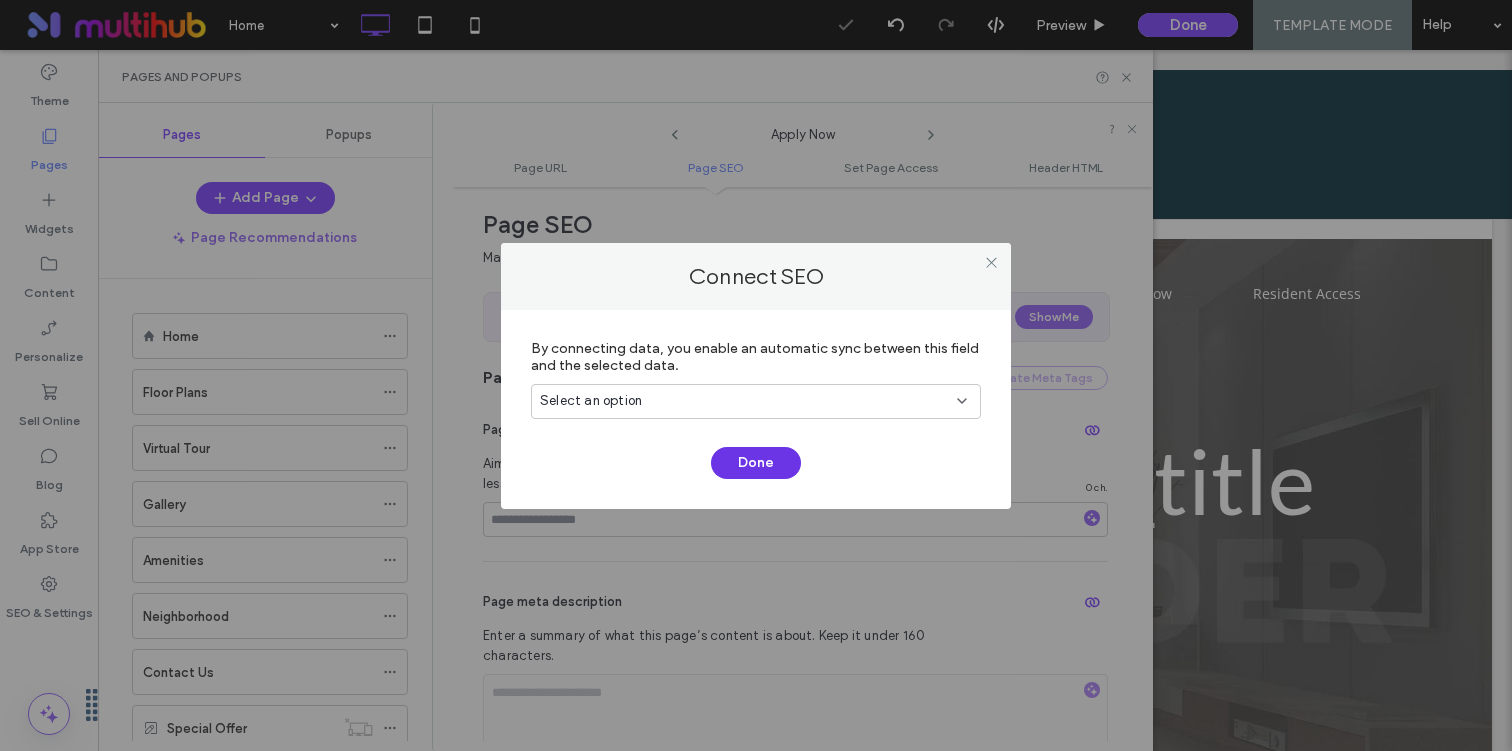 click on "Done" at bounding box center [756, 463] 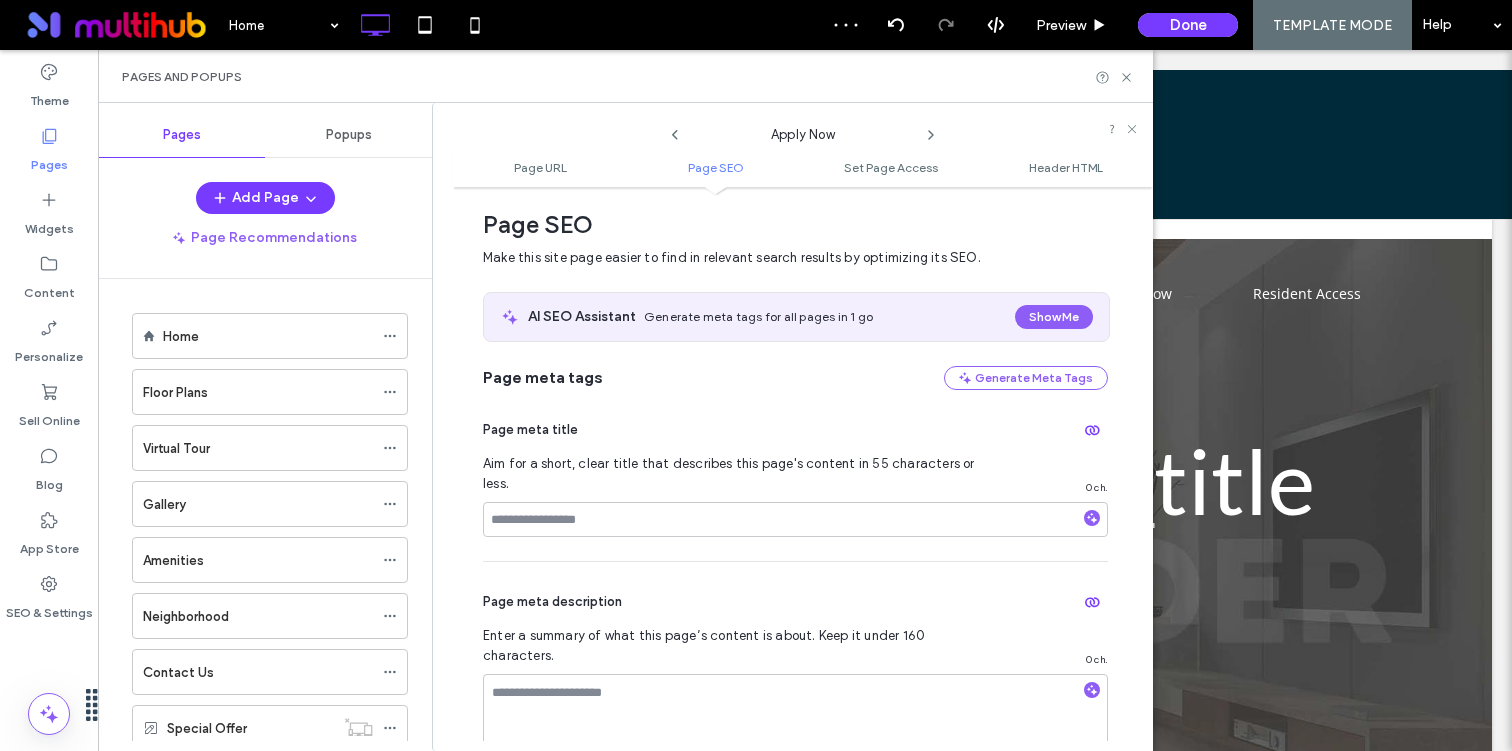click 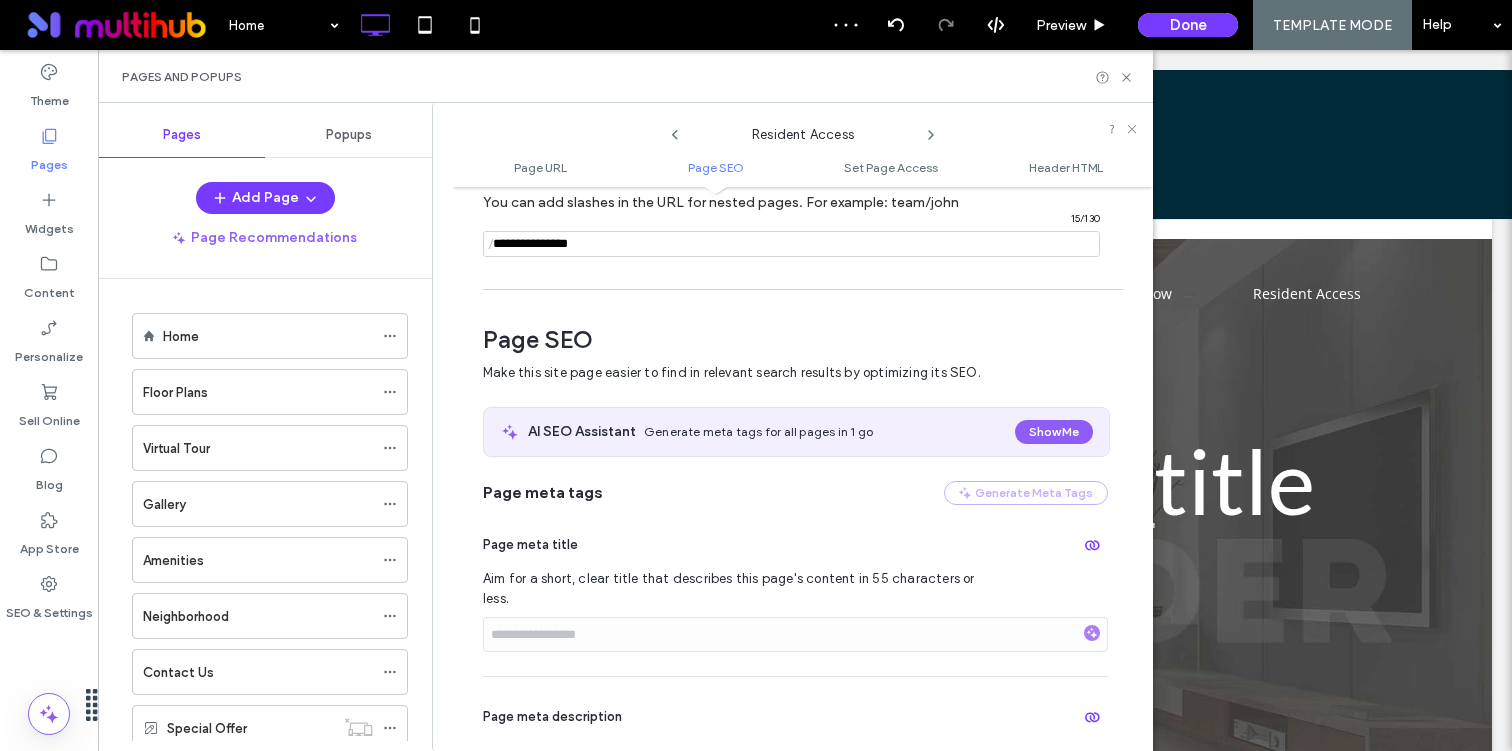 scroll, scrollTop: 275, scrollLeft: 0, axis: vertical 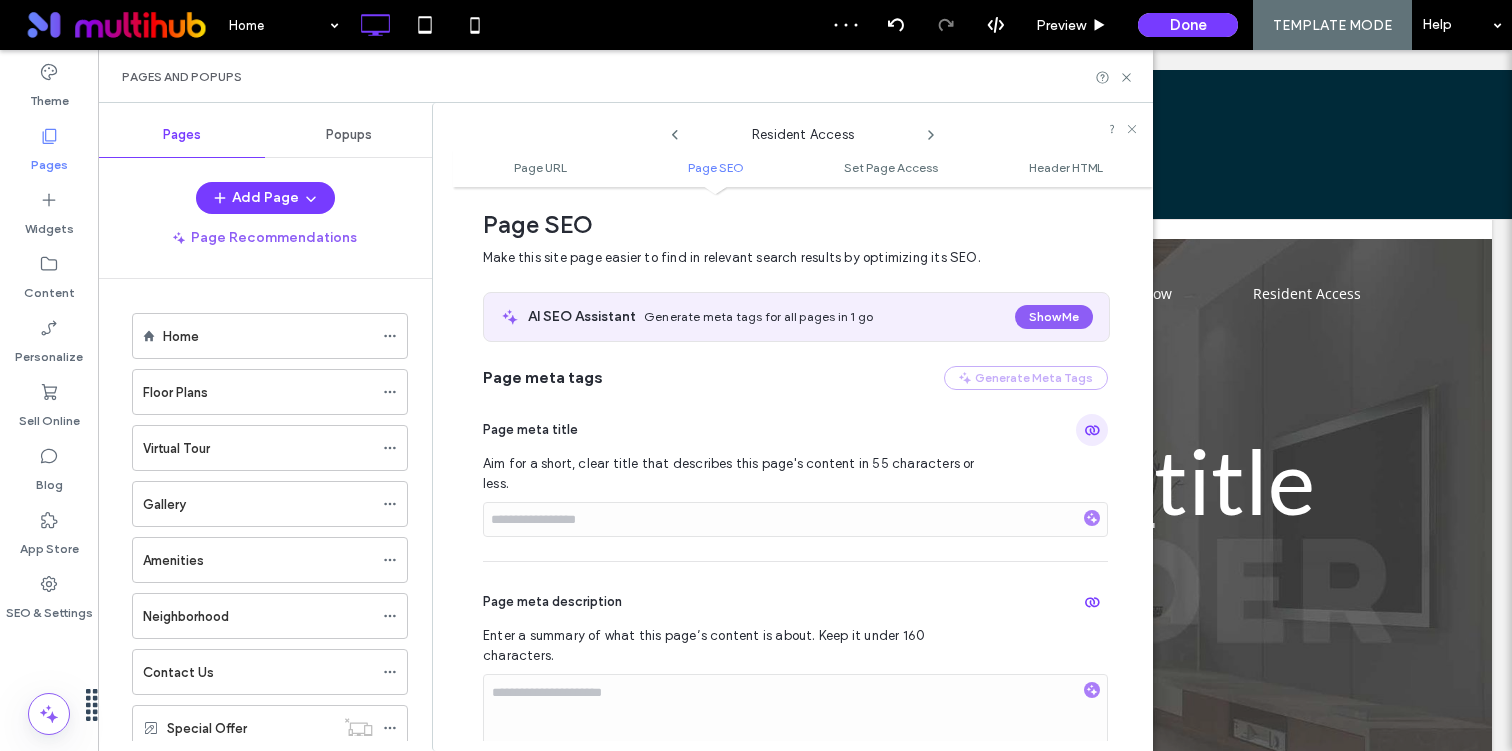 click at bounding box center [1092, 430] 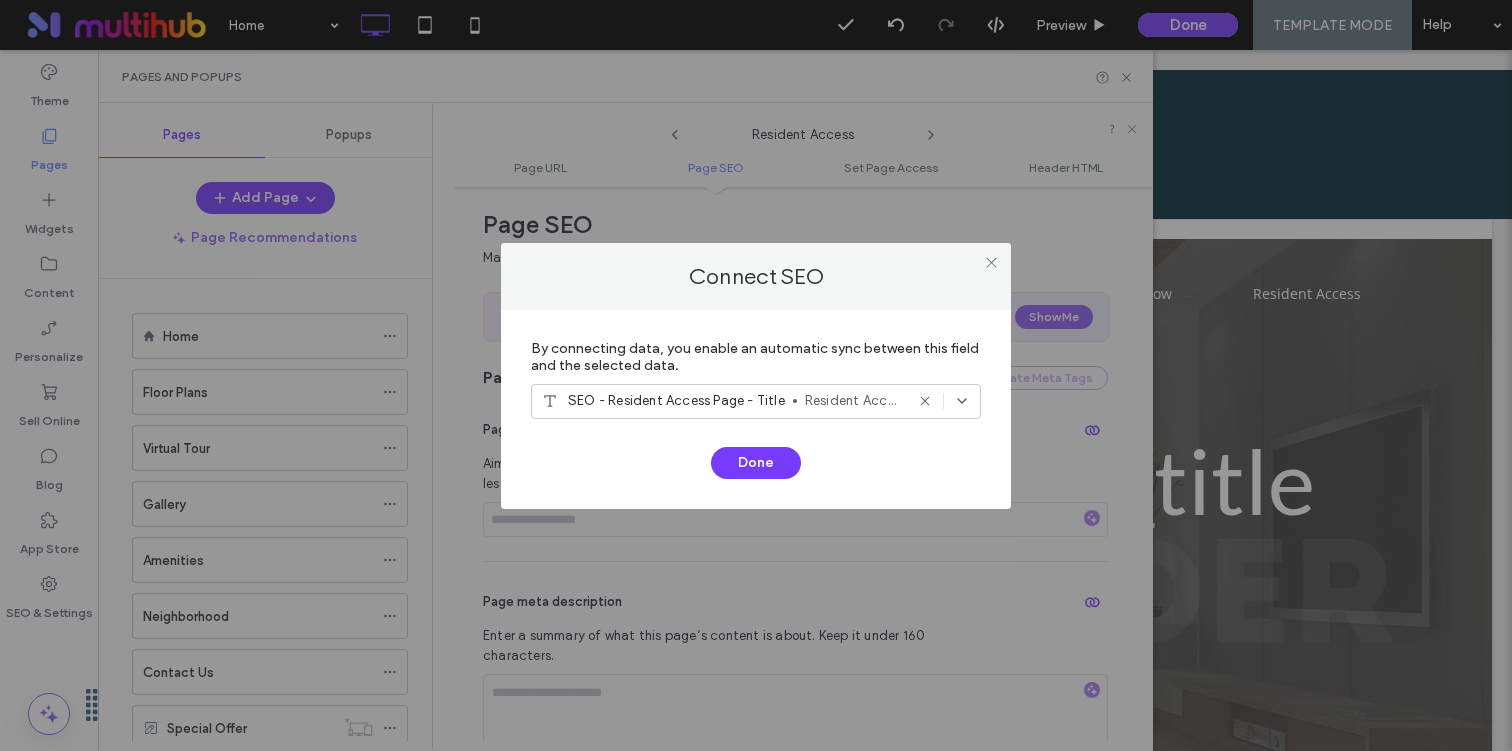click on "SEO - Resident Access Page - Title Resident Access | CommunityName | Apartments in [CITY], [STATE]" at bounding box center (756, 401) 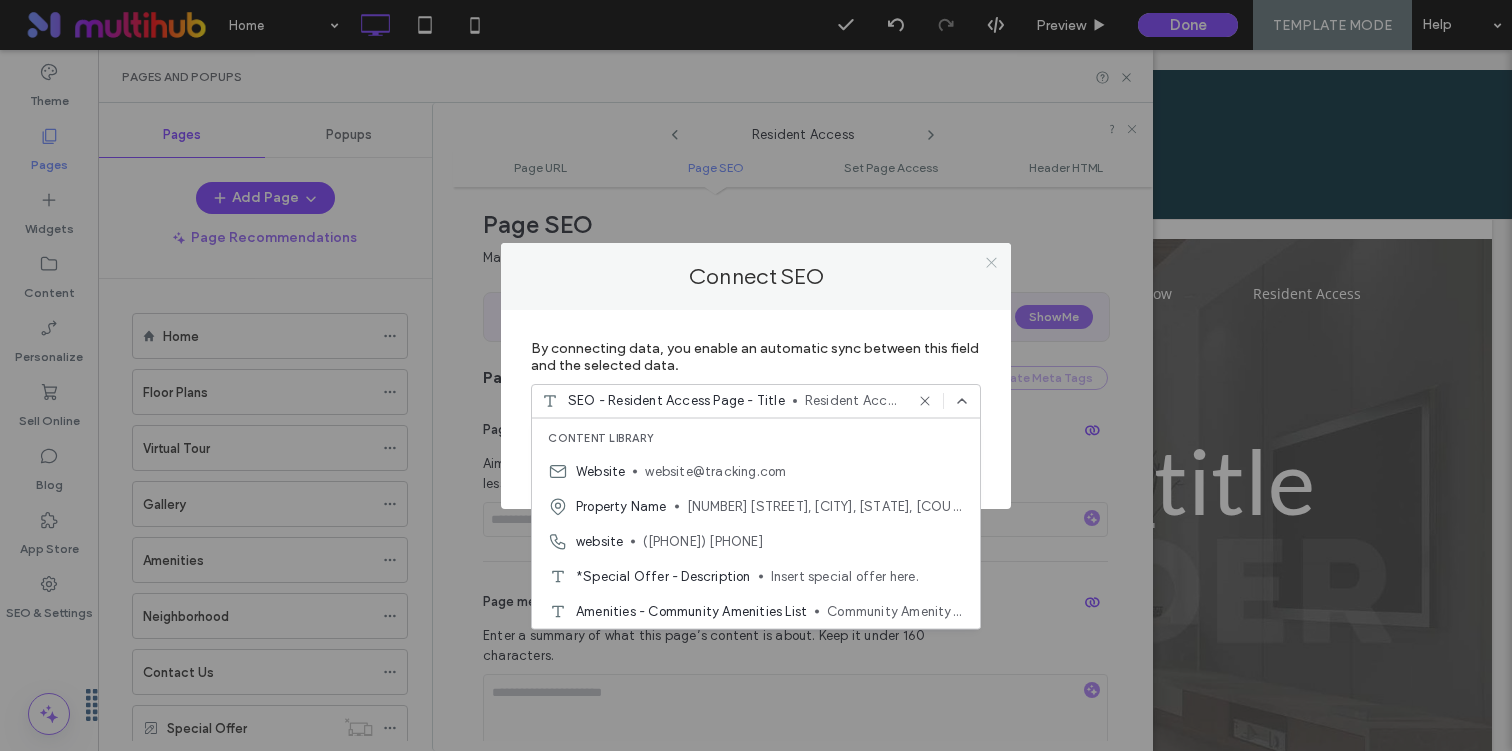 click 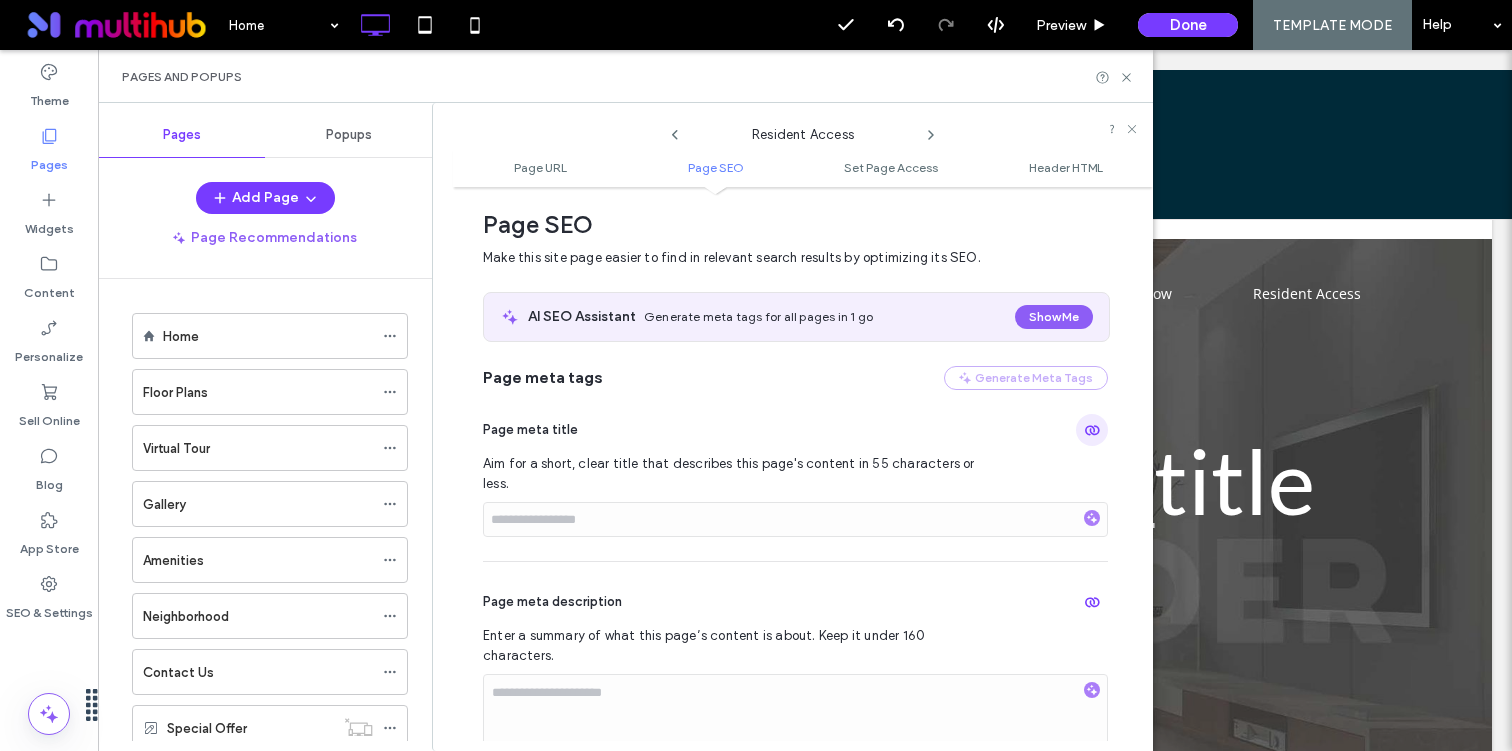 click at bounding box center [1092, 430] 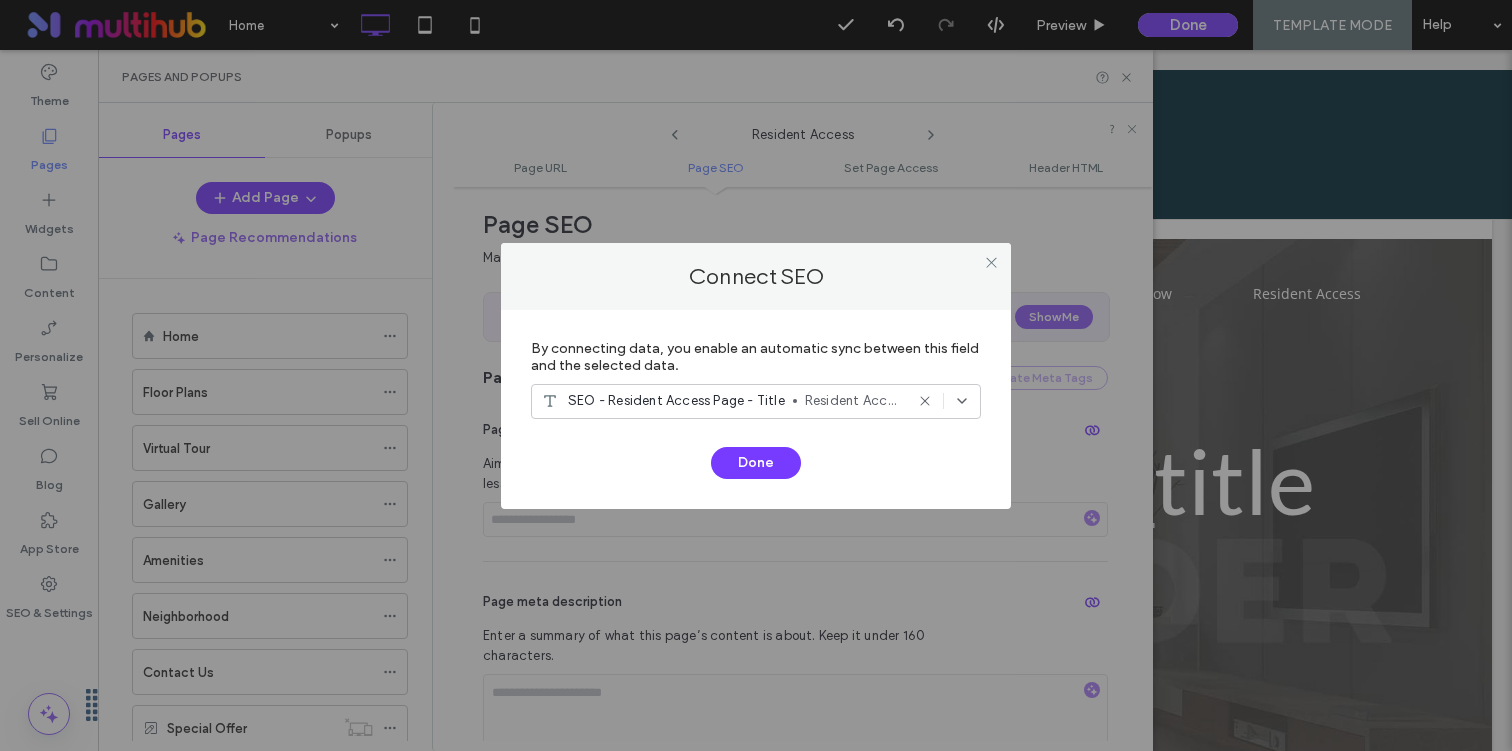 click 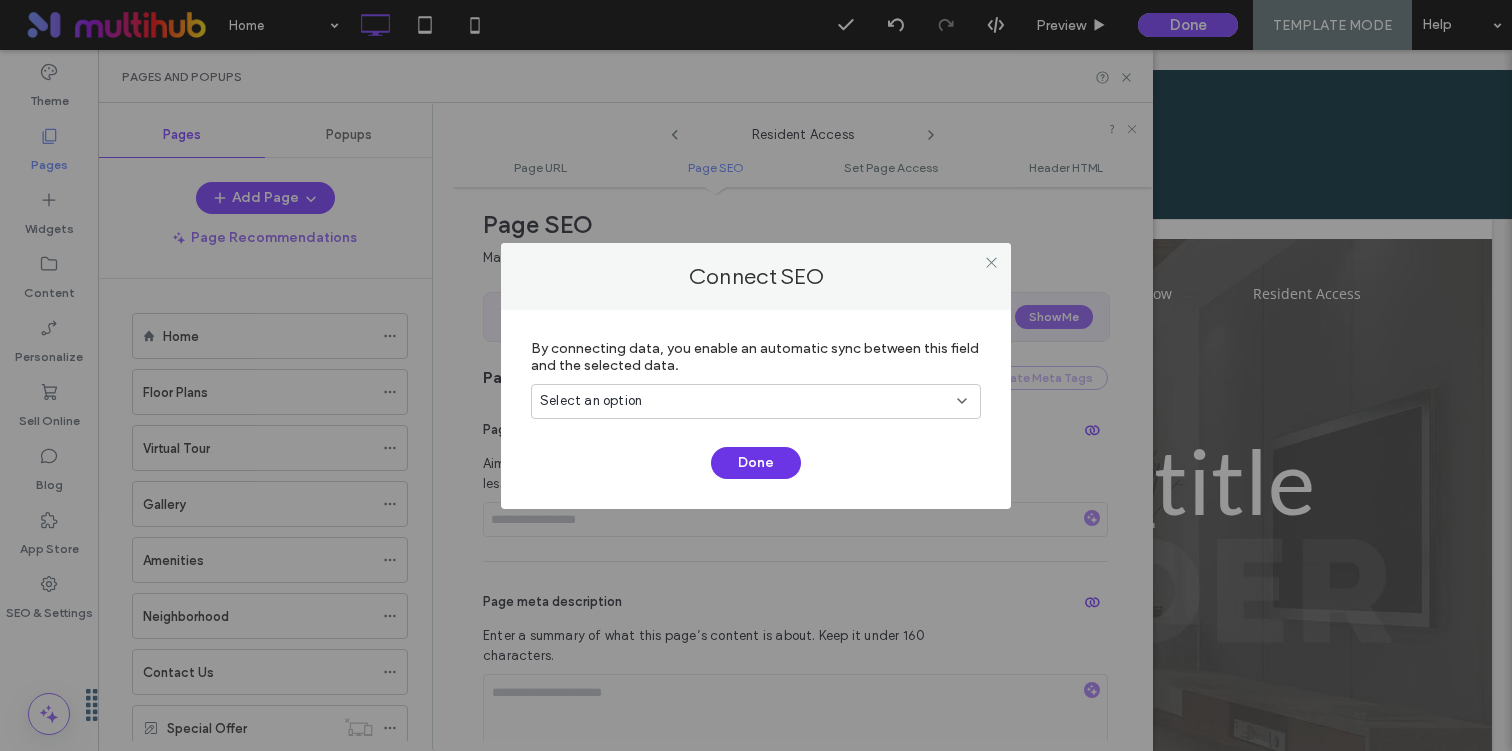click on "Done" at bounding box center [756, 463] 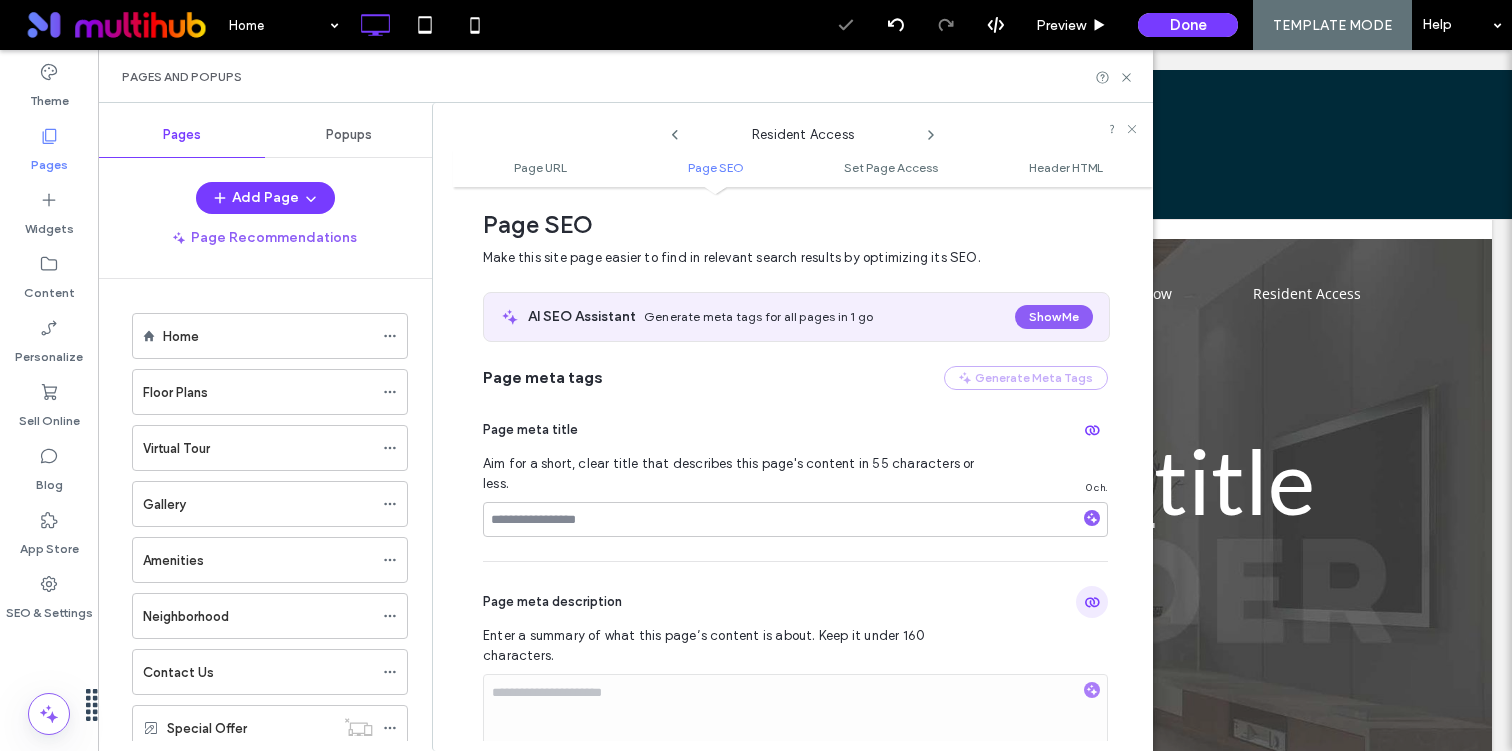 click 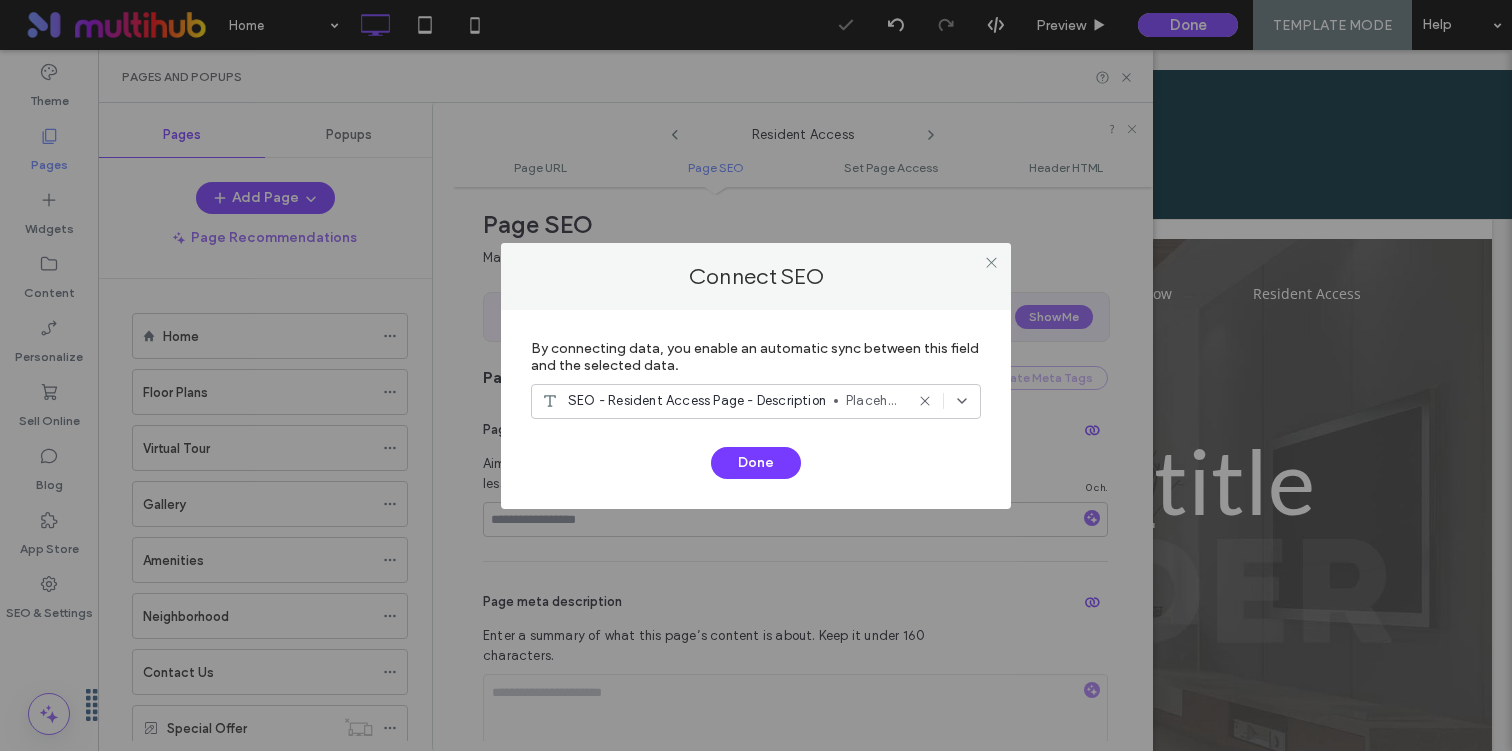 click 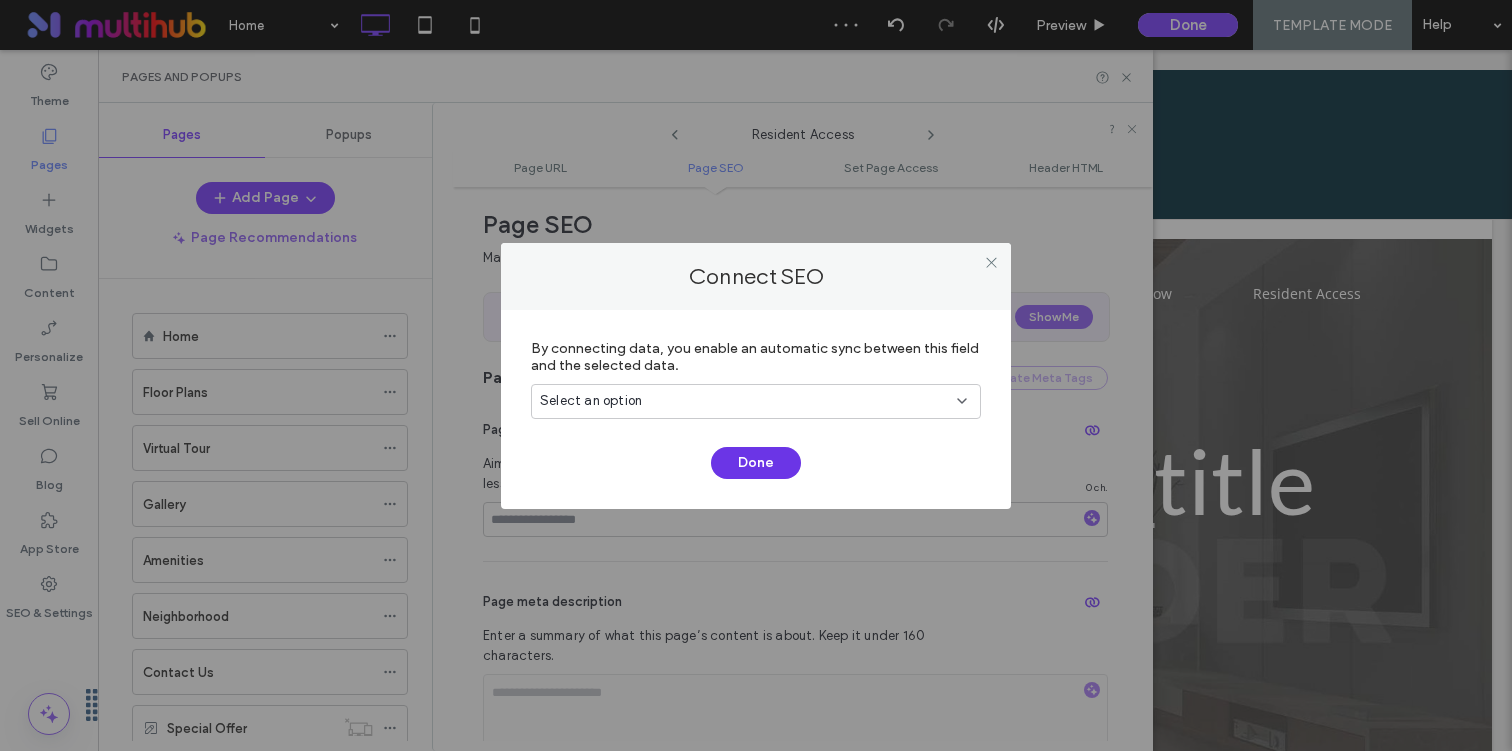 click on "Done" at bounding box center (756, 463) 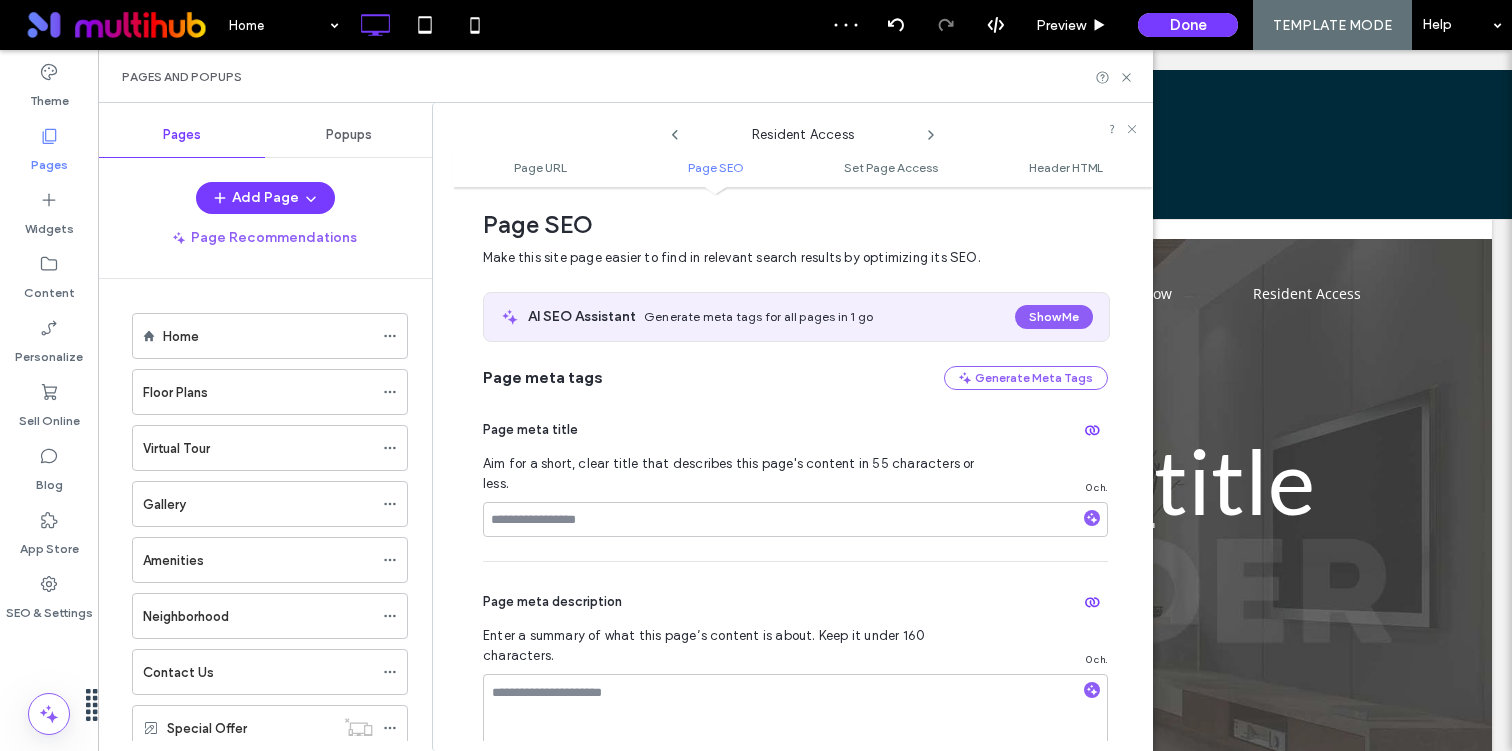 click 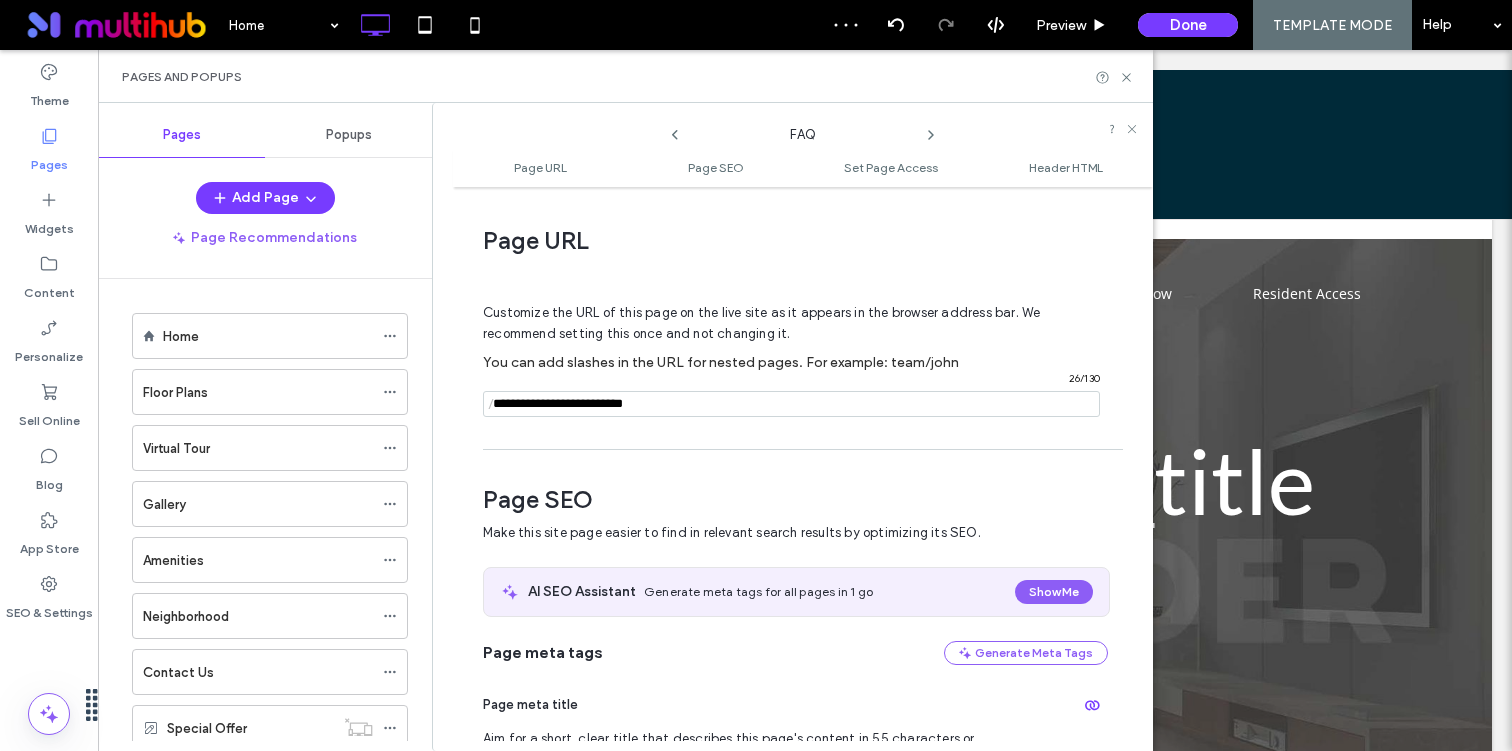 scroll, scrollTop: 275, scrollLeft: 0, axis: vertical 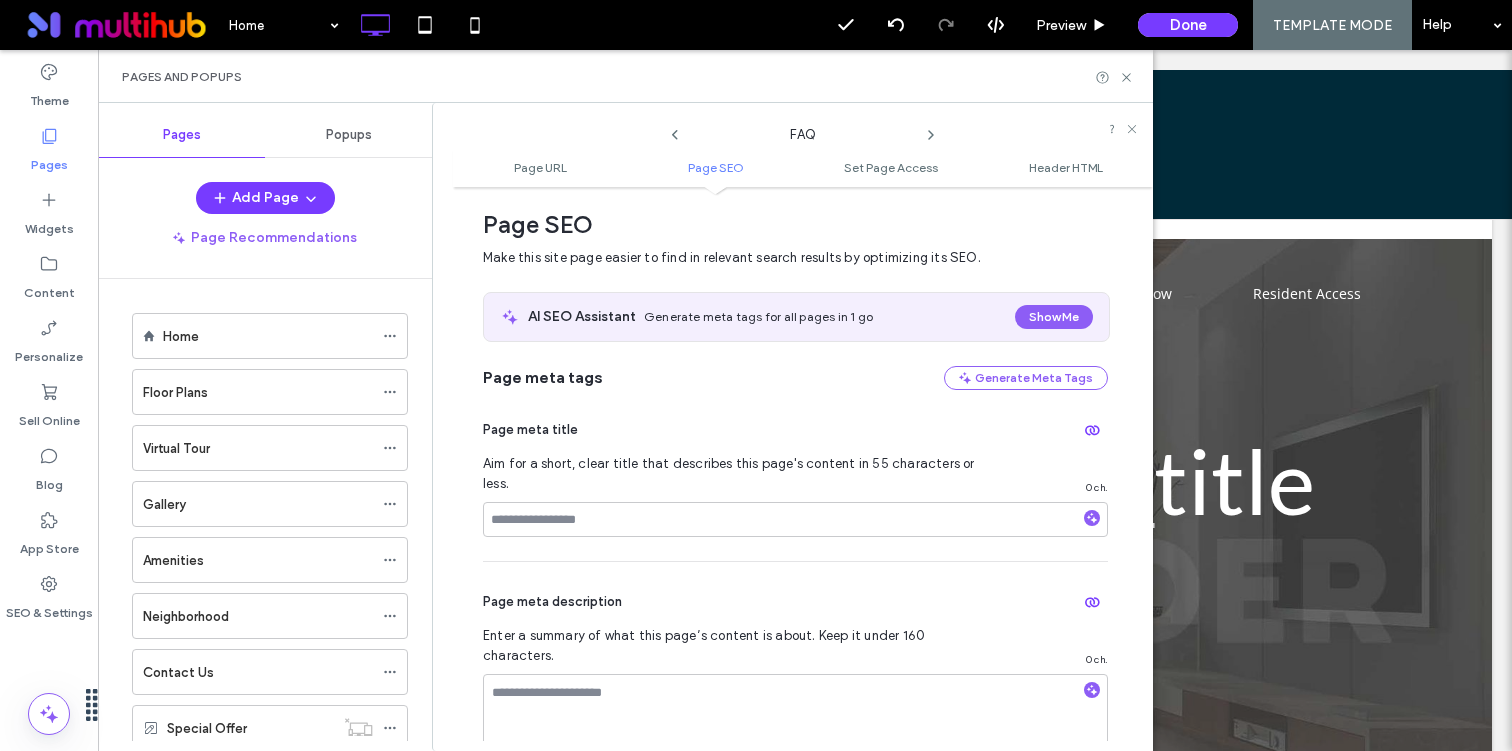 click on "FAQ" at bounding box center [803, 130] 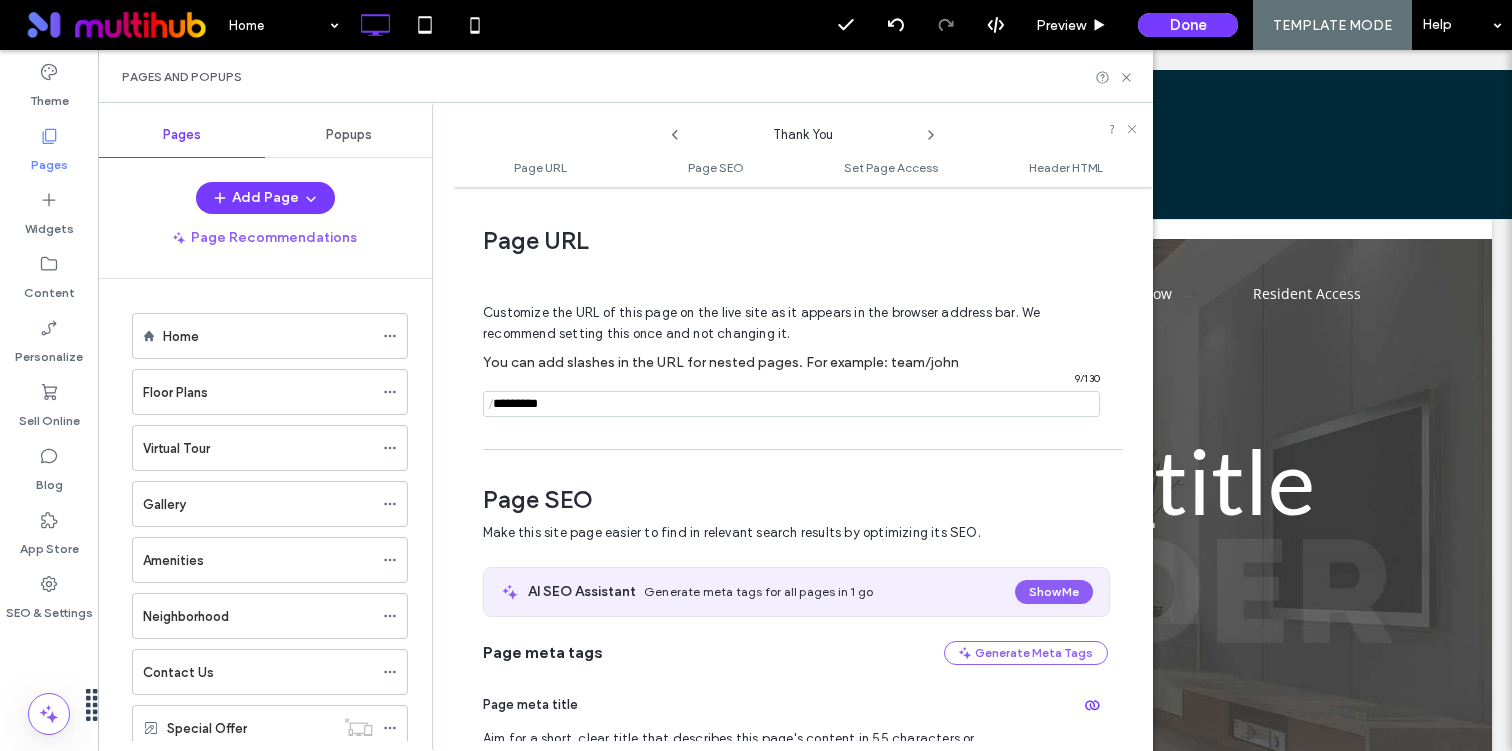 scroll, scrollTop: 275, scrollLeft: 0, axis: vertical 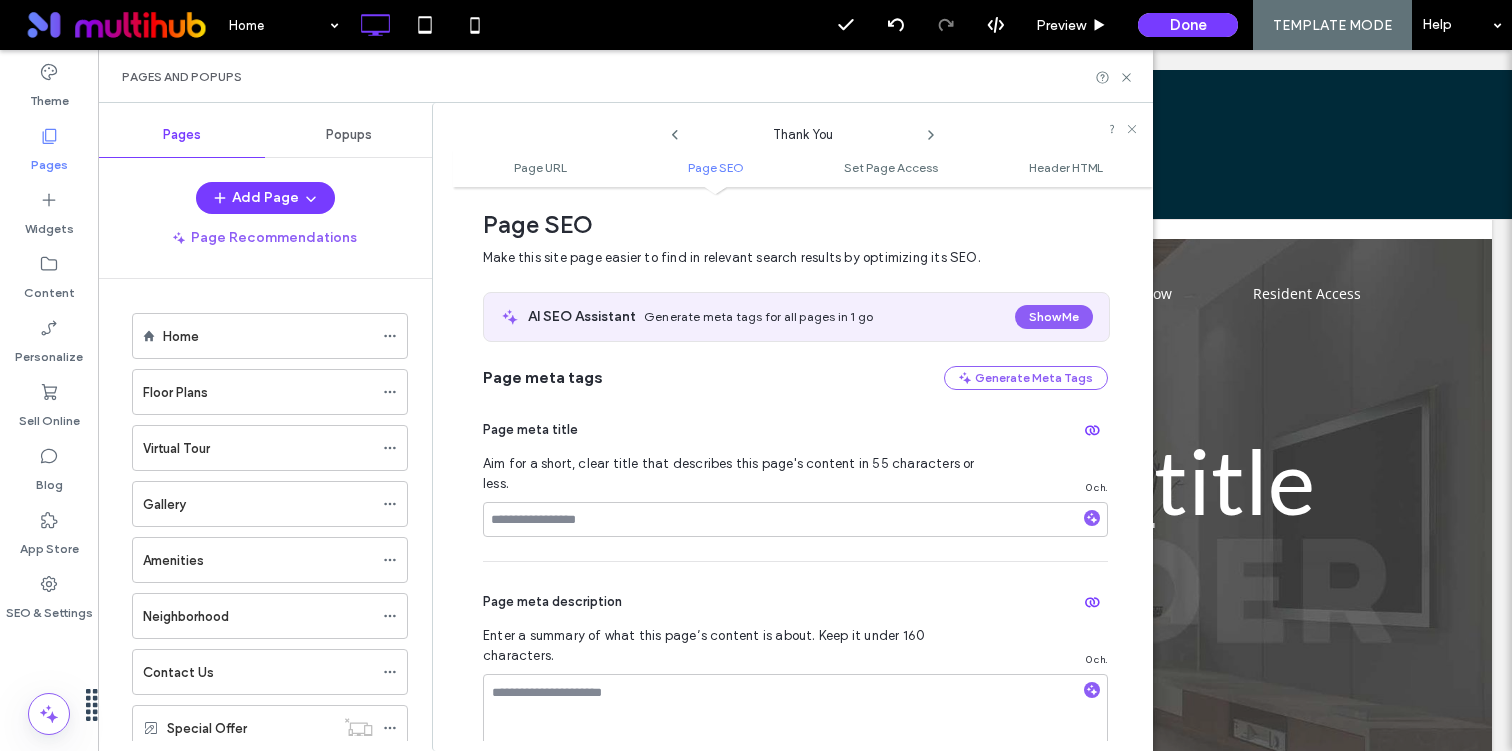 click 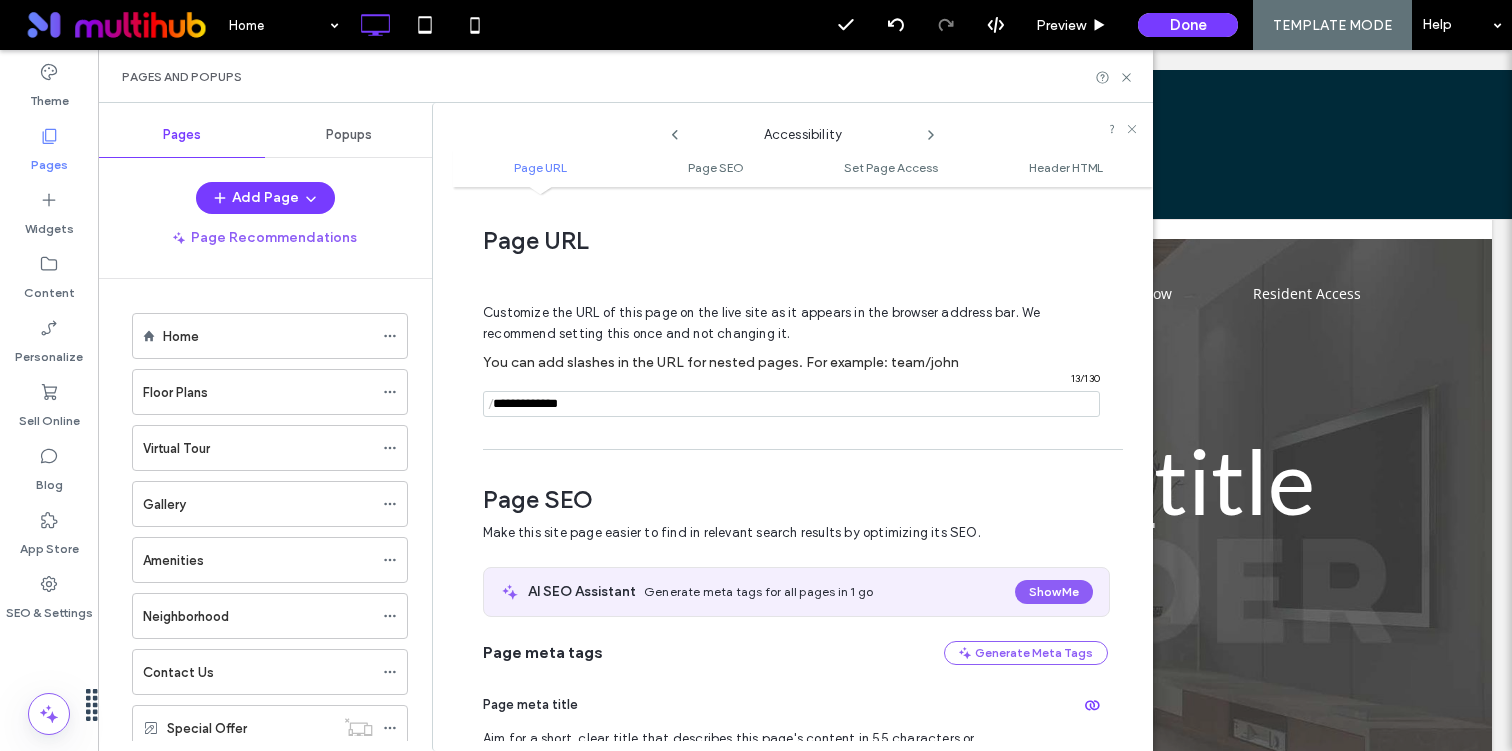 scroll, scrollTop: 275, scrollLeft: 0, axis: vertical 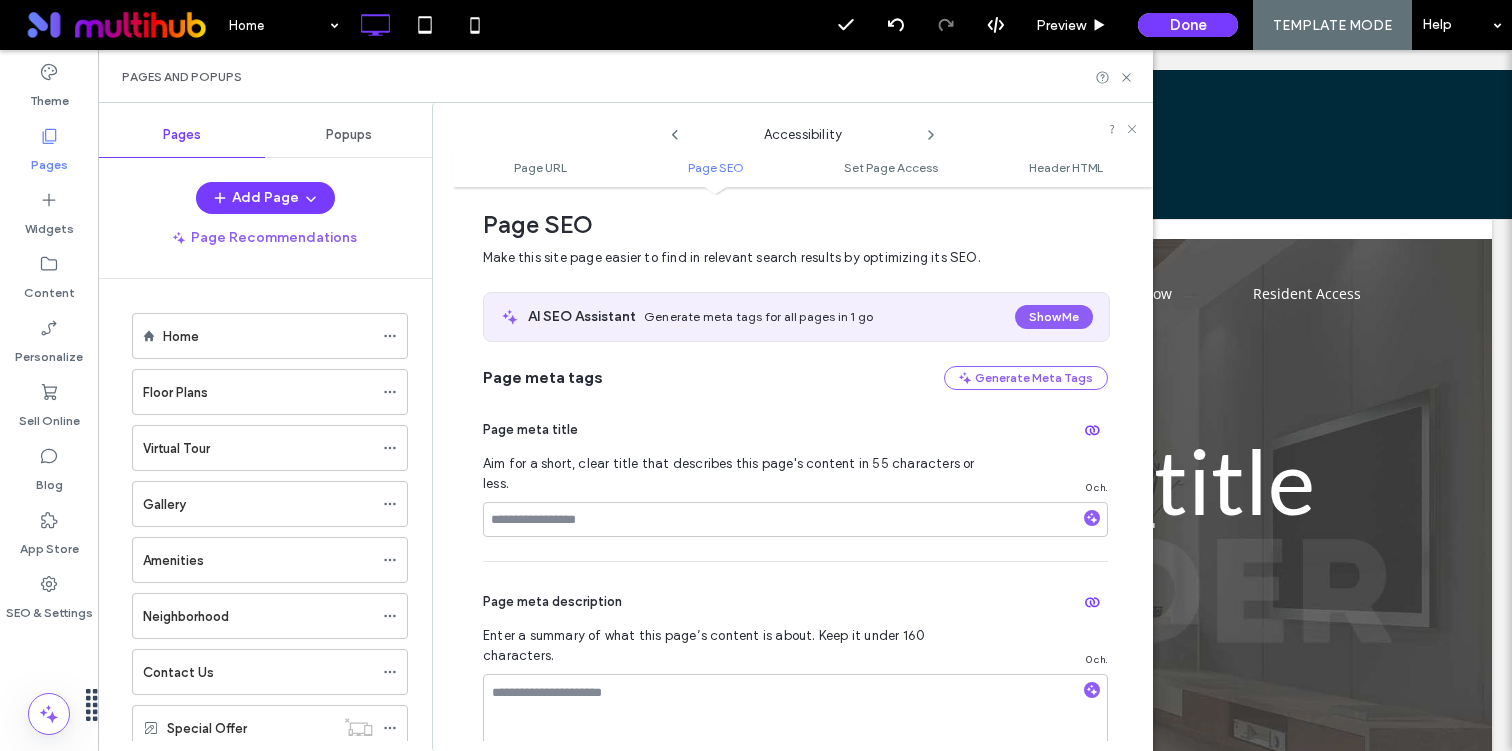 click 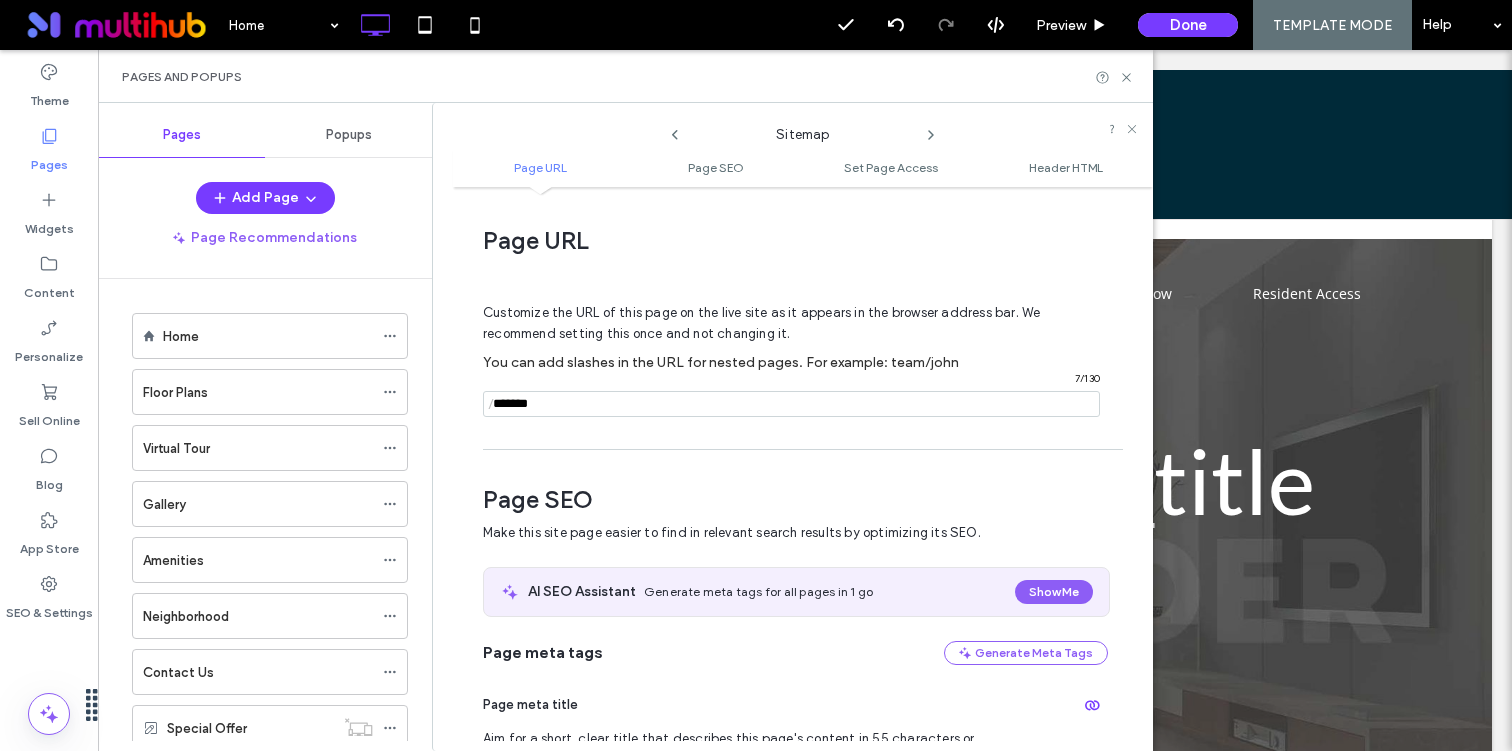 scroll, scrollTop: 275, scrollLeft: 0, axis: vertical 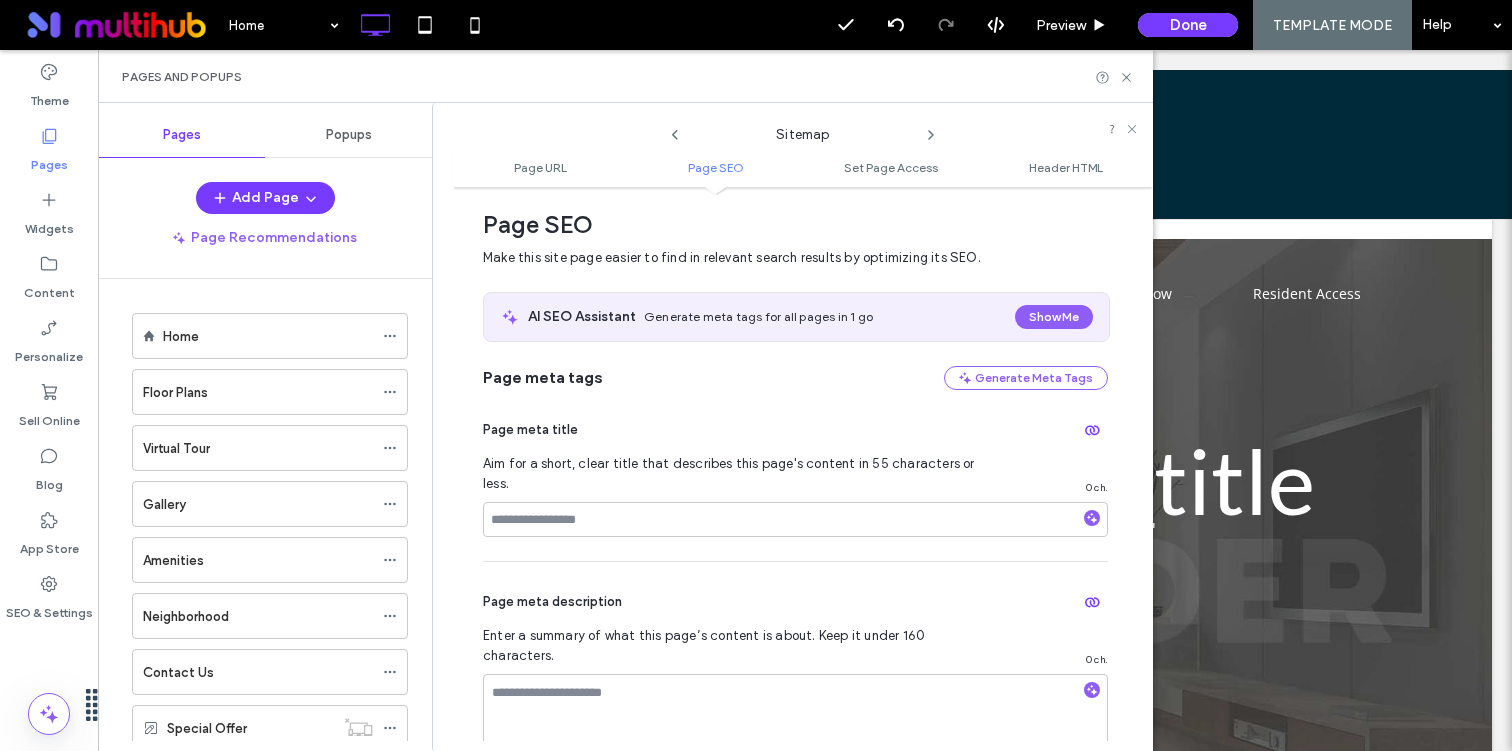 click 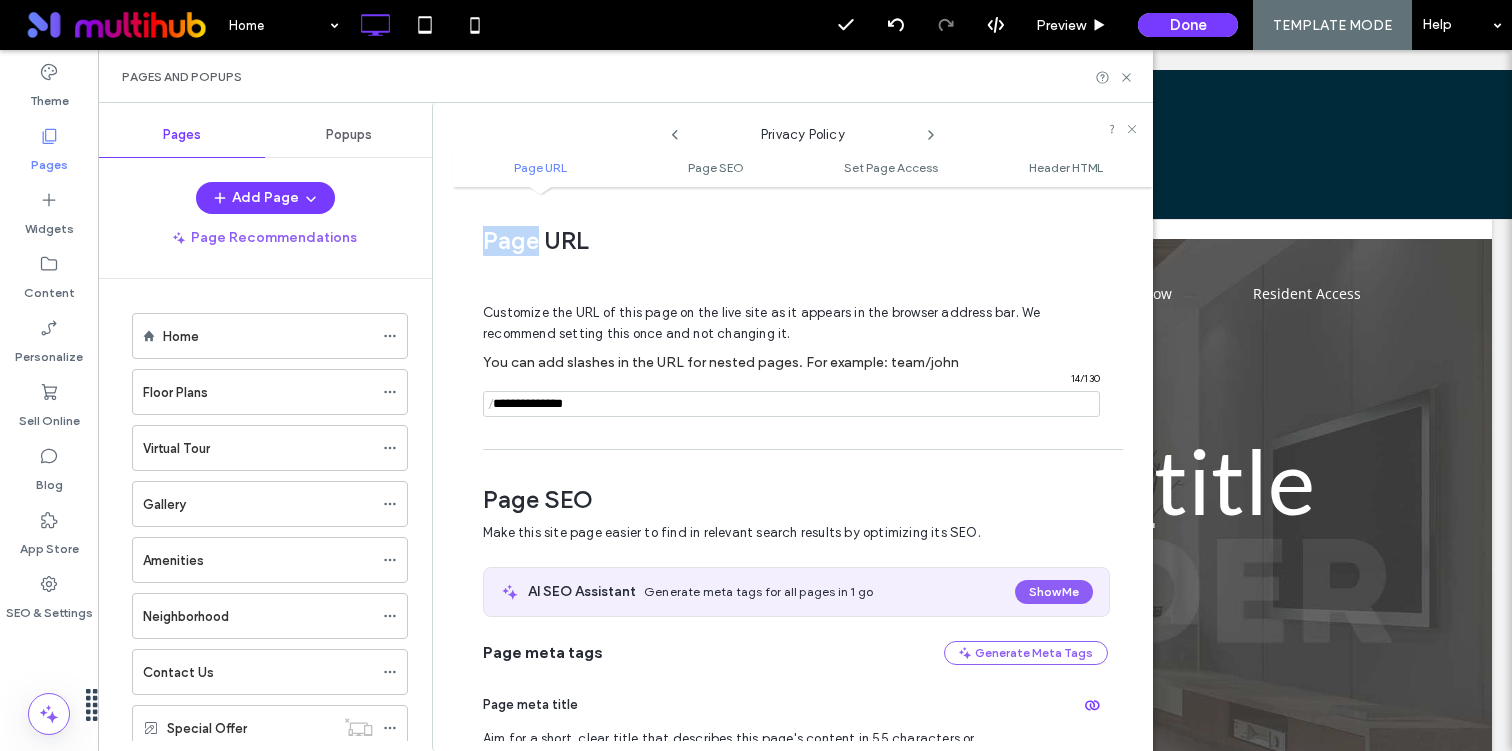 scroll, scrollTop: 160, scrollLeft: 0, axis: vertical 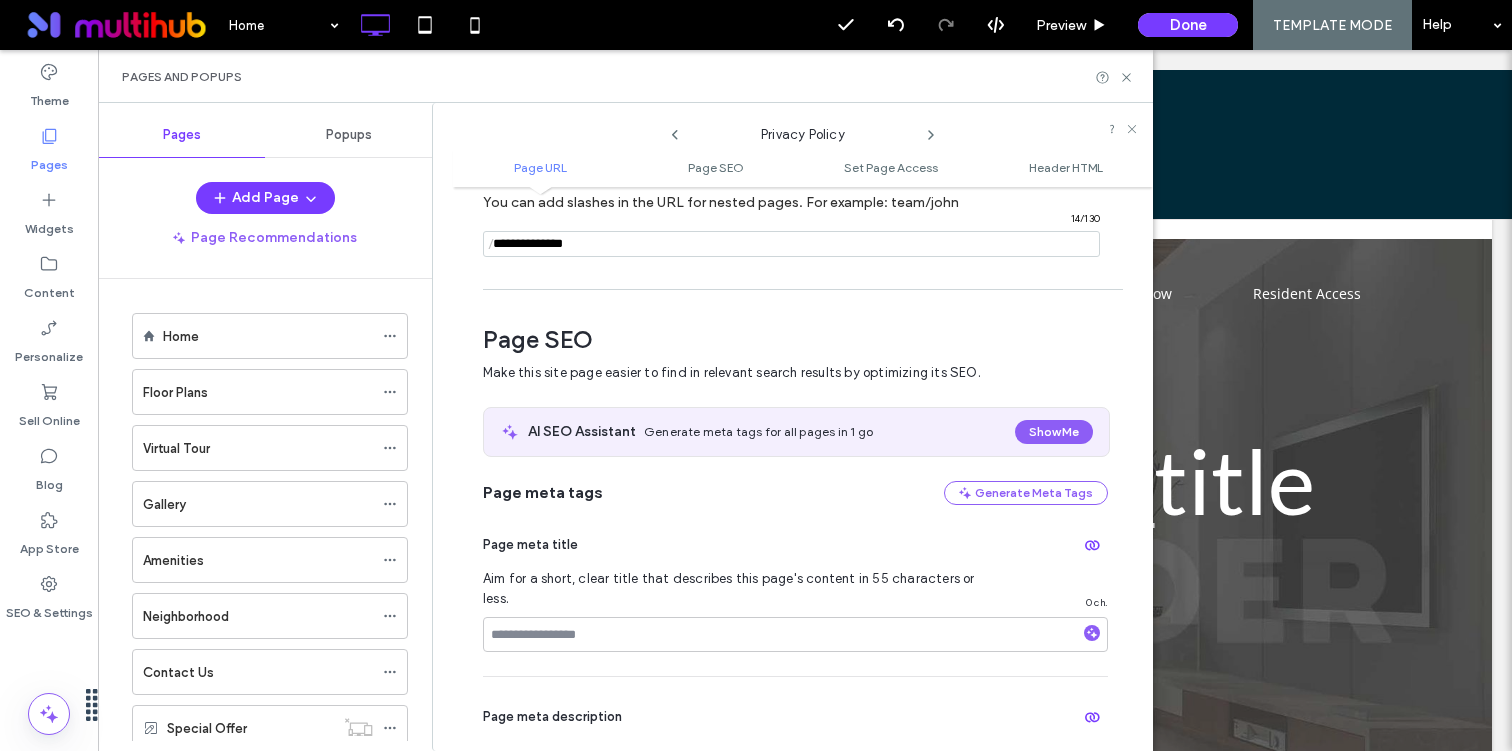 click 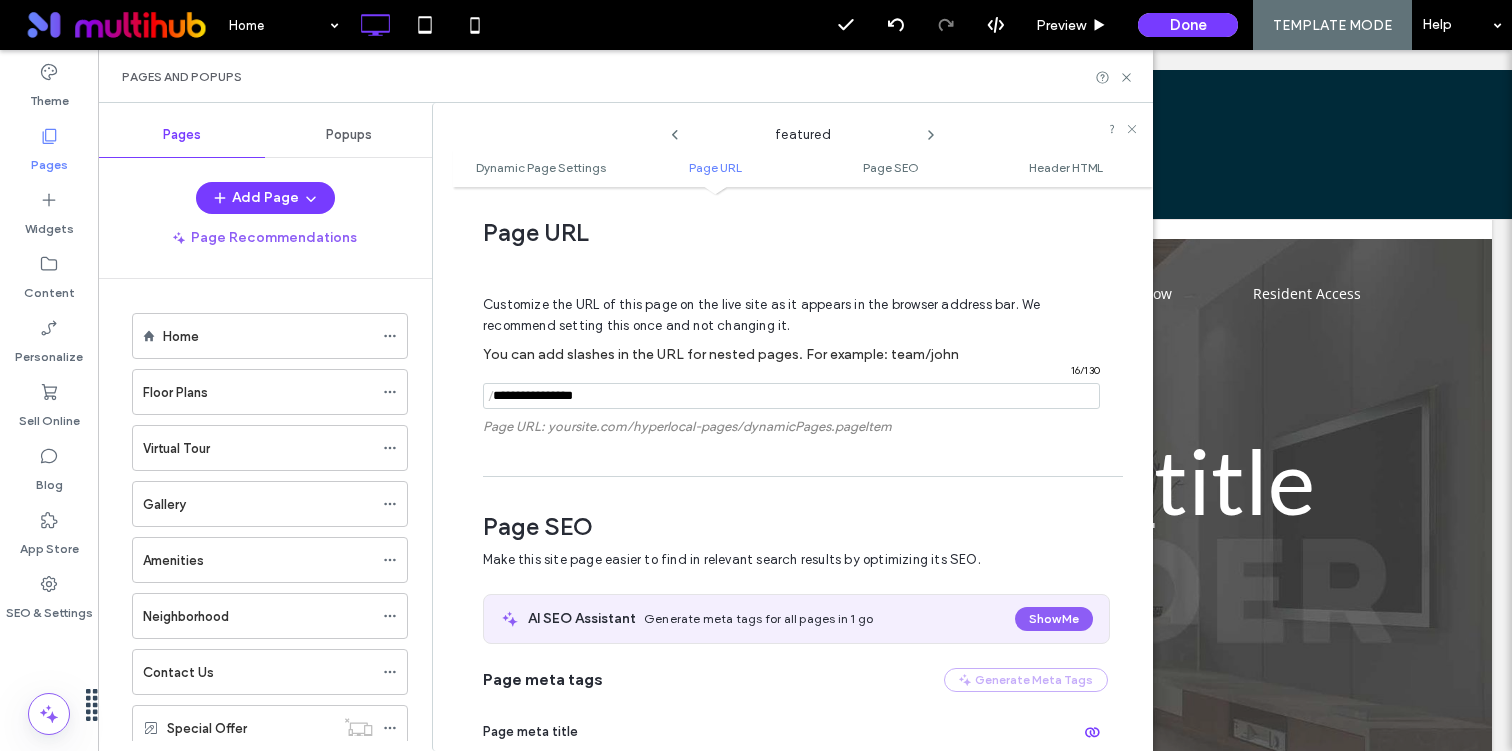 scroll, scrollTop: 663, scrollLeft: 0, axis: vertical 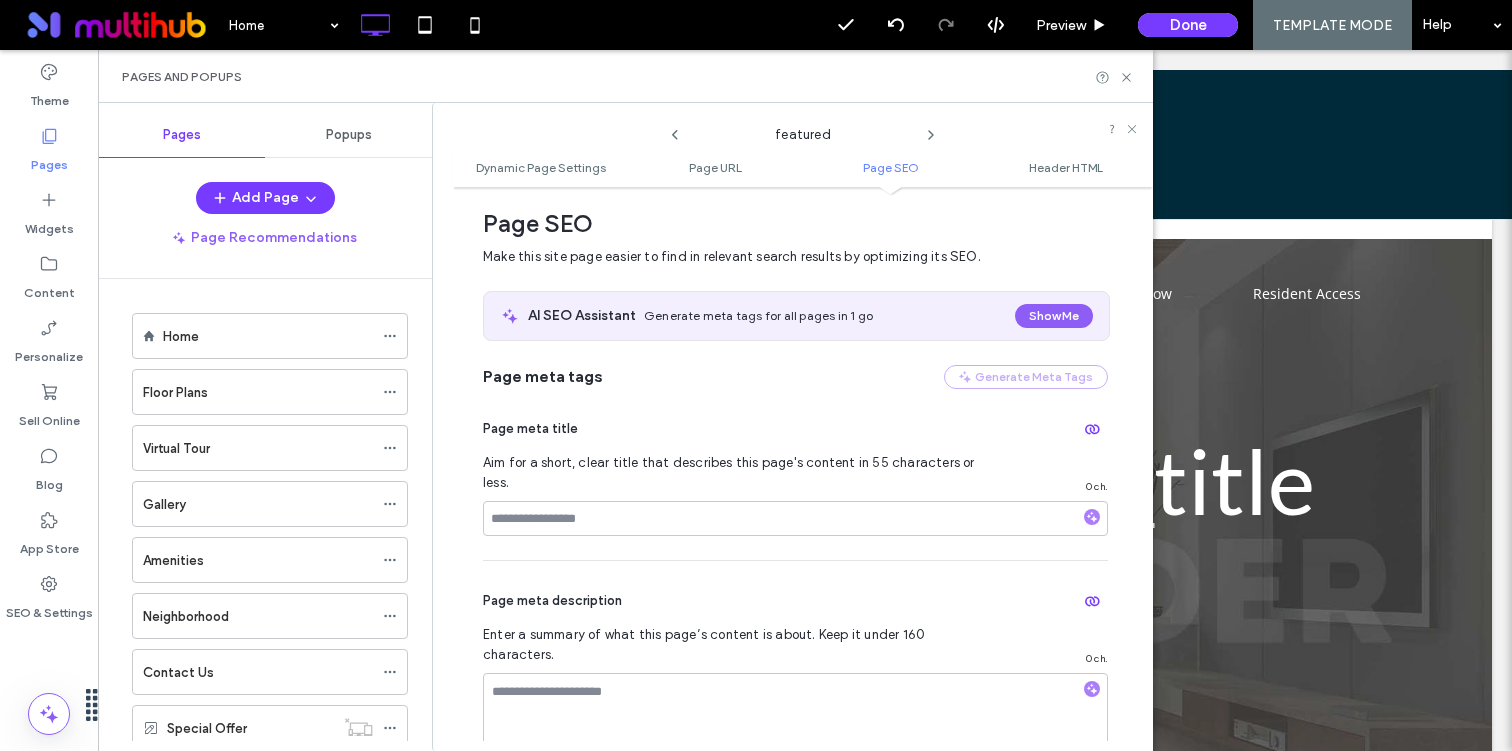 click 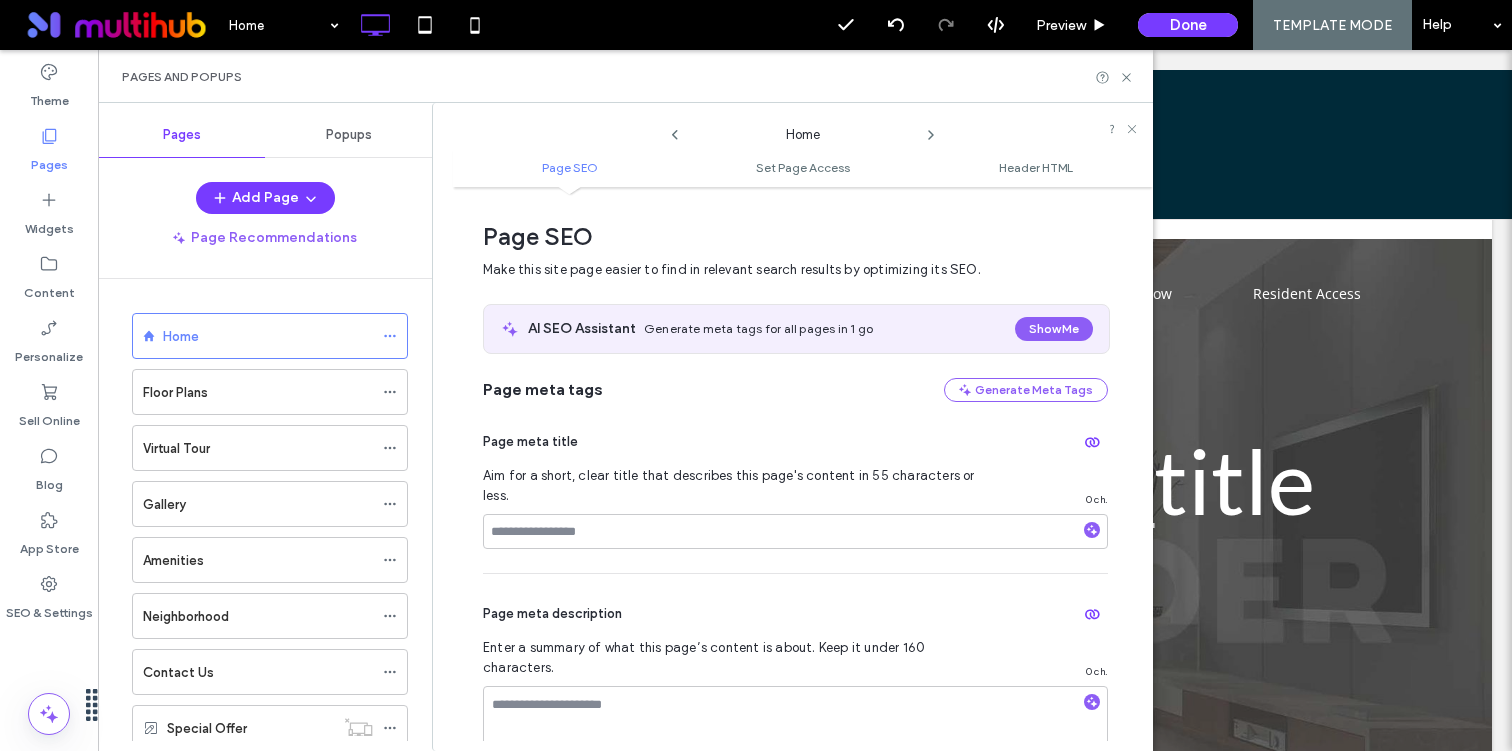 scroll, scrollTop: 10, scrollLeft: 0, axis: vertical 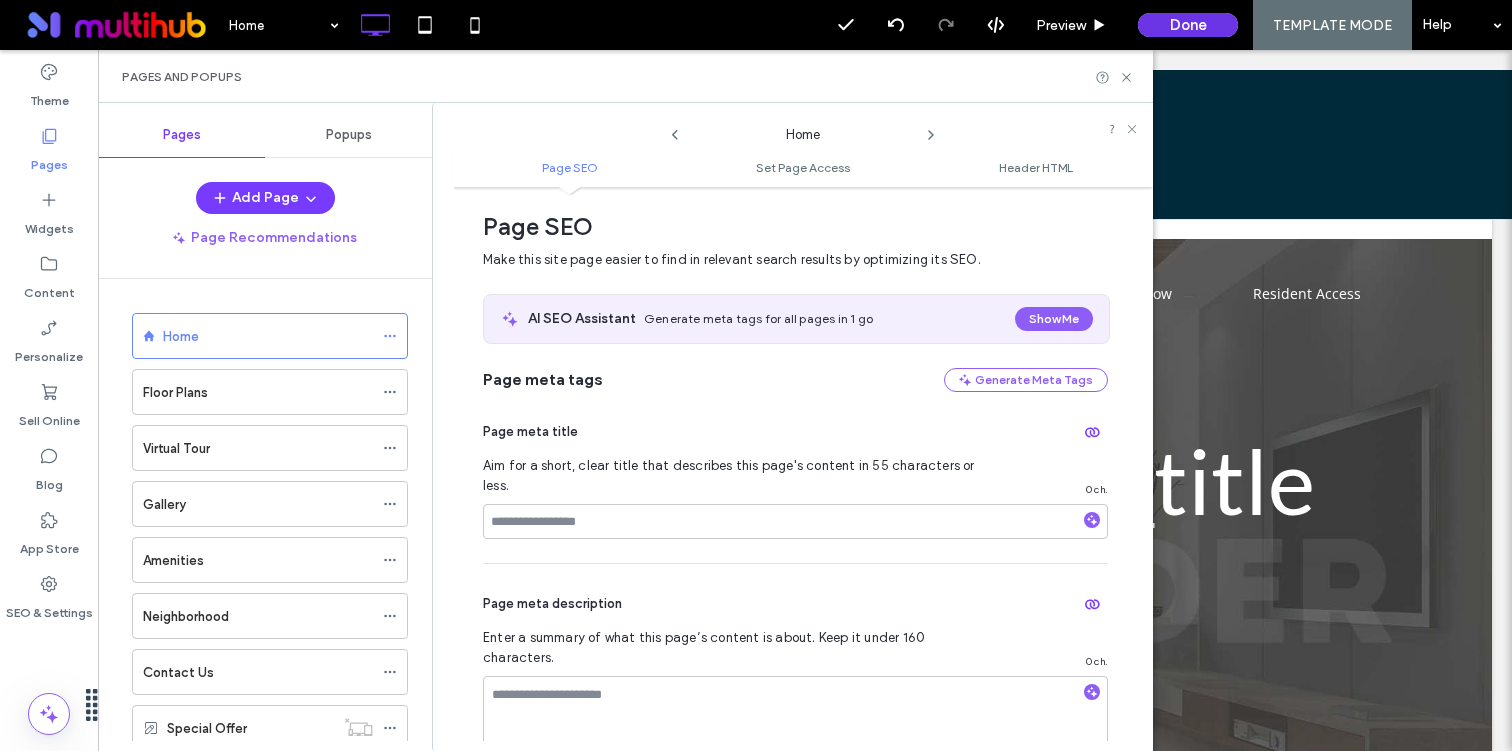 click on "Done" at bounding box center (1188, 25) 